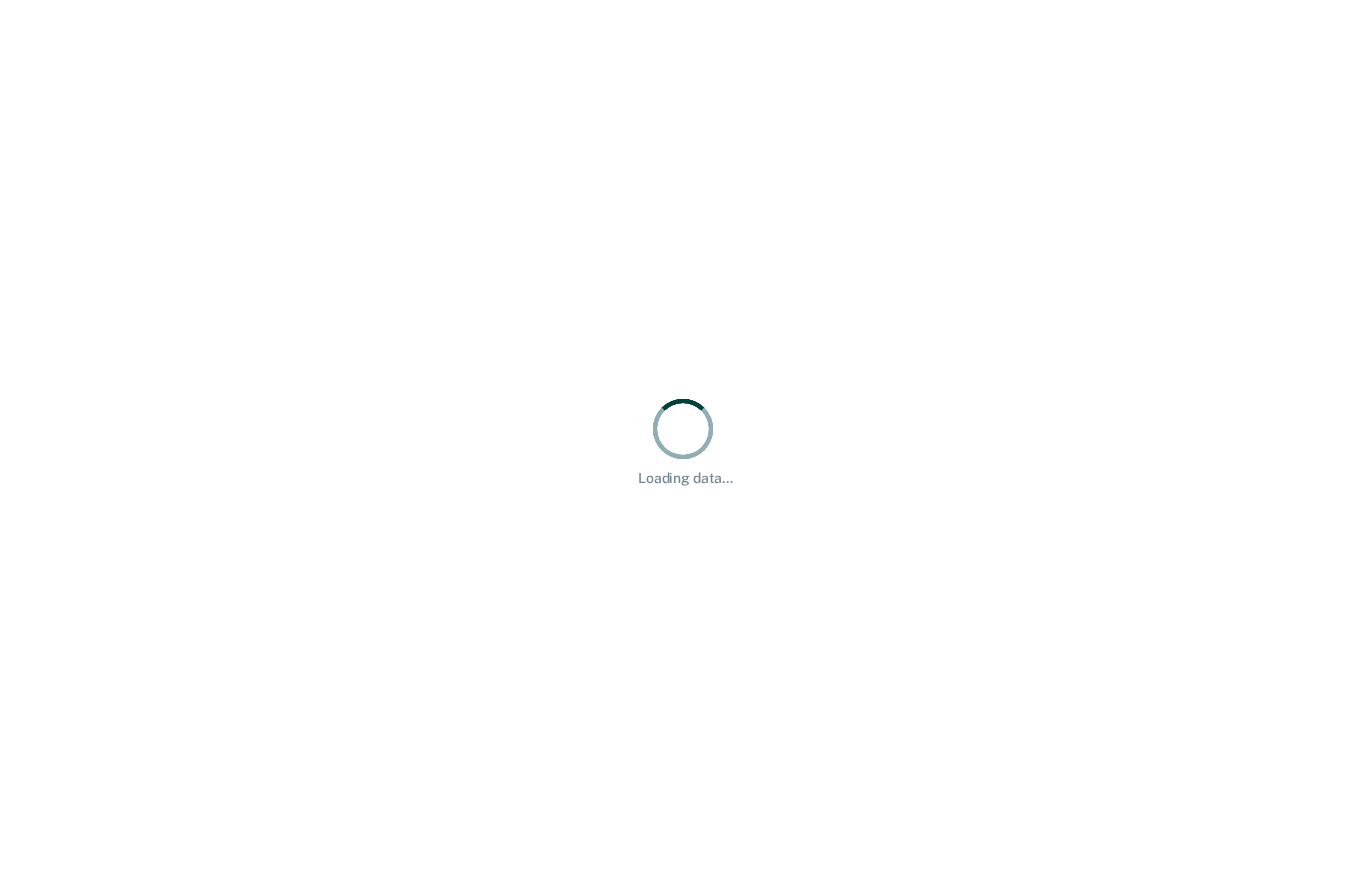 scroll, scrollTop: 0, scrollLeft: 0, axis: both 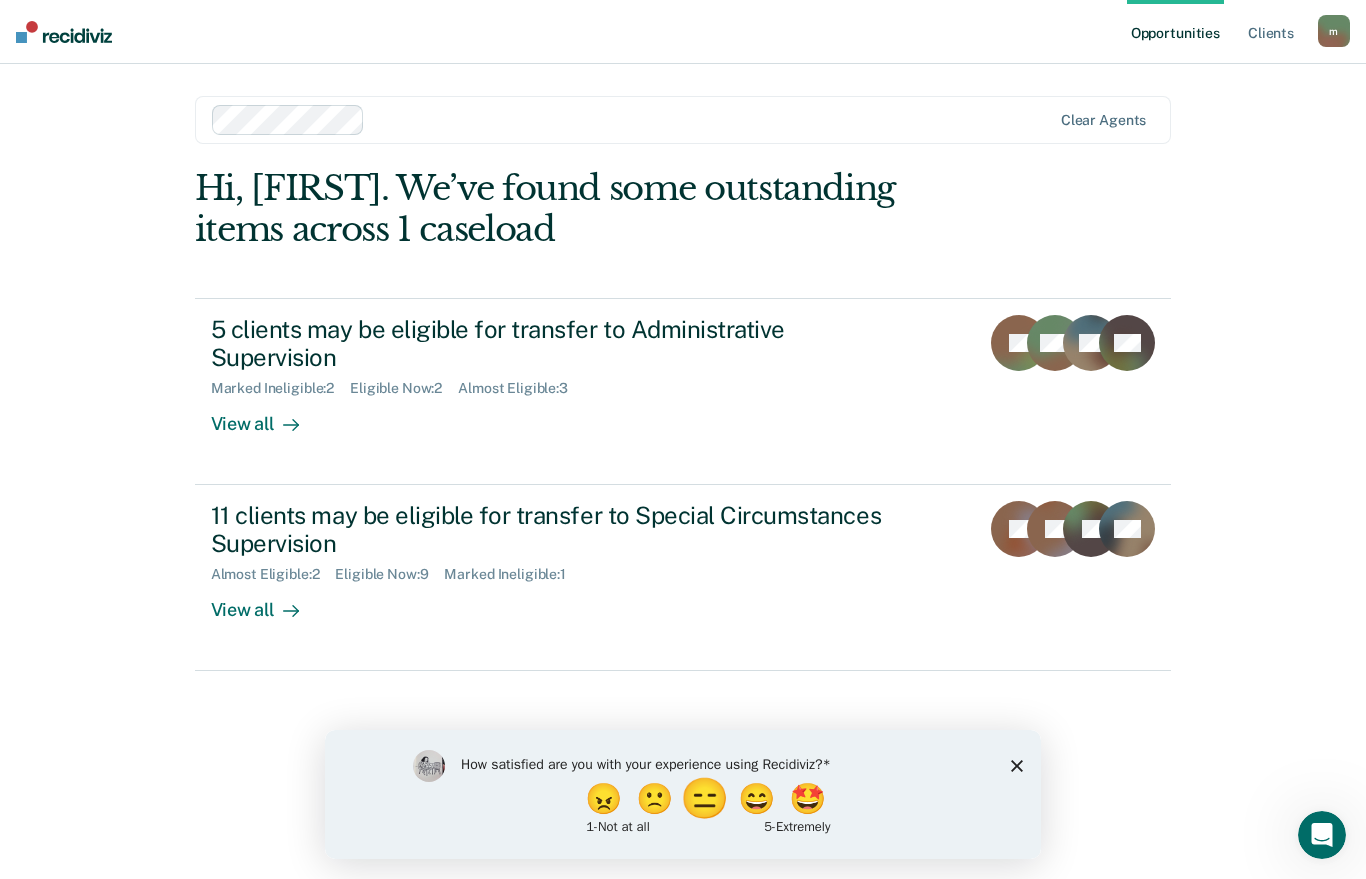 click on "😑" at bounding box center (707, 799) 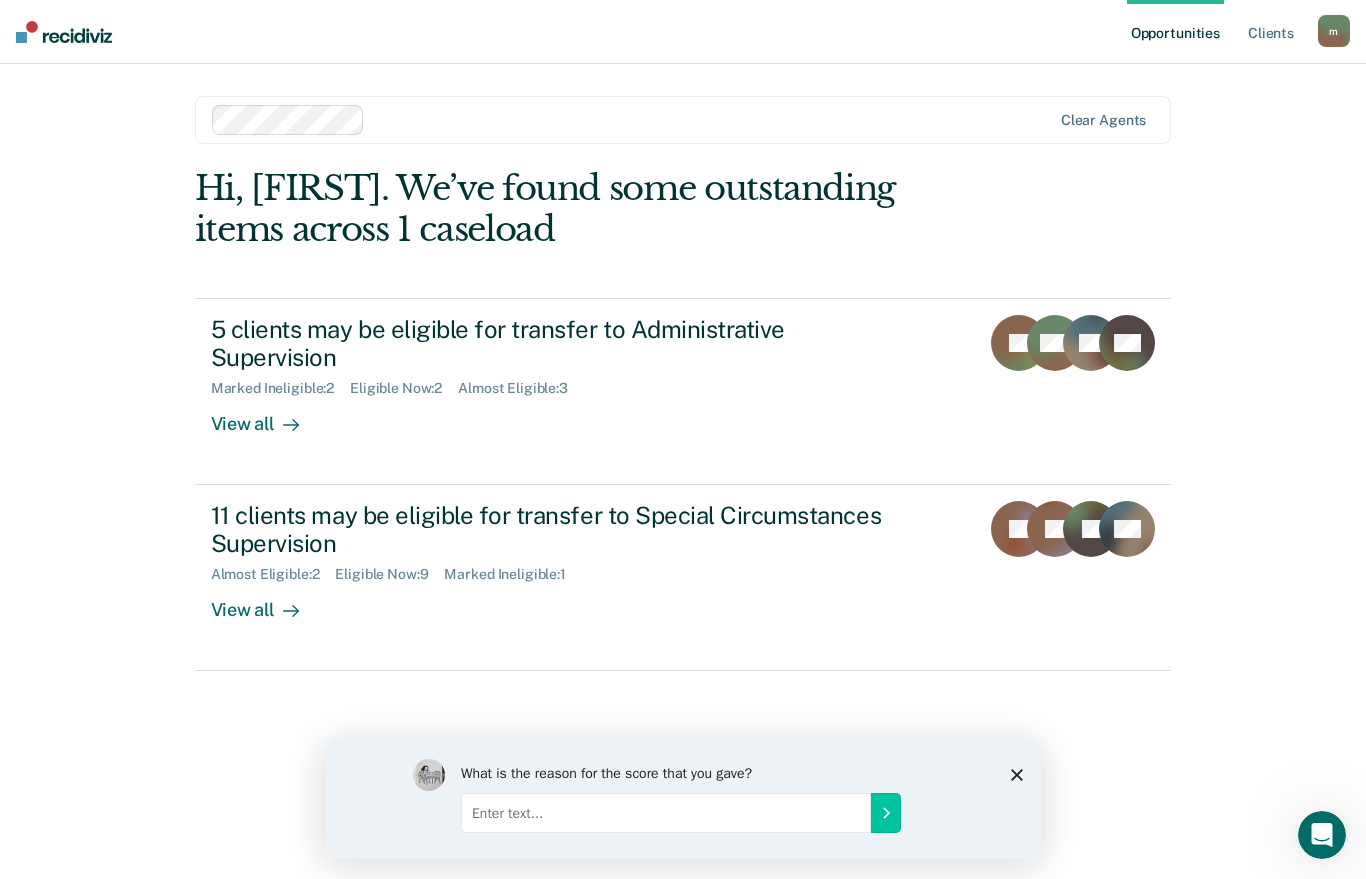 click 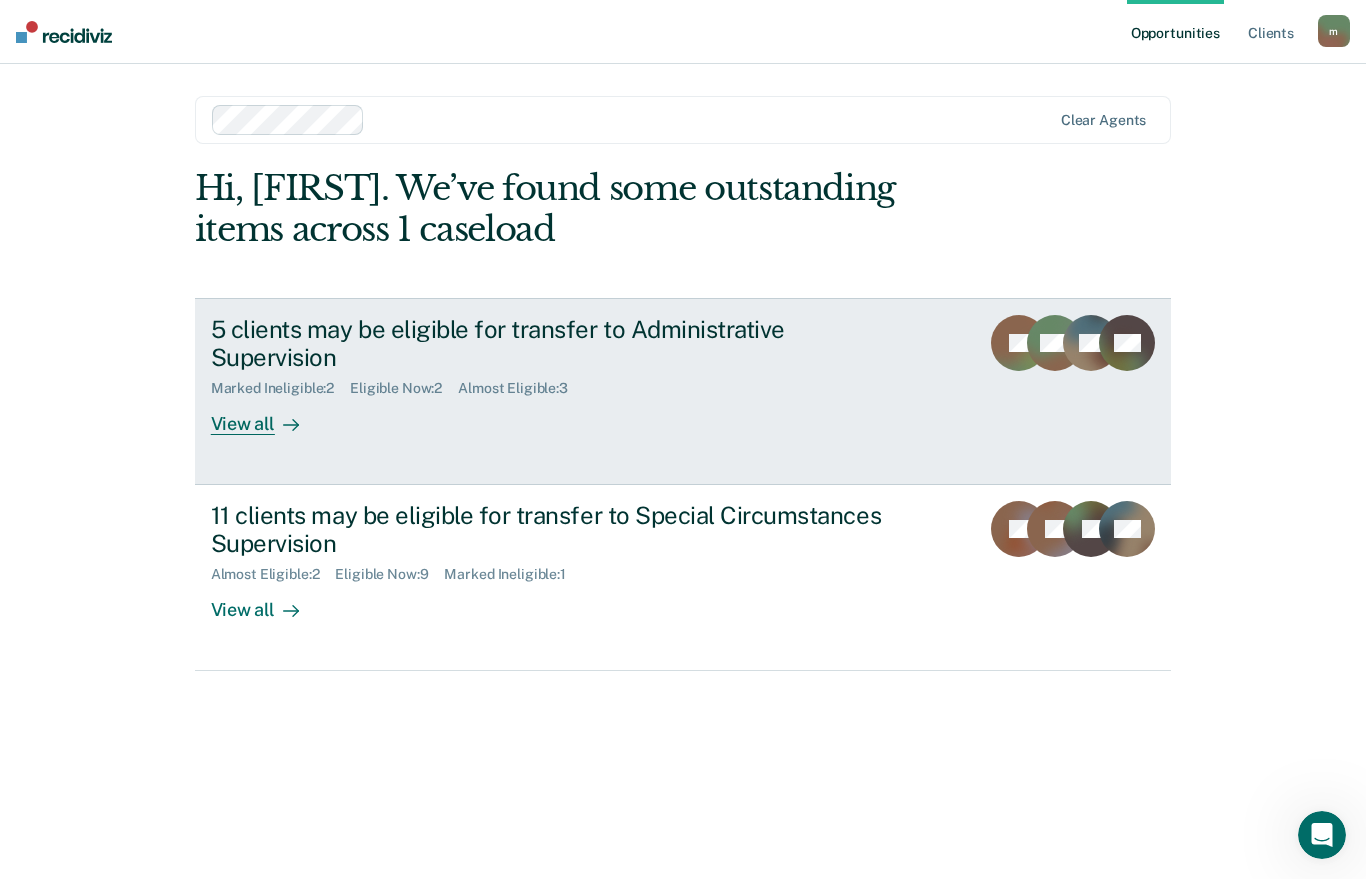 click on "Marked Ineligible :  2 Eligible Now :  2 Almost Eligible :  3" at bounding box center [562, 384] 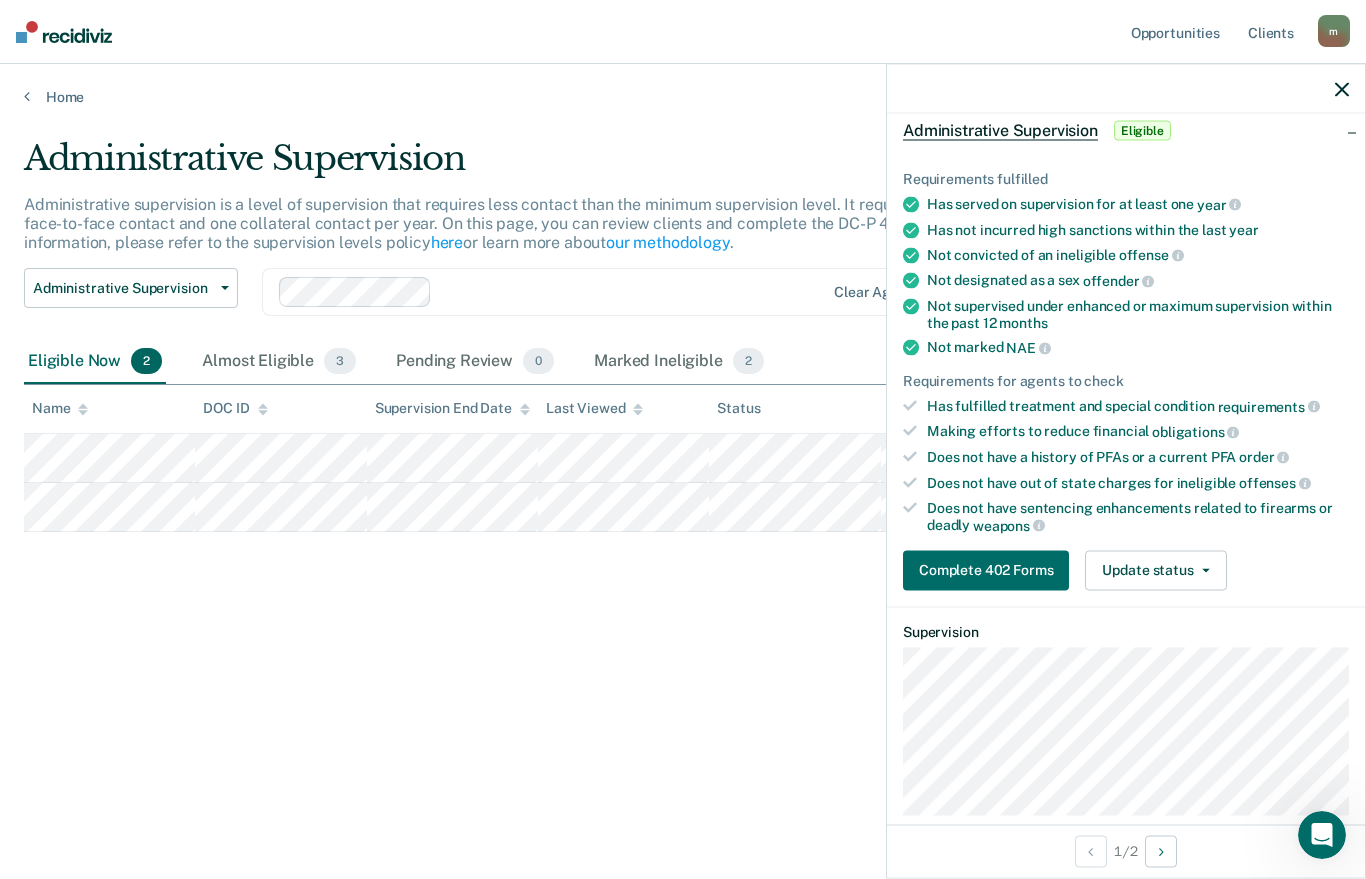 scroll, scrollTop: 71, scrollLeft: 0, axis: vertical 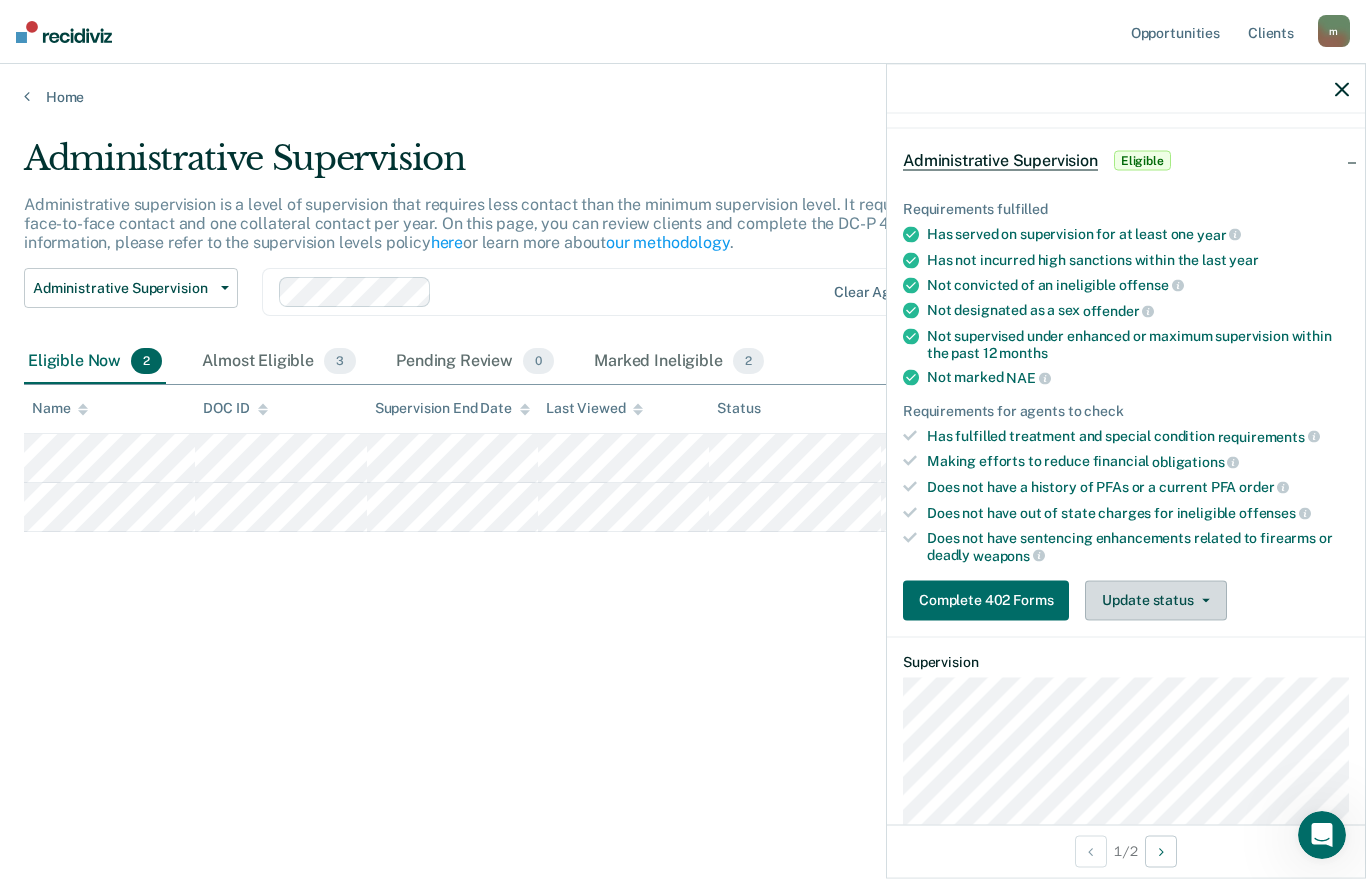 click on "Update status" at bounding box center (1155, 600) 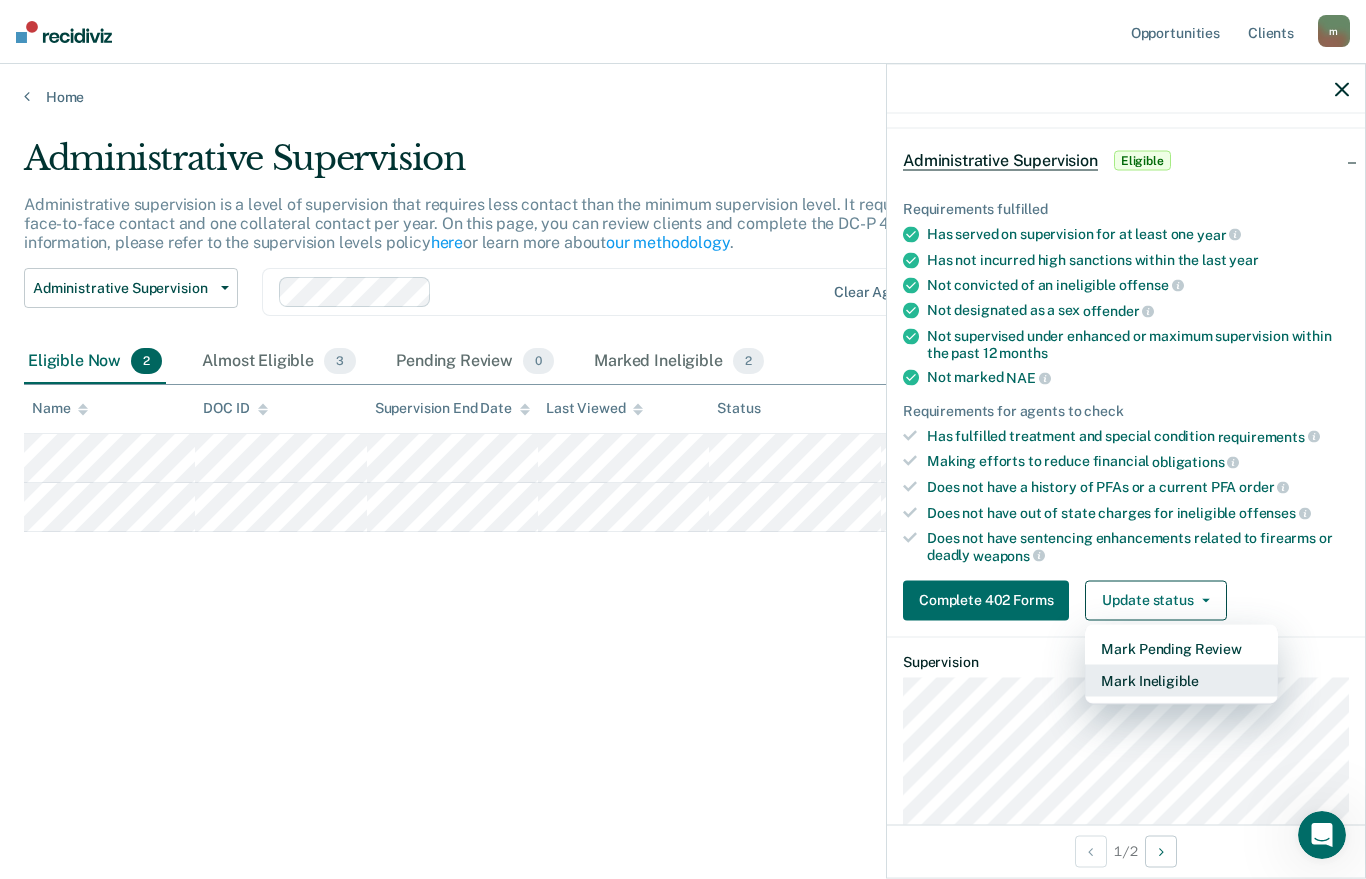 click on "Mark Ineligible" at bounding box center (1181, 680) 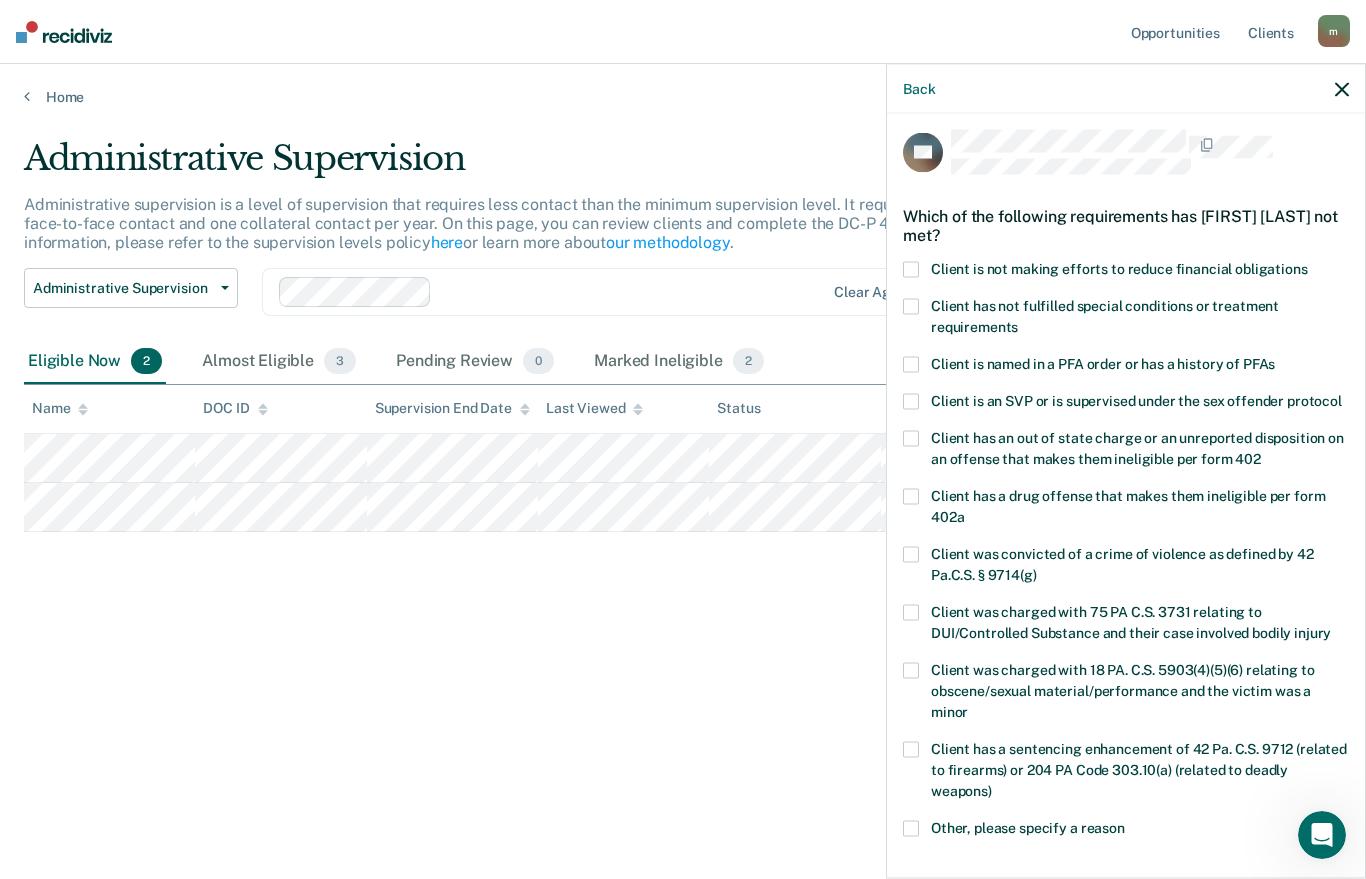 scroll, scrollTop: 3, scrollLeft: 0, axis: vertical 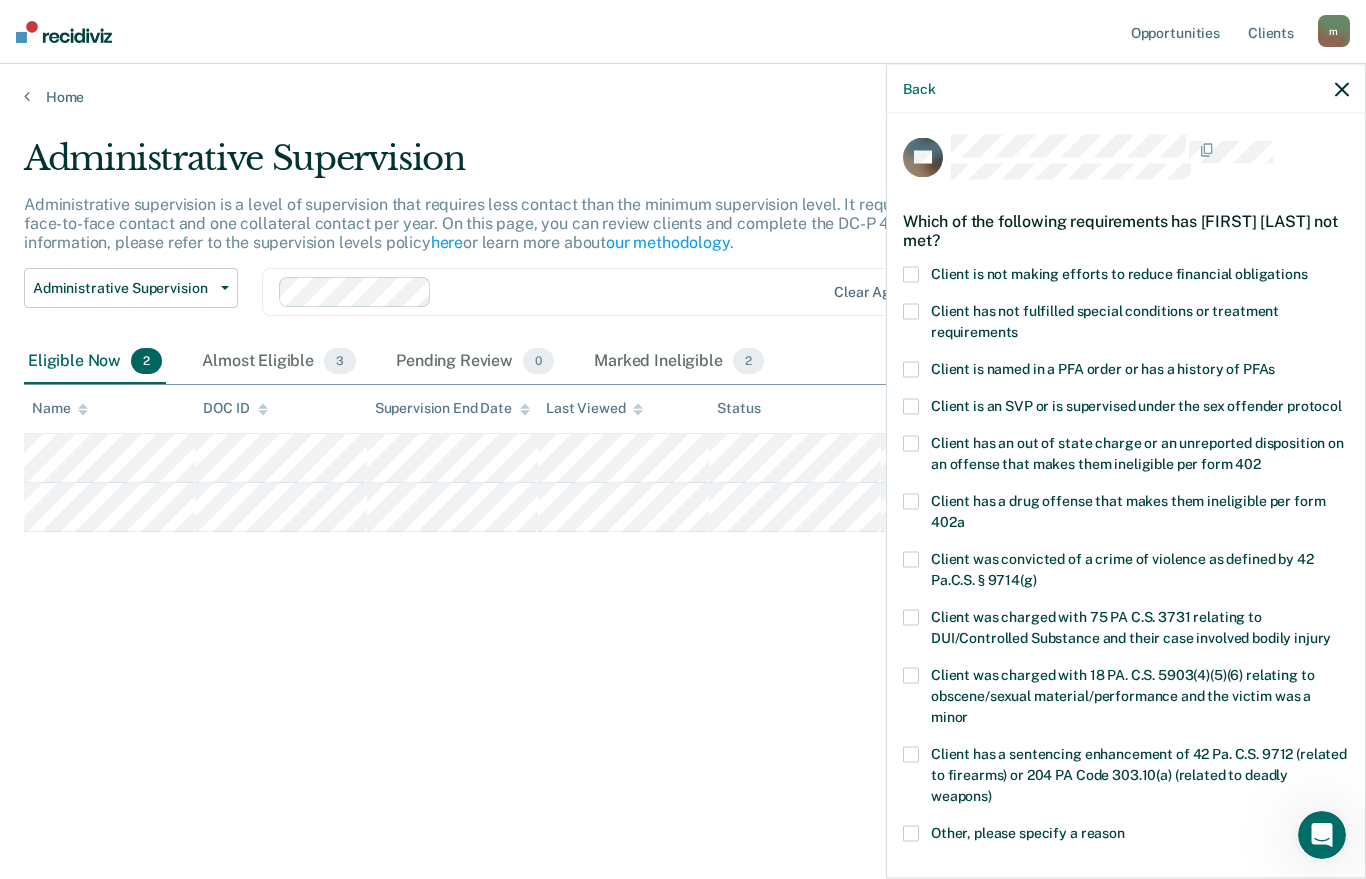 click on "Client is not making efforts to reduce financial obligations" at bounding box center [1126, 276] 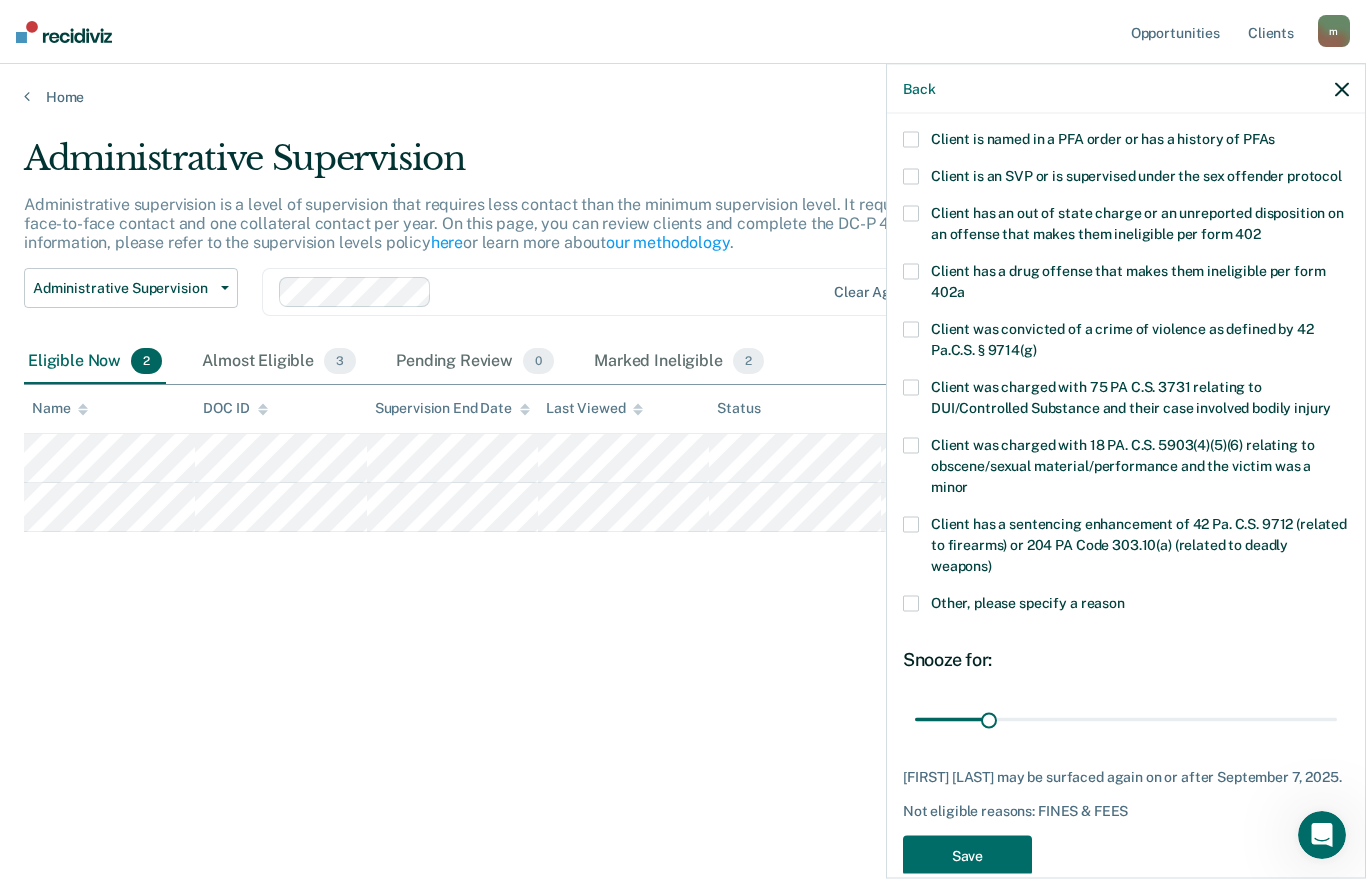 scroll, scrollTop: 232, scrollLeft: 0, axis: vertical 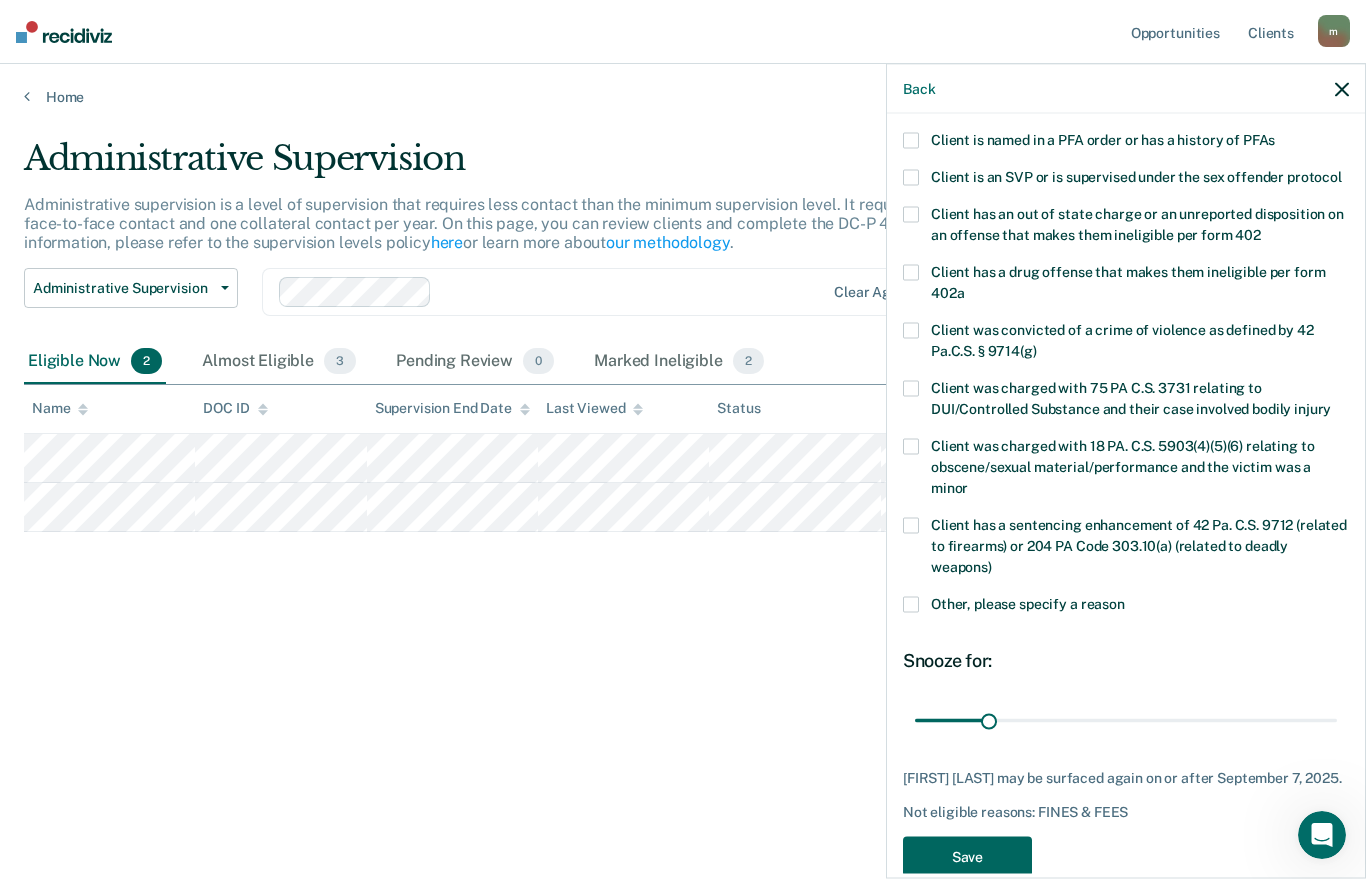 click on "Save" at bounding box center [967, 856] 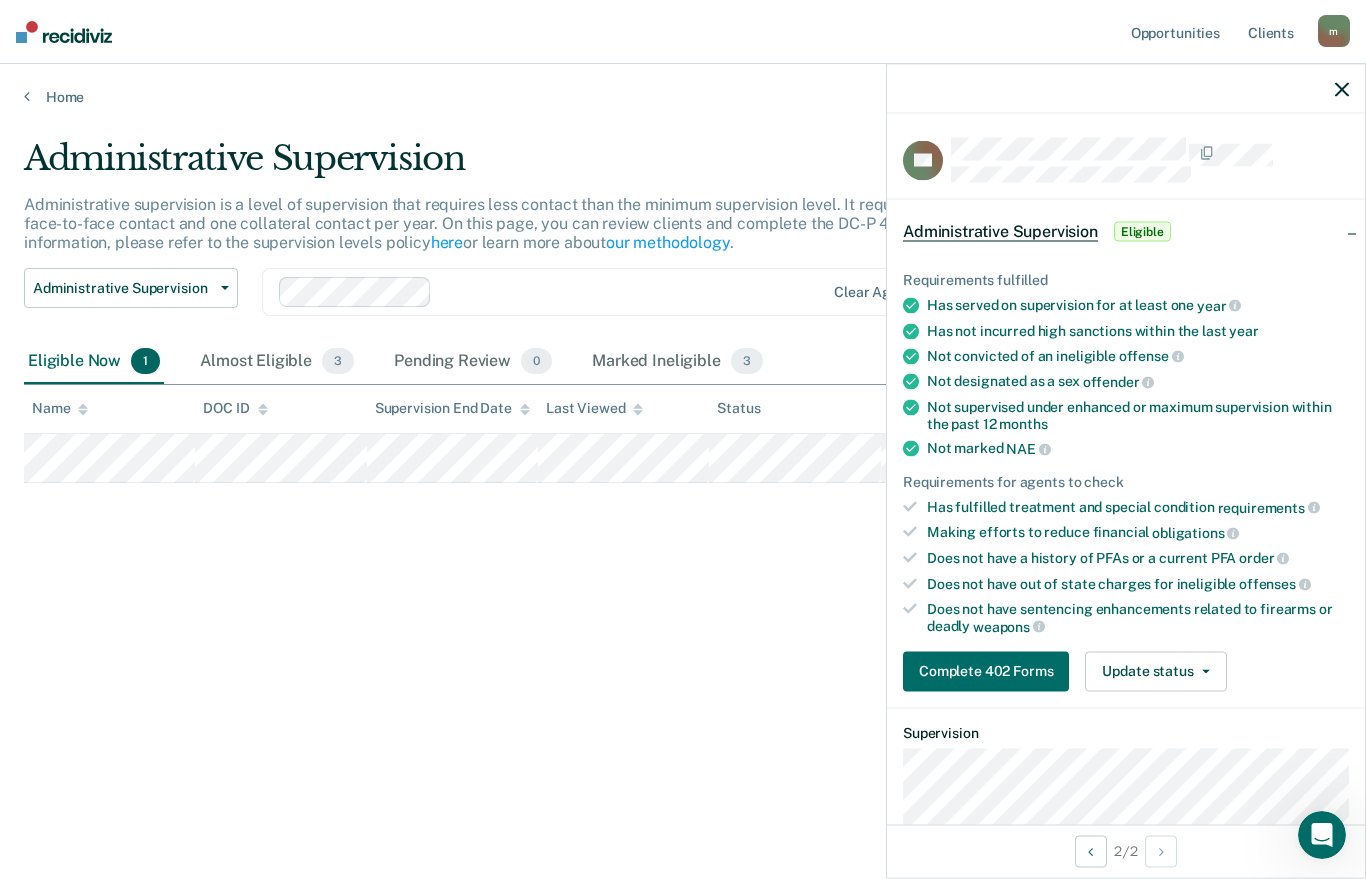 scroll, scrollTop: 0, scrollLeft: 0, axis: both 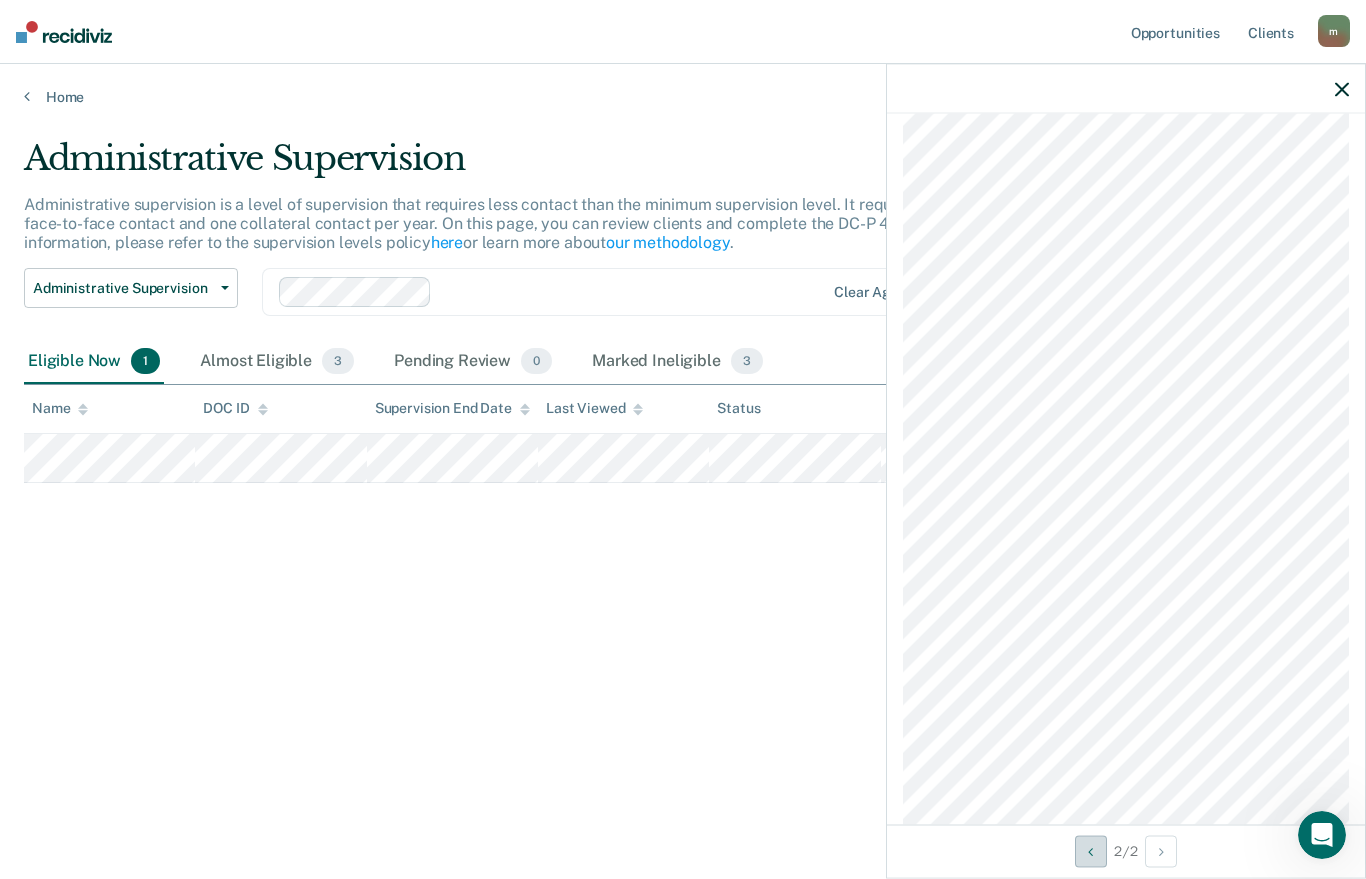 click at bounding box center [1091, 851] 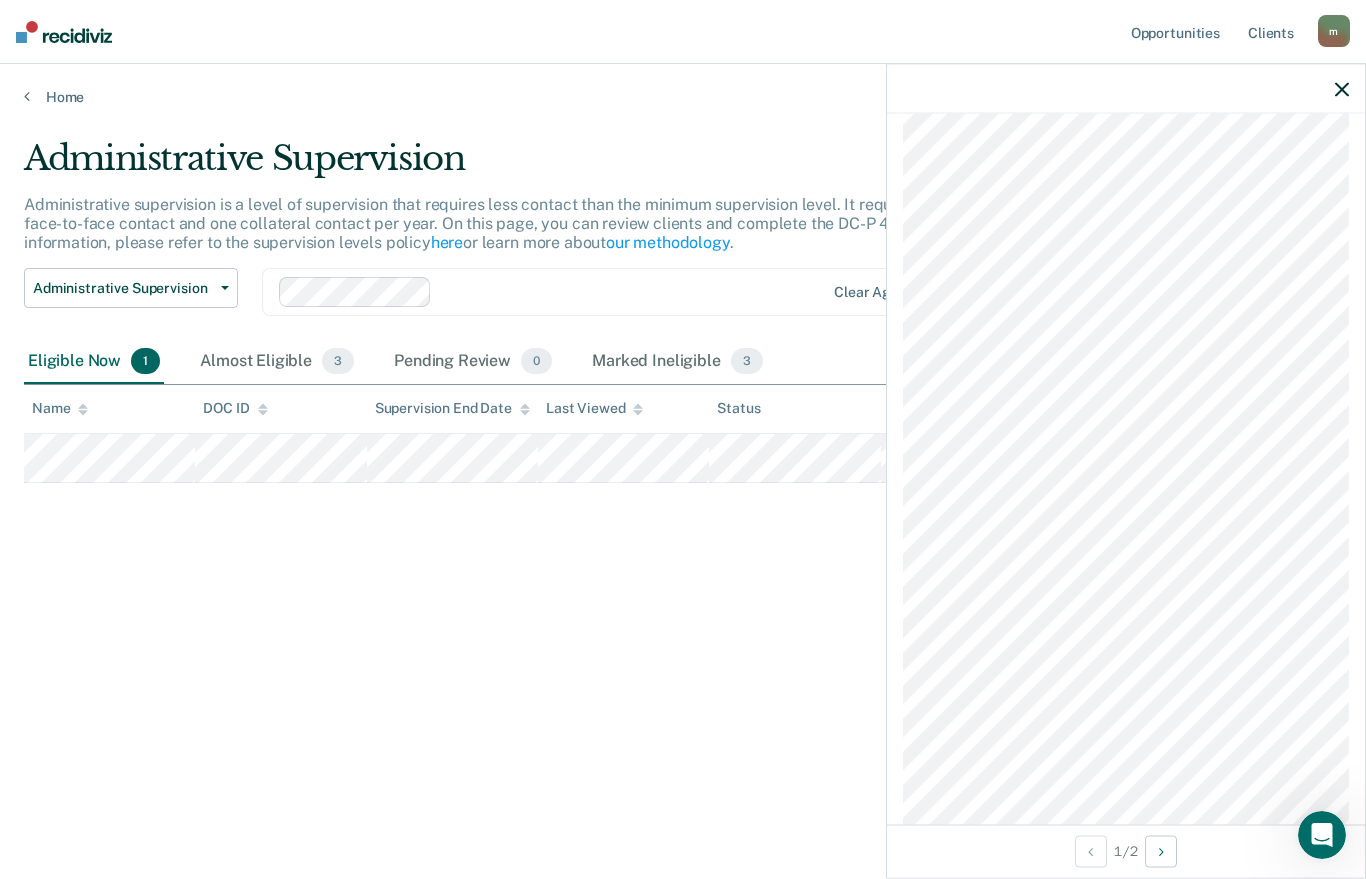 scroll, scrollTop: 978, scrollLeft: 0, axis: vertical 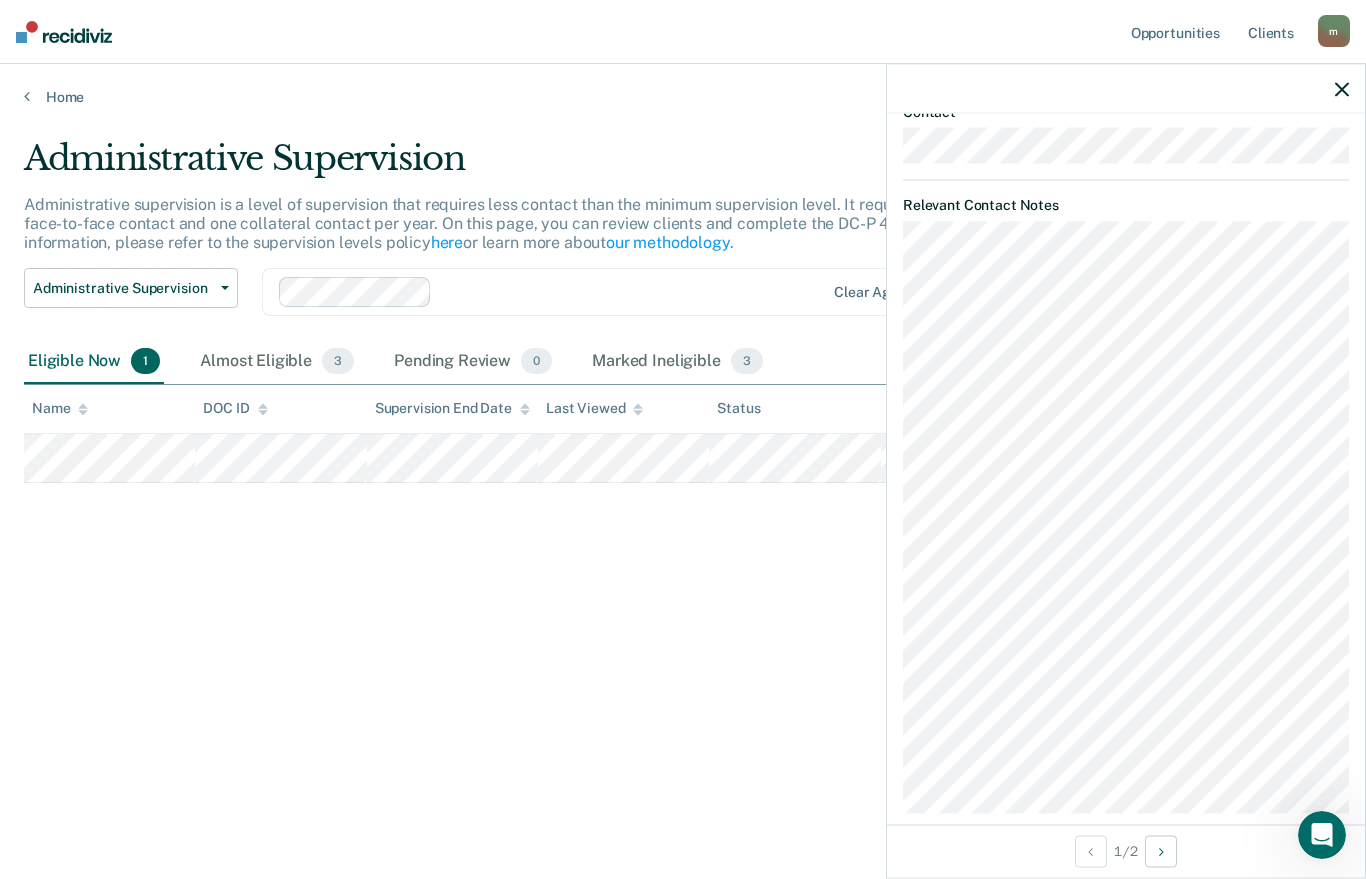 click at bounding box center (1126, 89) 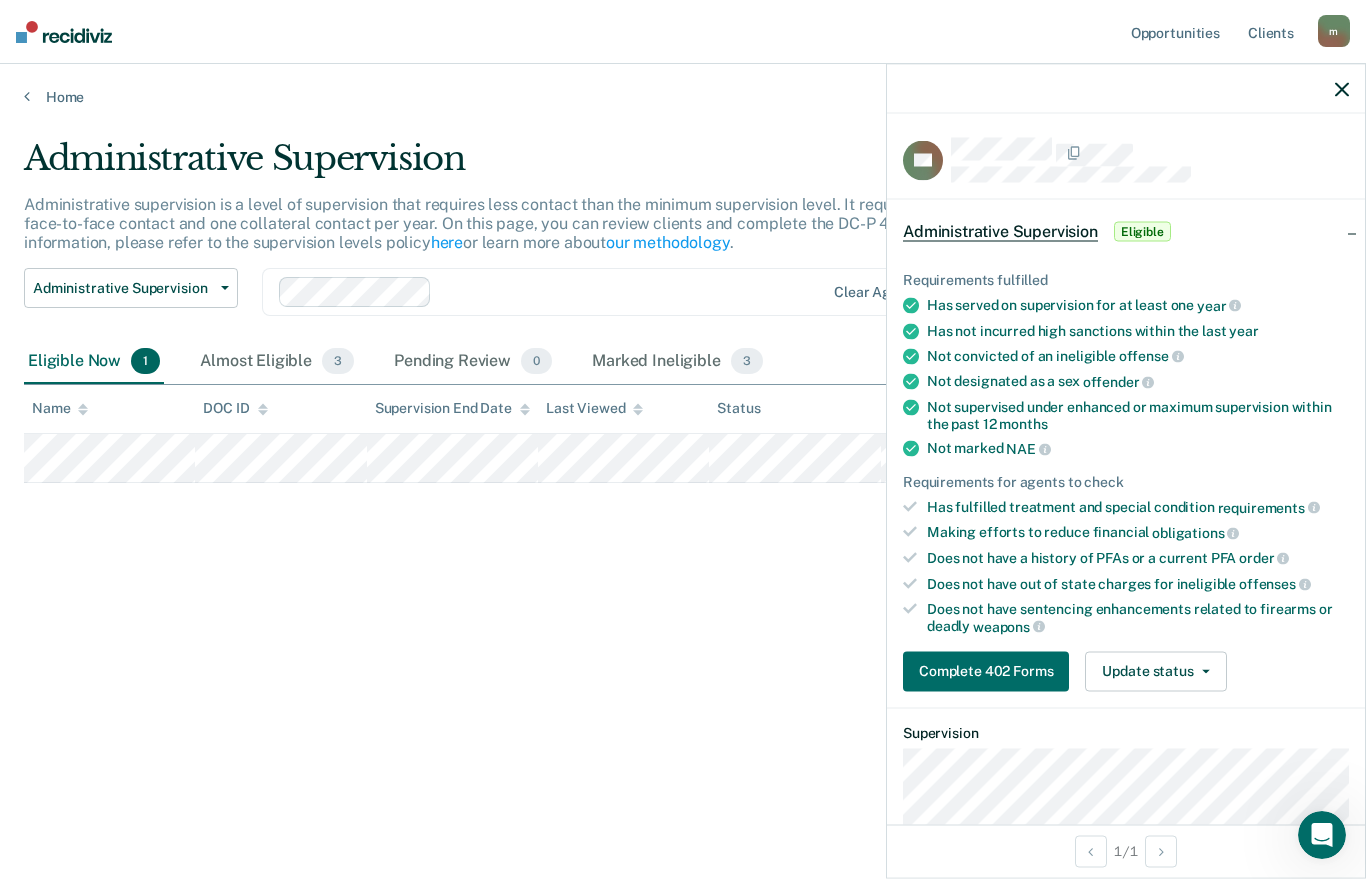 scroll, scrollTop: 0, scrollLeft: 0, axis: both 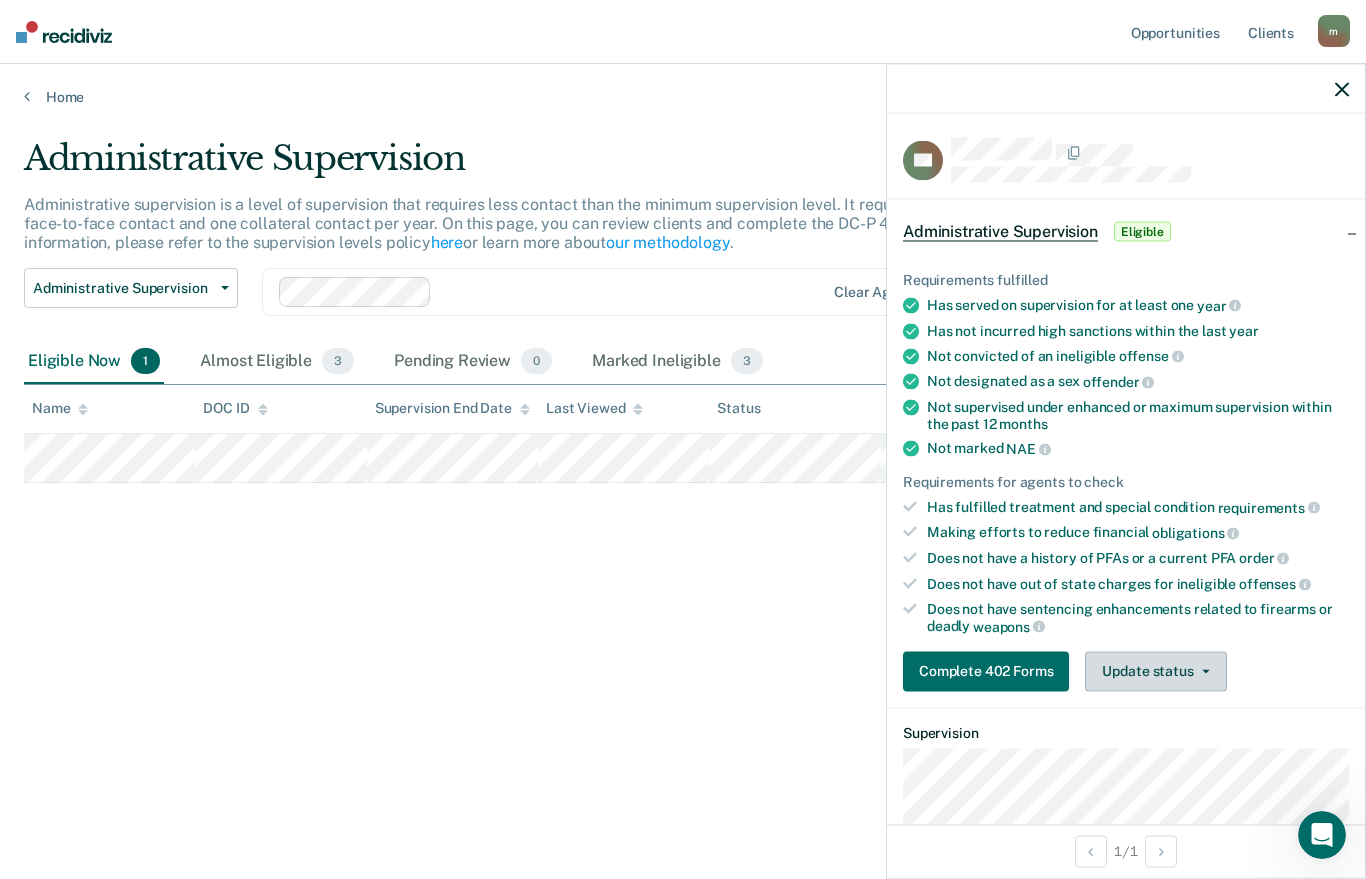 click on "Update status" at bounding box center [1155, 671] 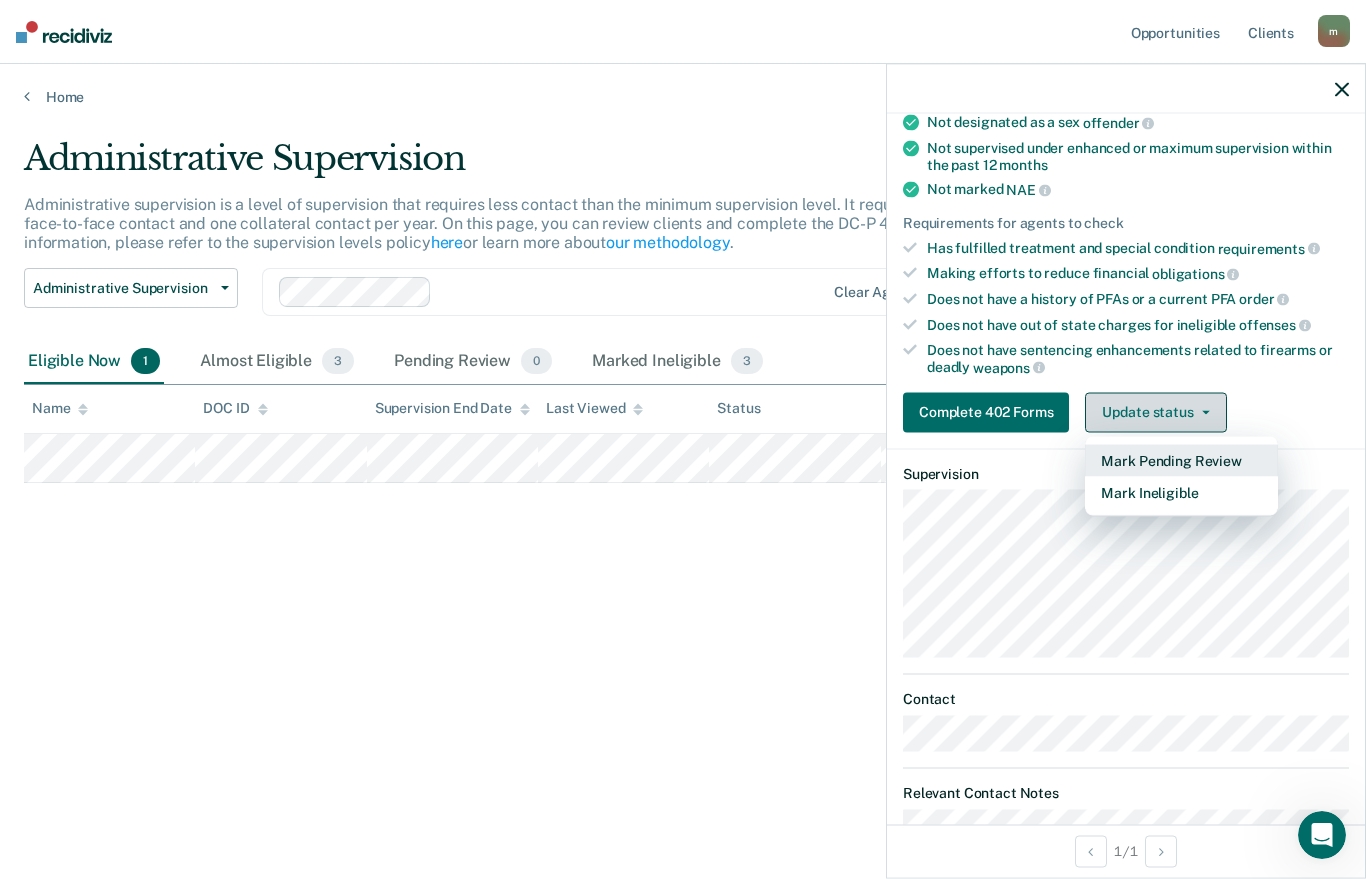 scroll, scrollTop: 105, scrollLeft: 0, axis: vertical 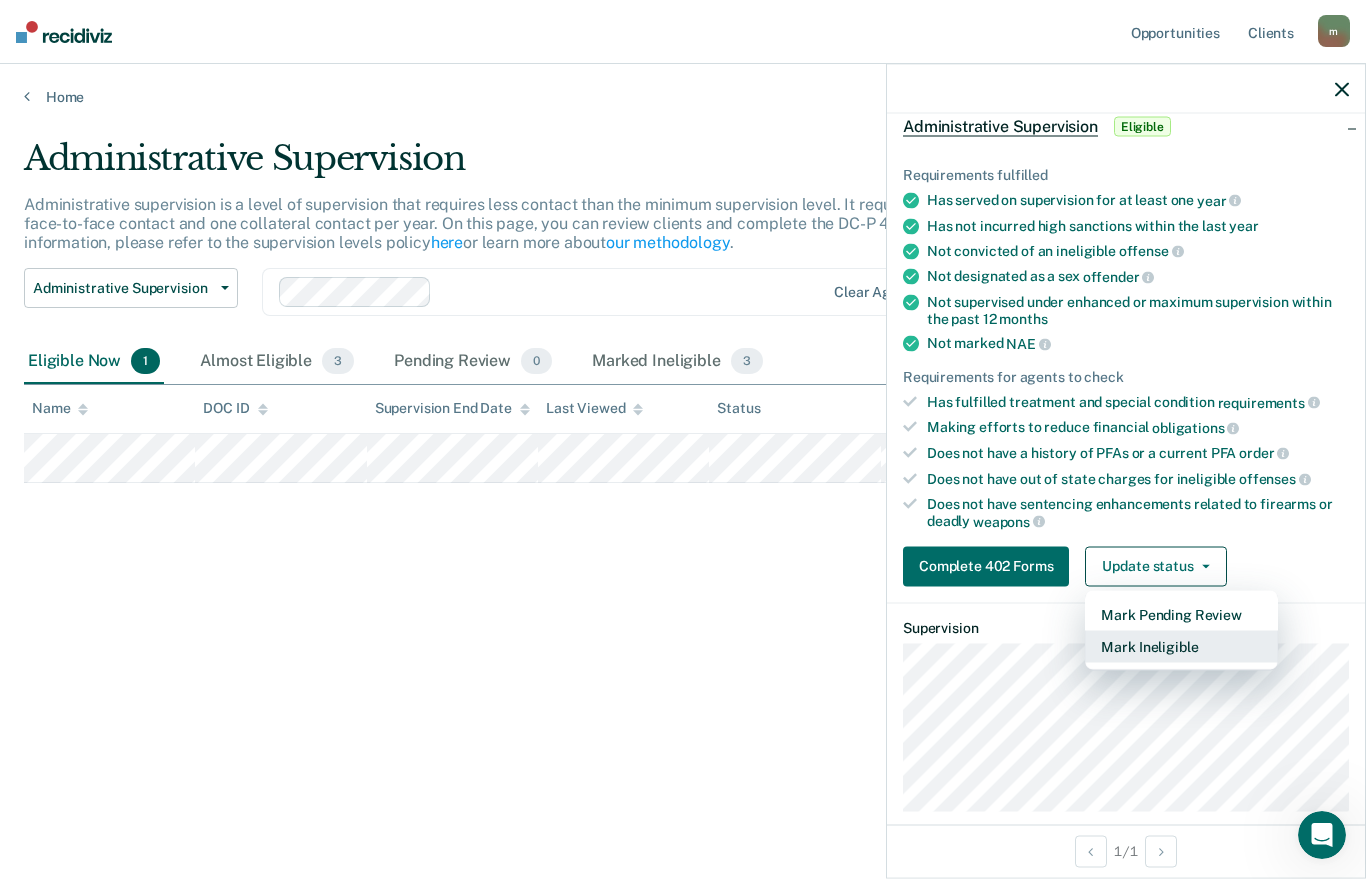 click on "Mark Ineligible" at bounding box center (1181, 646) 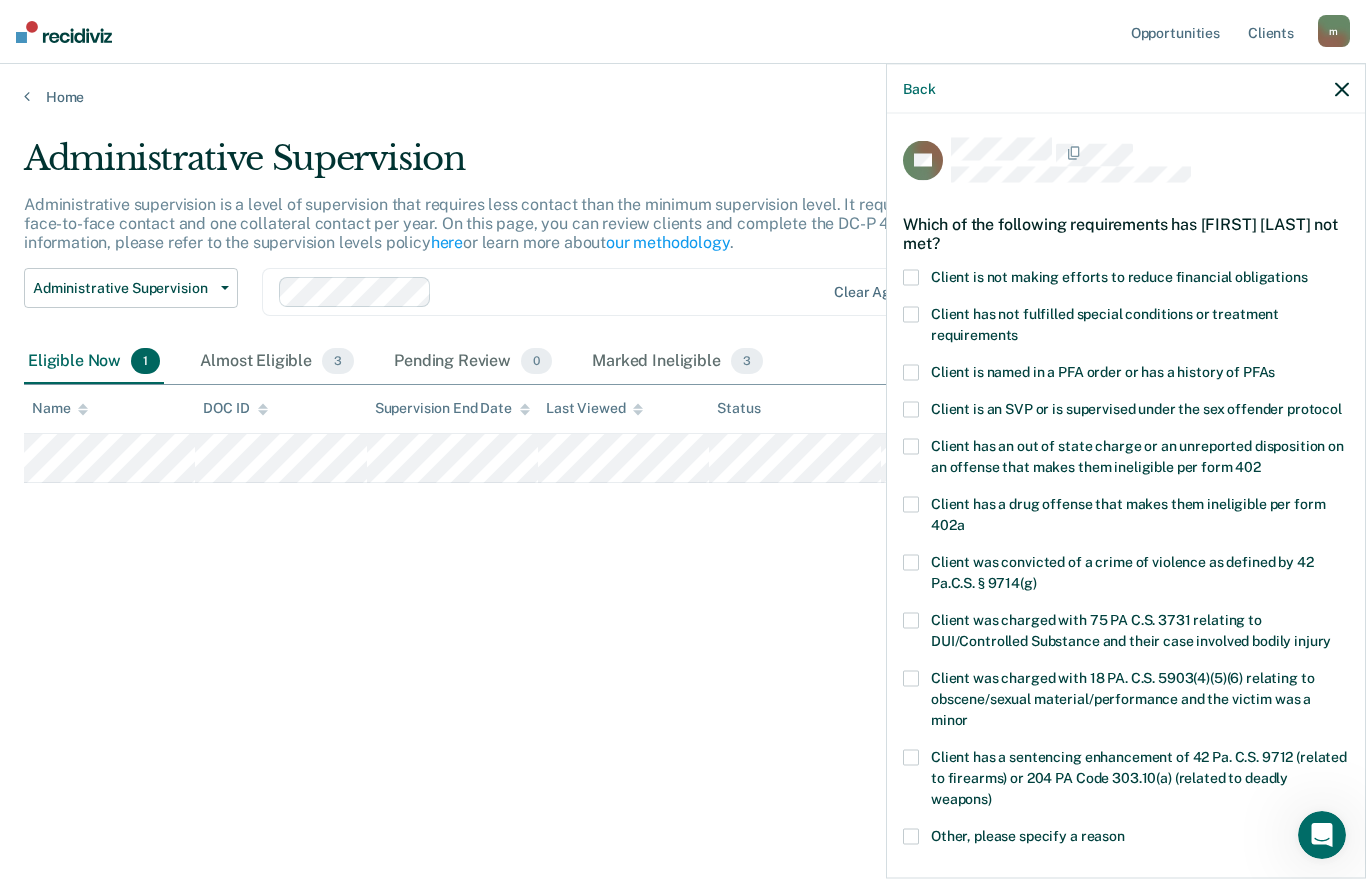 scroll, scrollTop: 0, scrollLeft: 0, axis: both 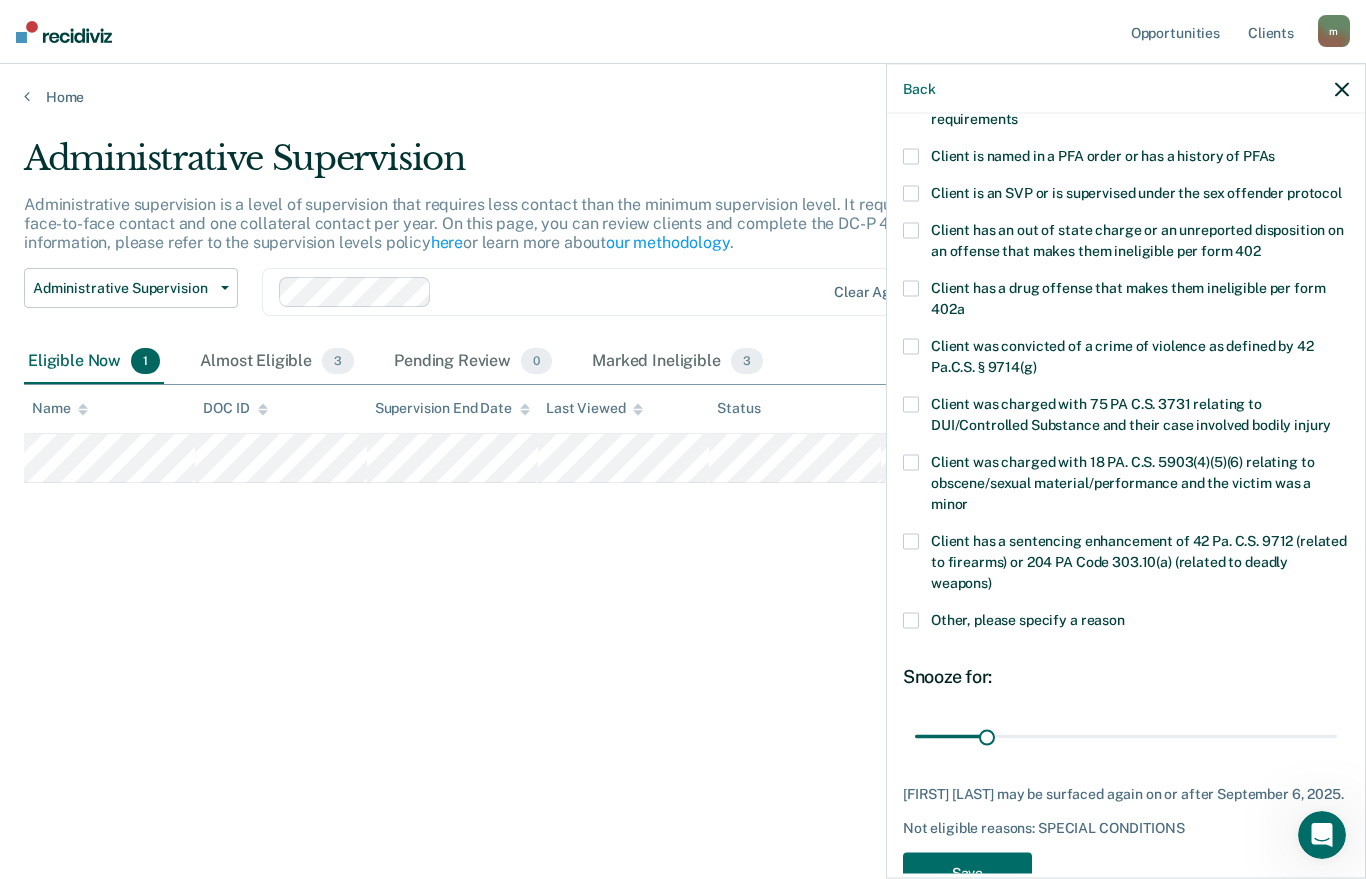 type on "30" 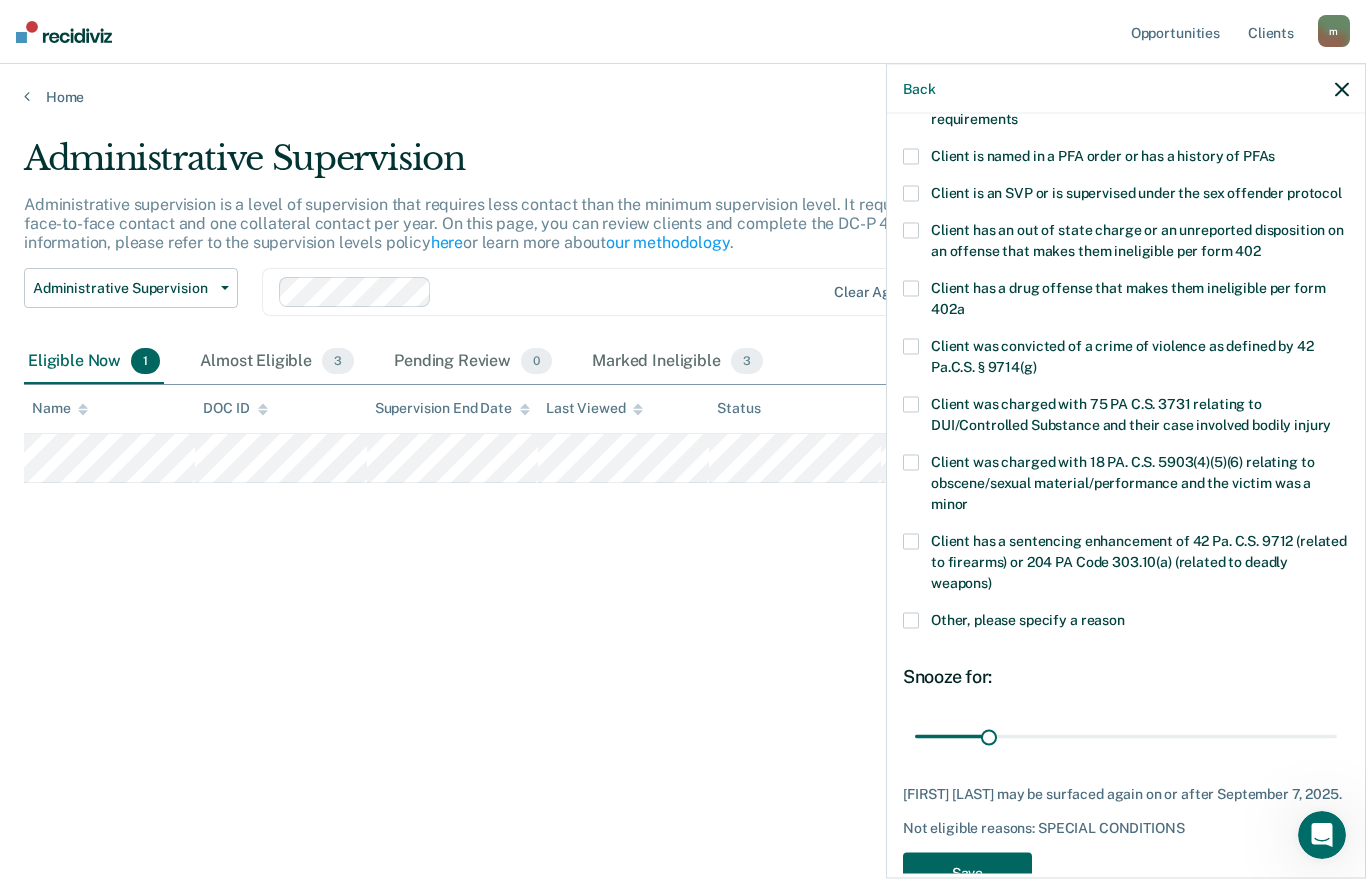 click on "Save" at bounding box center [967, 872] 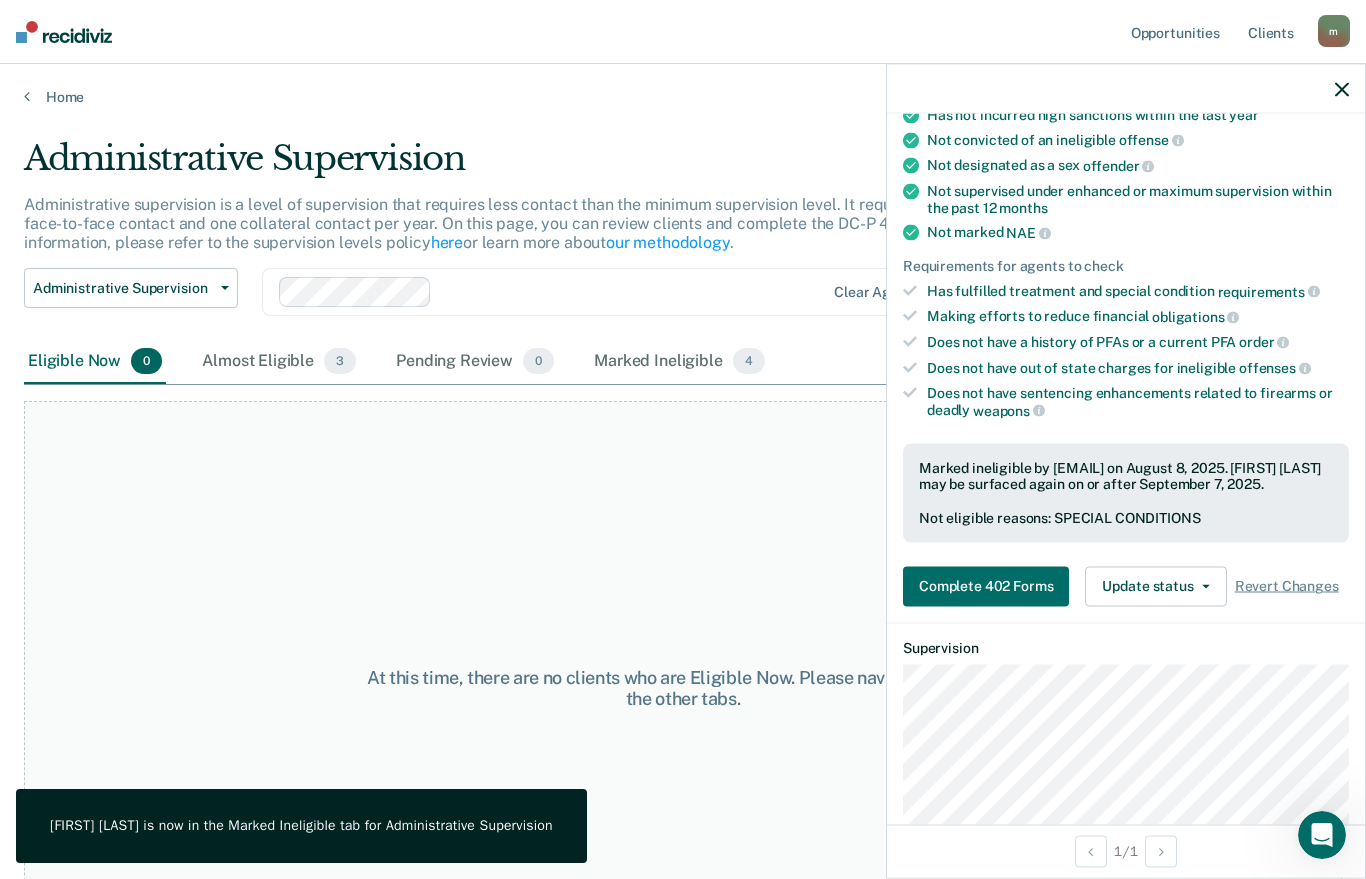 click at bounding box center [1342, 88] 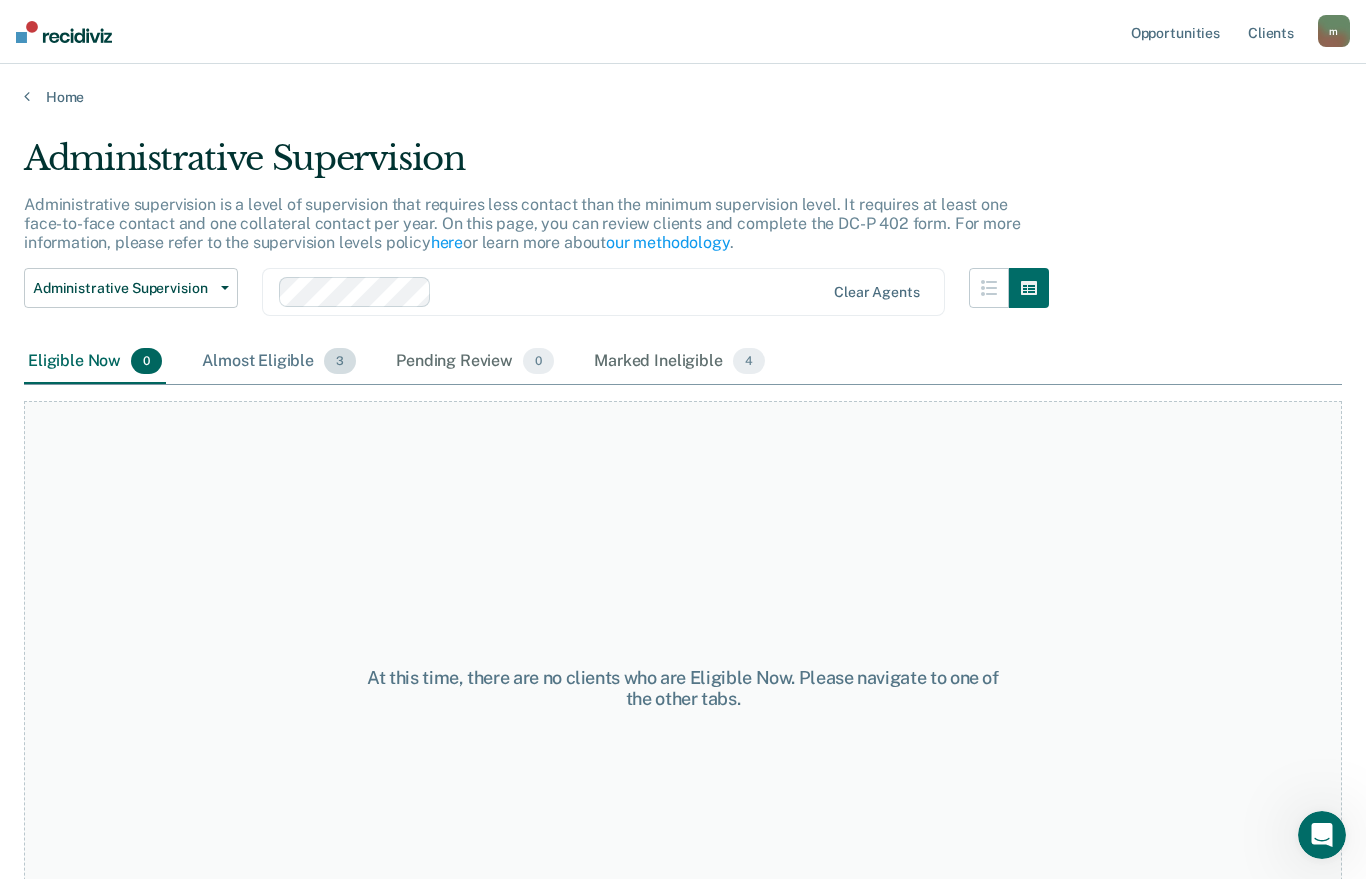 click on "3" at bounding box center (340, 361) 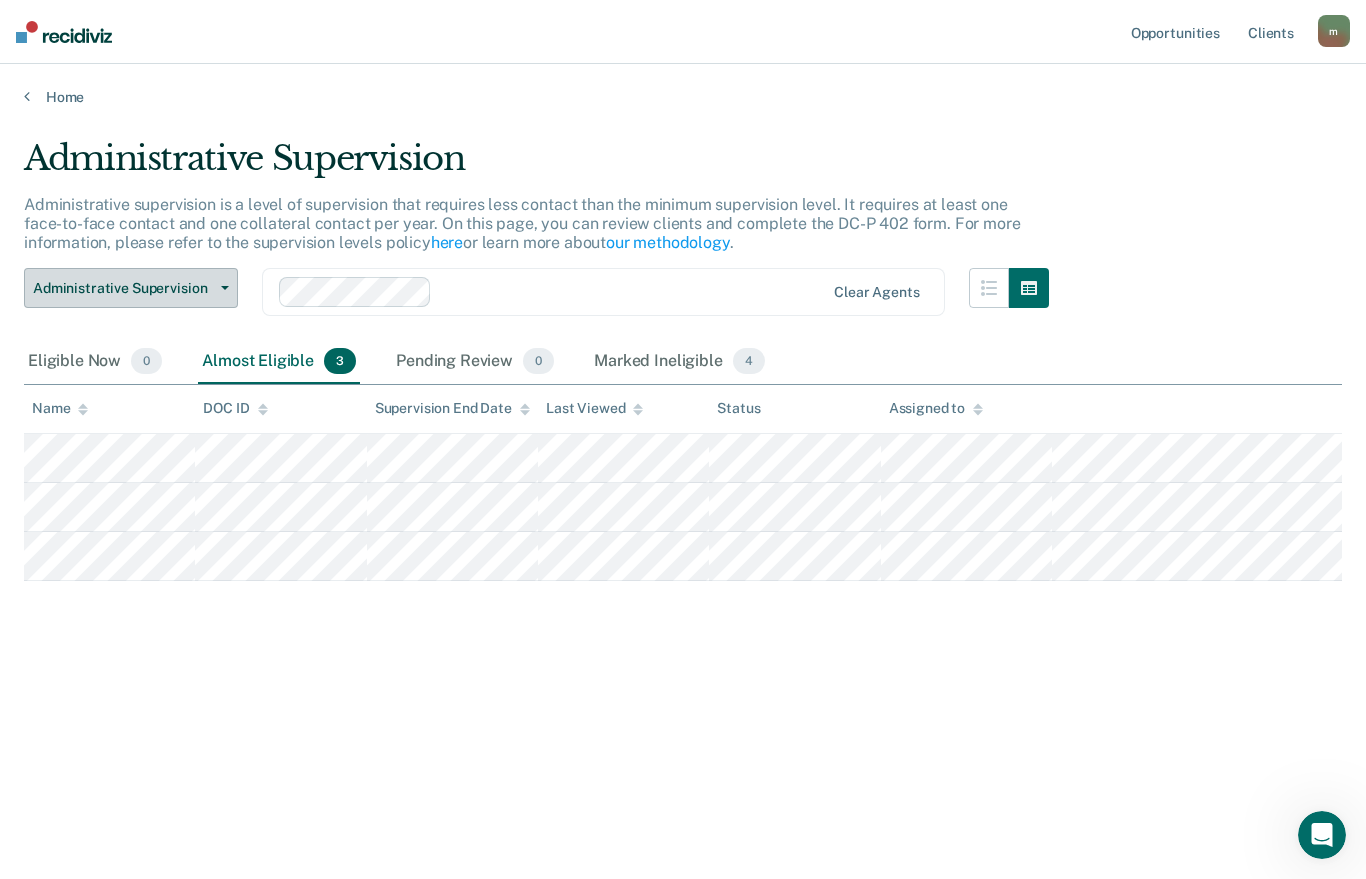 click on "Administrative Supervision" at bounding box center (123, 288) 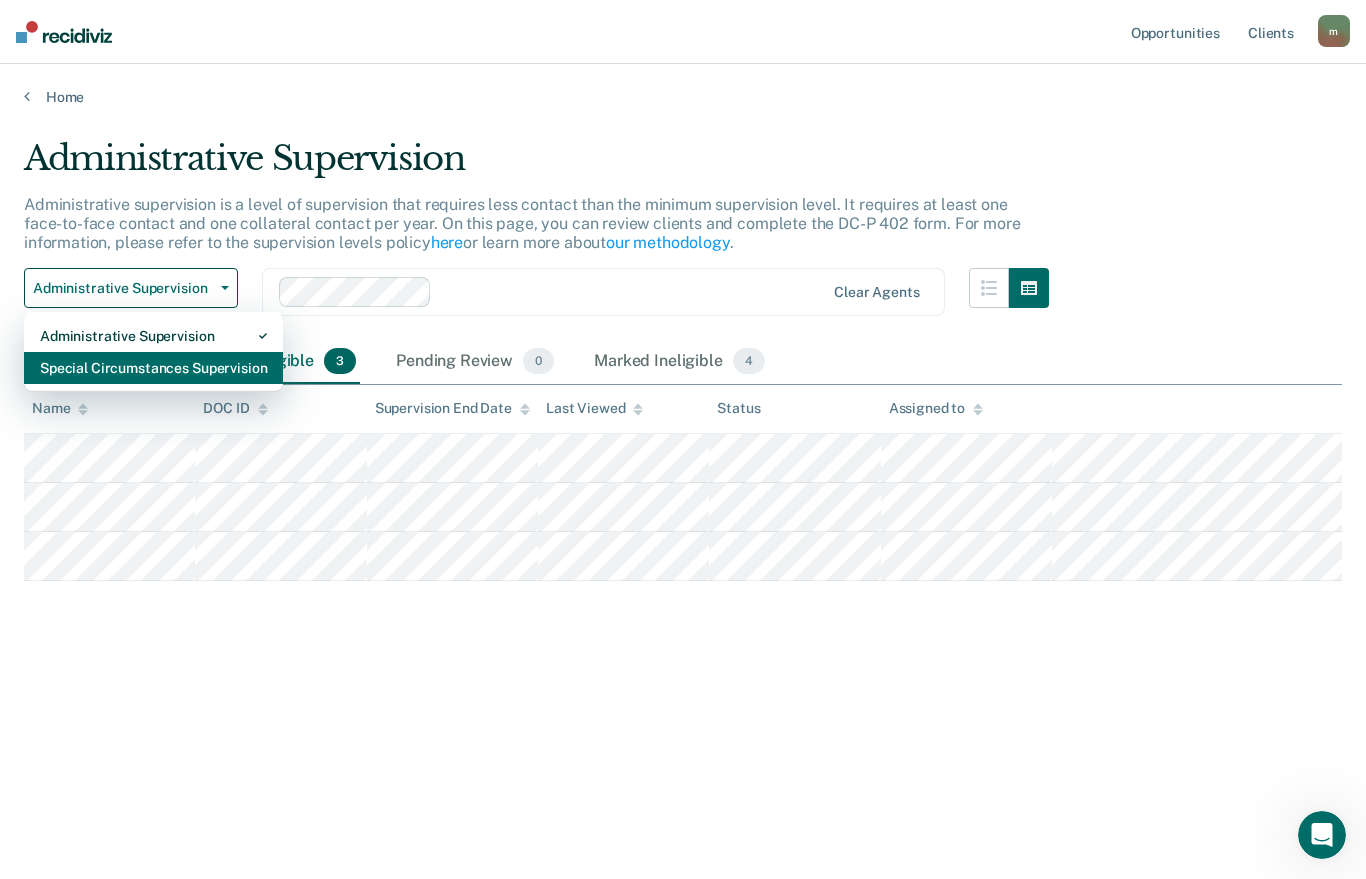 click on "Special Circumstances Supervision" at bounding box center [153, 368] 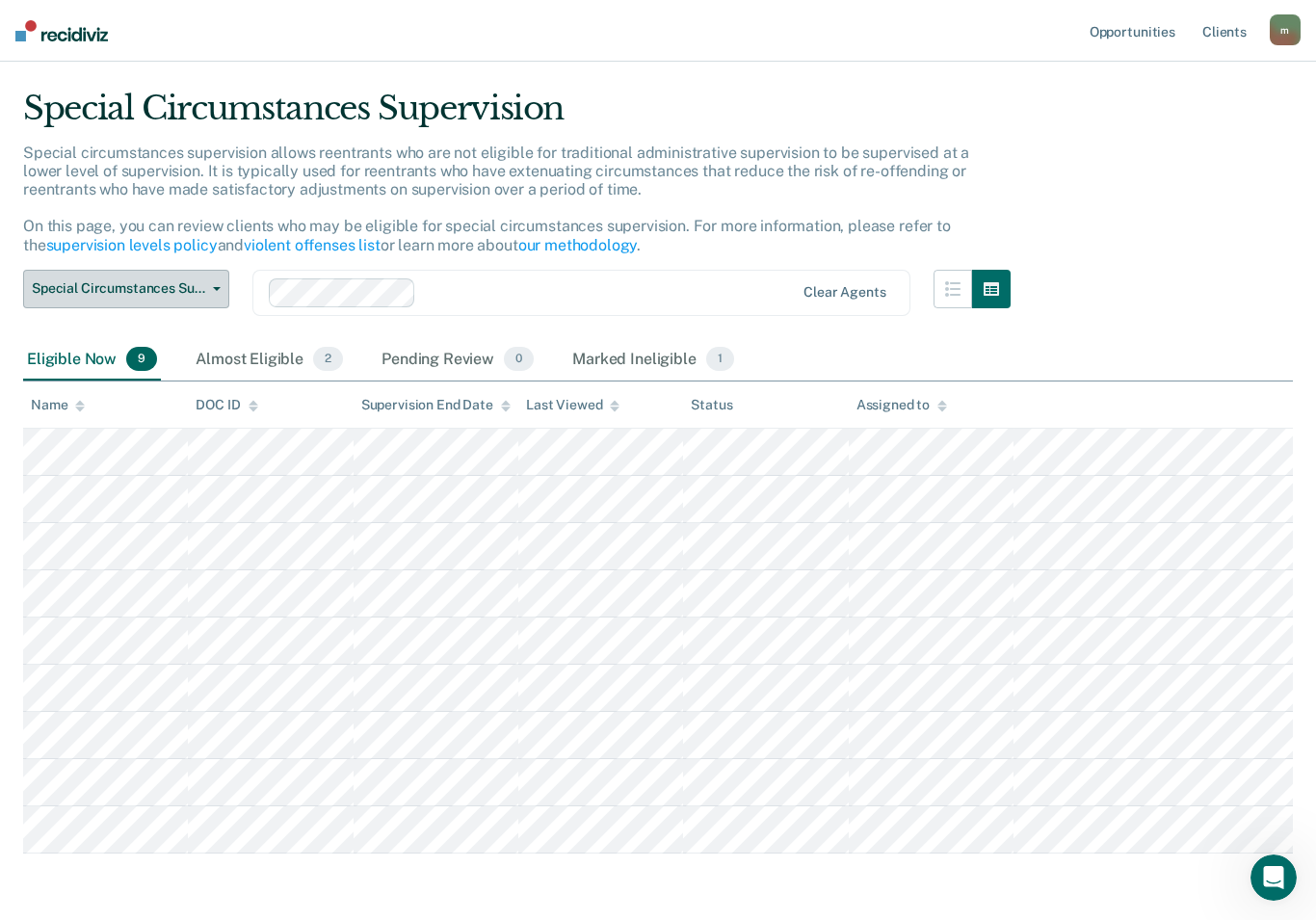 scroll, scrollTop: 46, scrollLeft: 0, axis: vertical 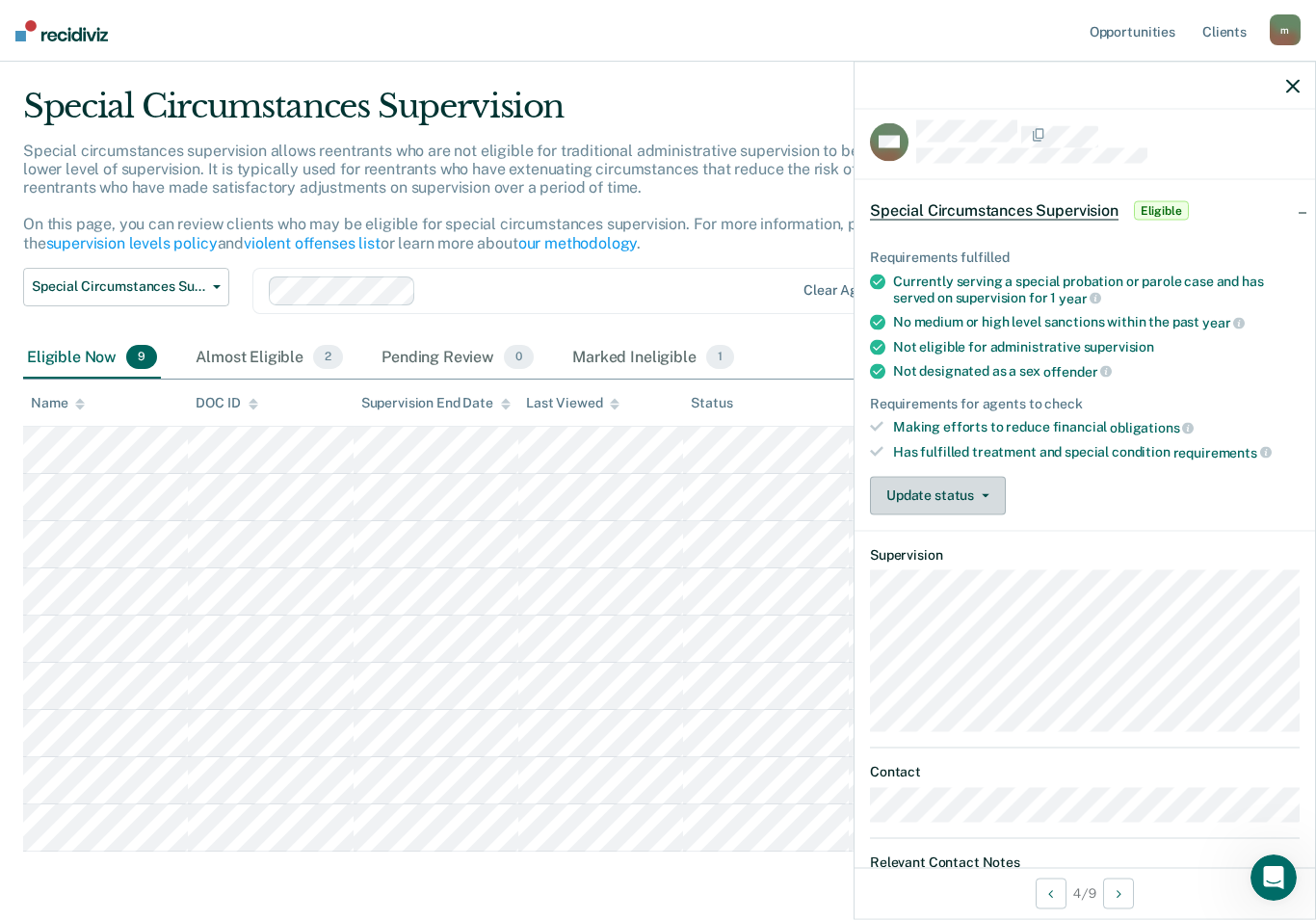 click on "Update status" at bounding box center (937, 495) 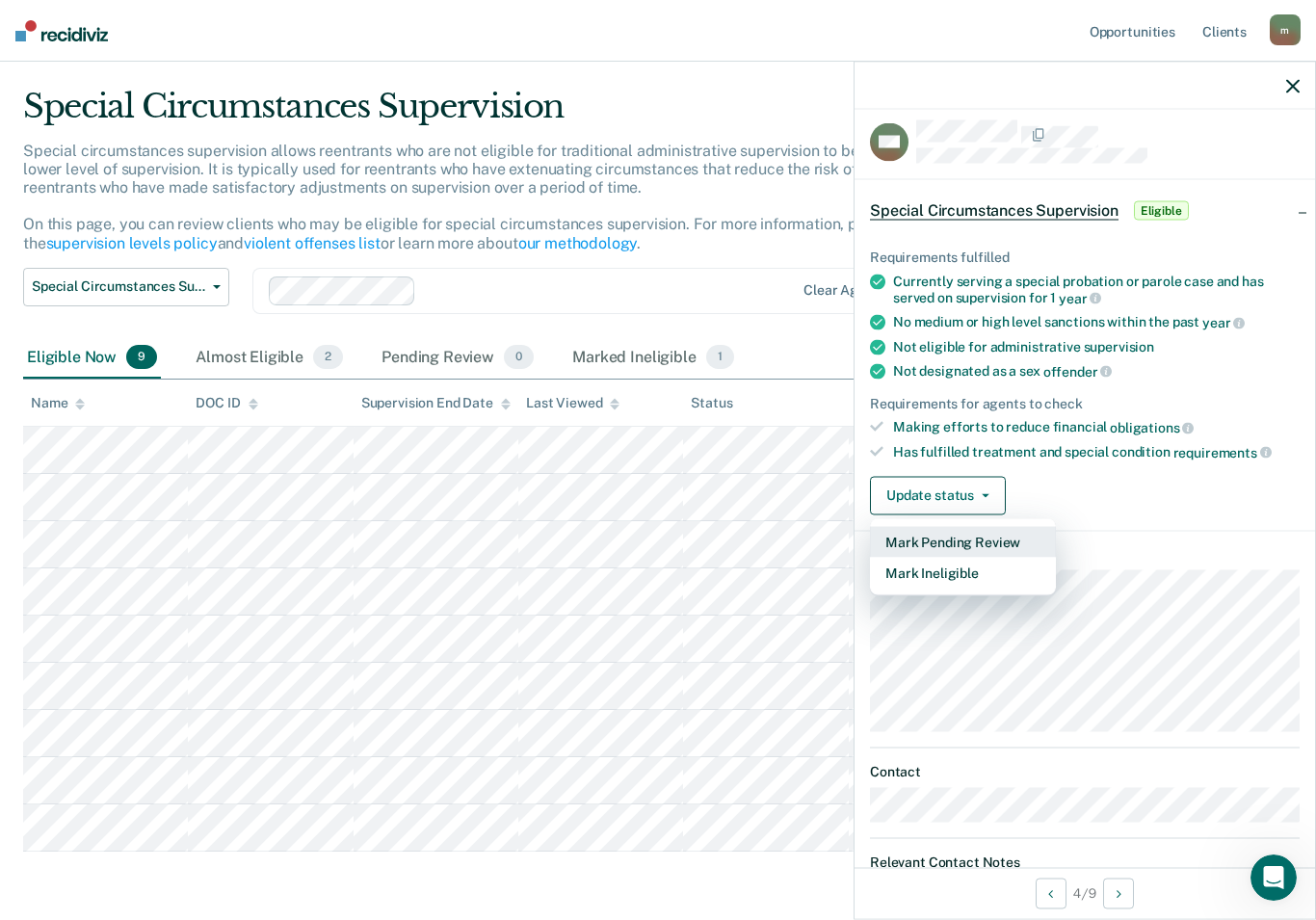 click on "Mark Pending Review" at bounding box center (962, 541) 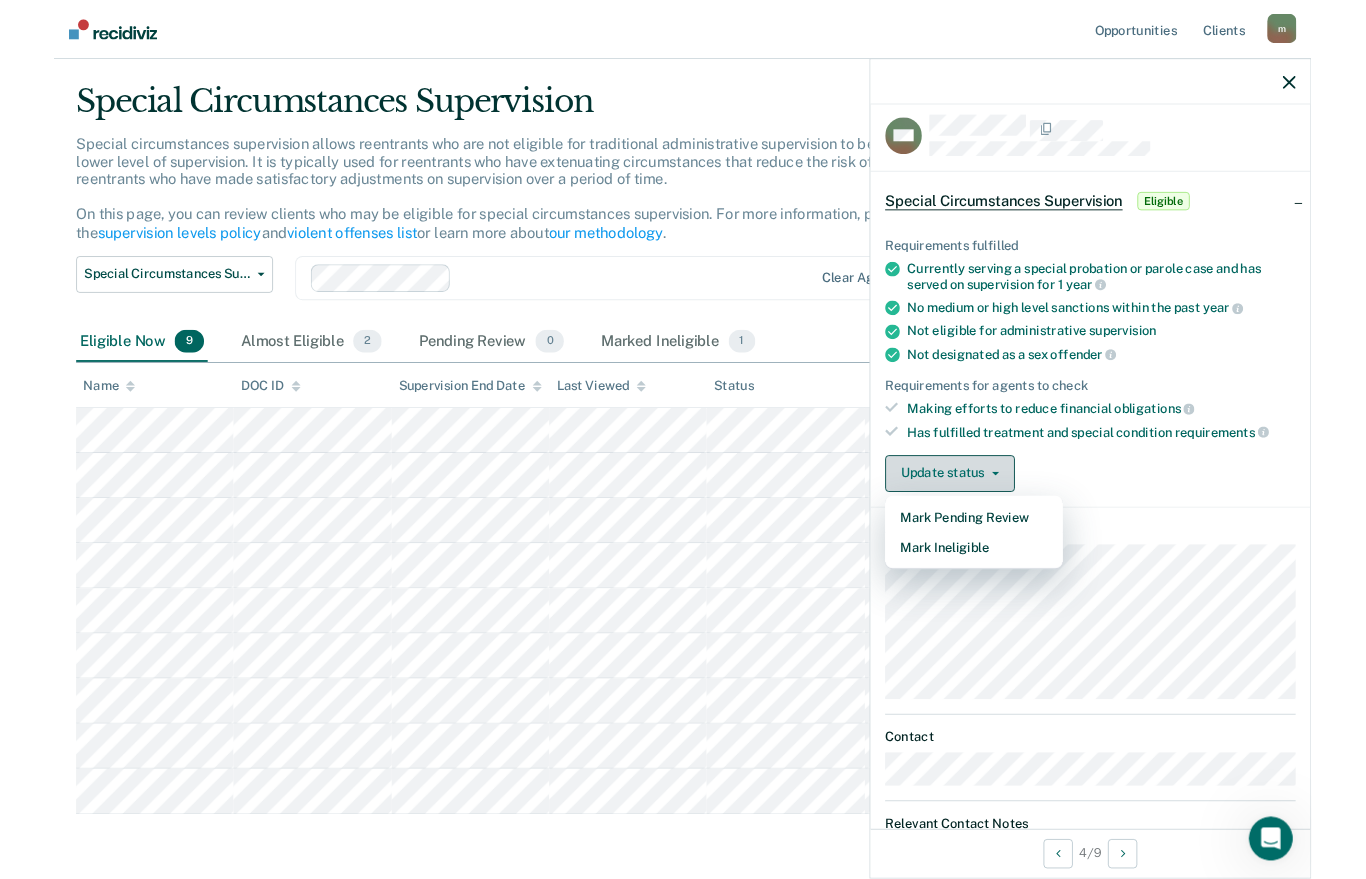 scroll, scrollTop: 44, scrollLeft: 0, axis: vertical 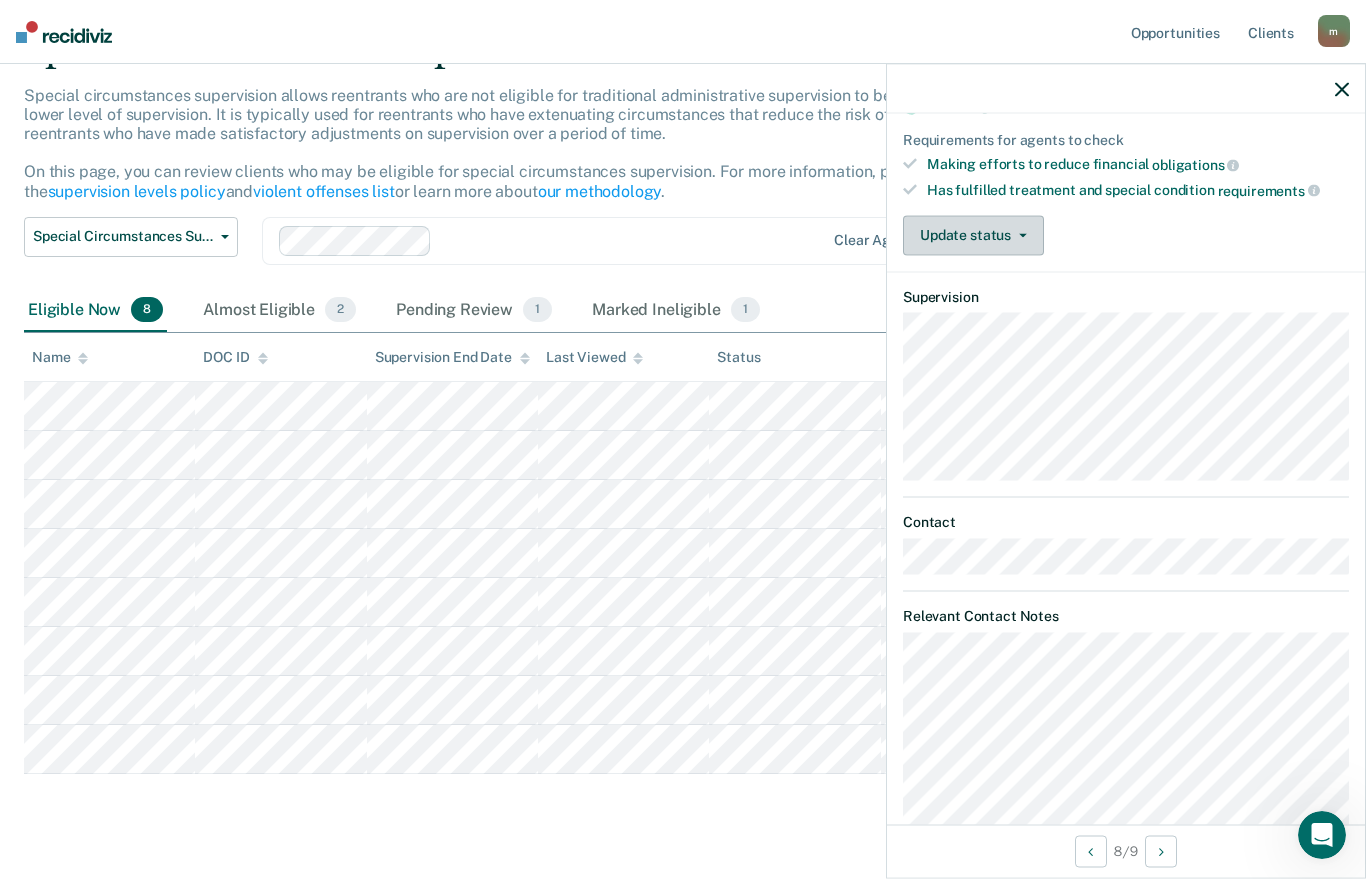 click at bounding box center [1019, 235] 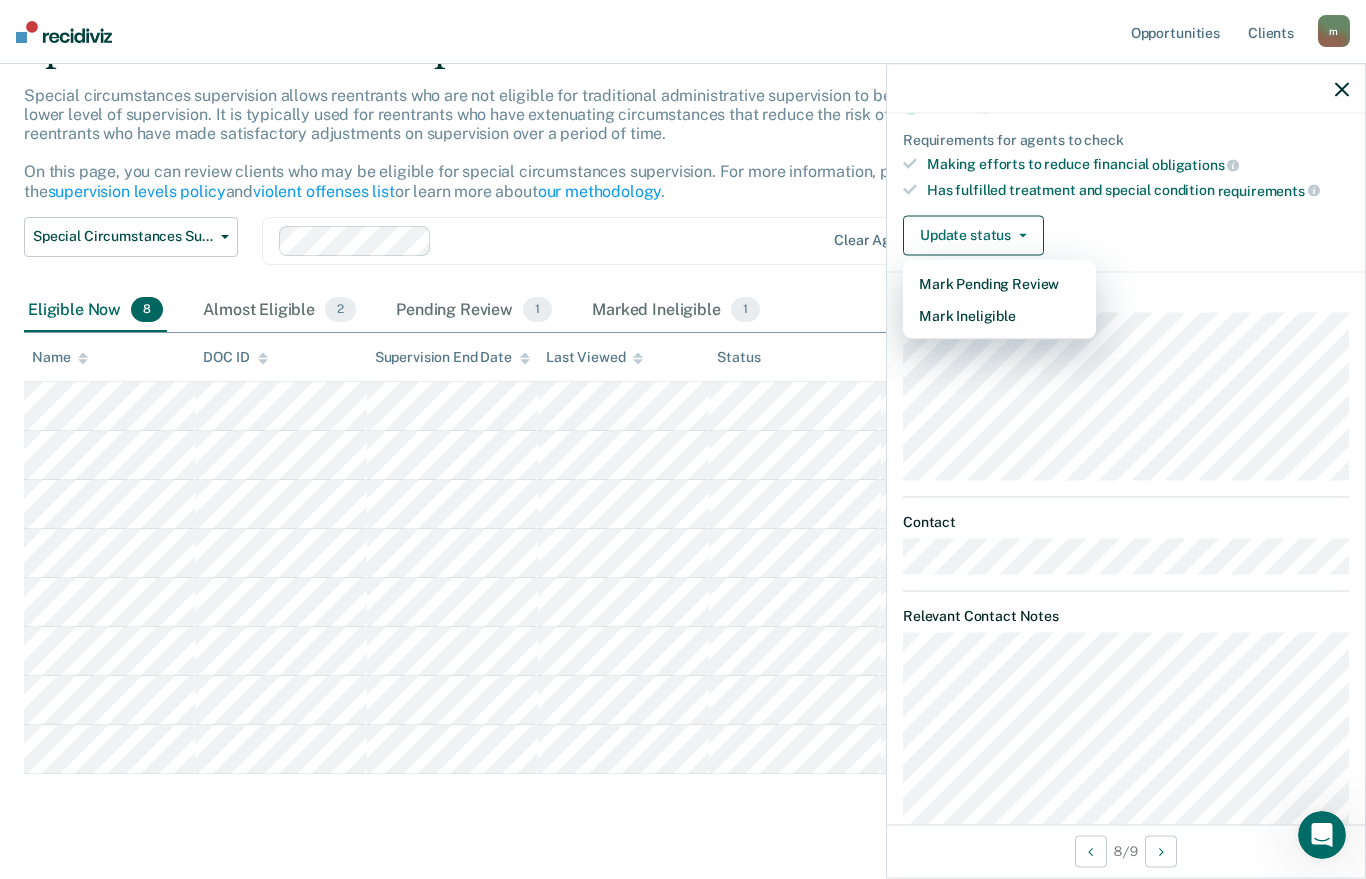click on "Requirements fulfilled Currently serving a special probation or parole case and has served on supervision for 1 year No medium or high level sanctions within the past year Not eligible for administrative supervision Not designated as a sex offender Requirements for agents to check Making efforts to reduce financial obligations Has fulfilled treatment and special condition requirements Update status Mark Pending Review Mark Ineligible" at bounding box center [1126, 109] 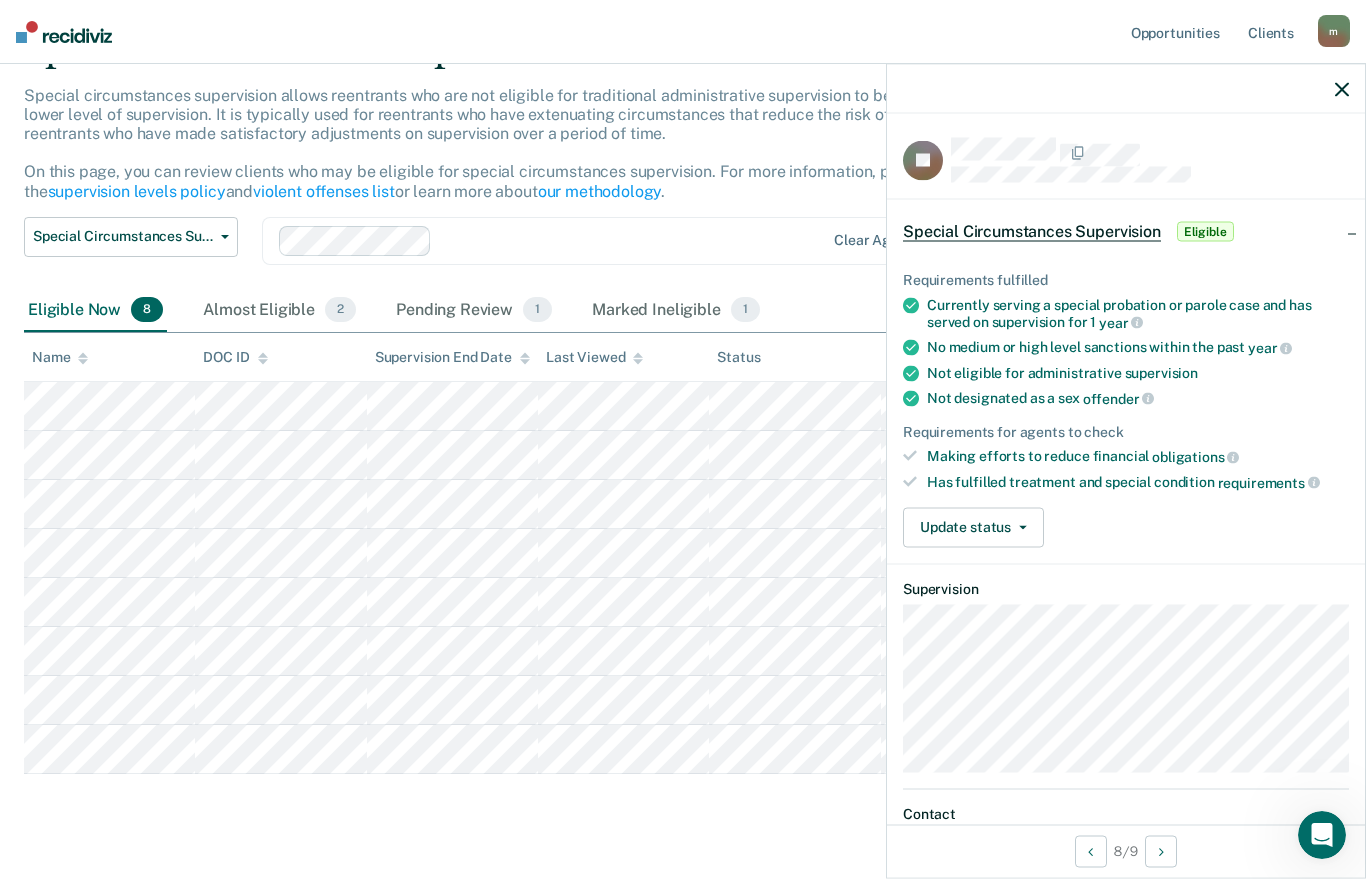 scroll, scrollTop: 0, scrollLeft: 0, axis: both 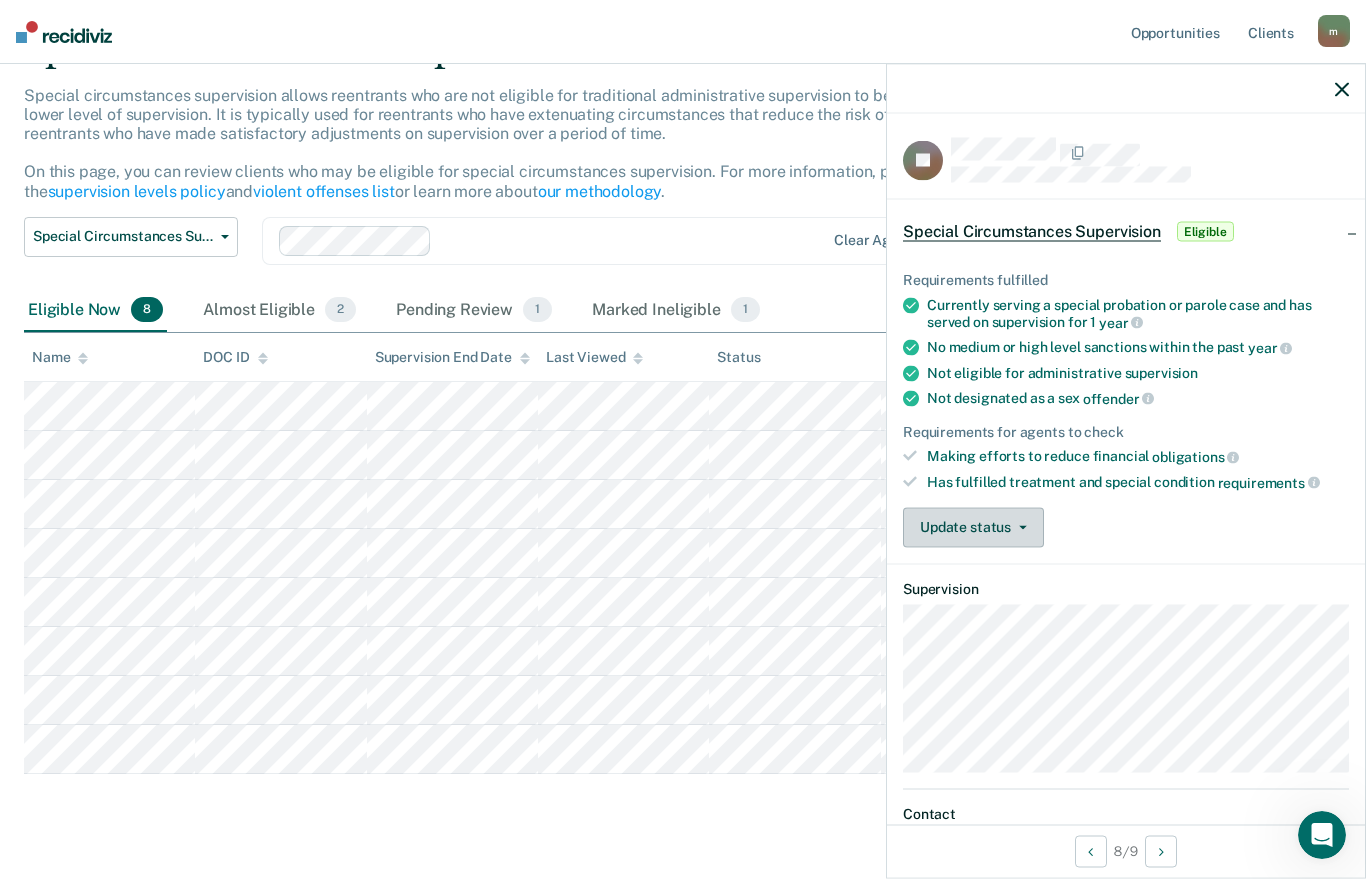 click 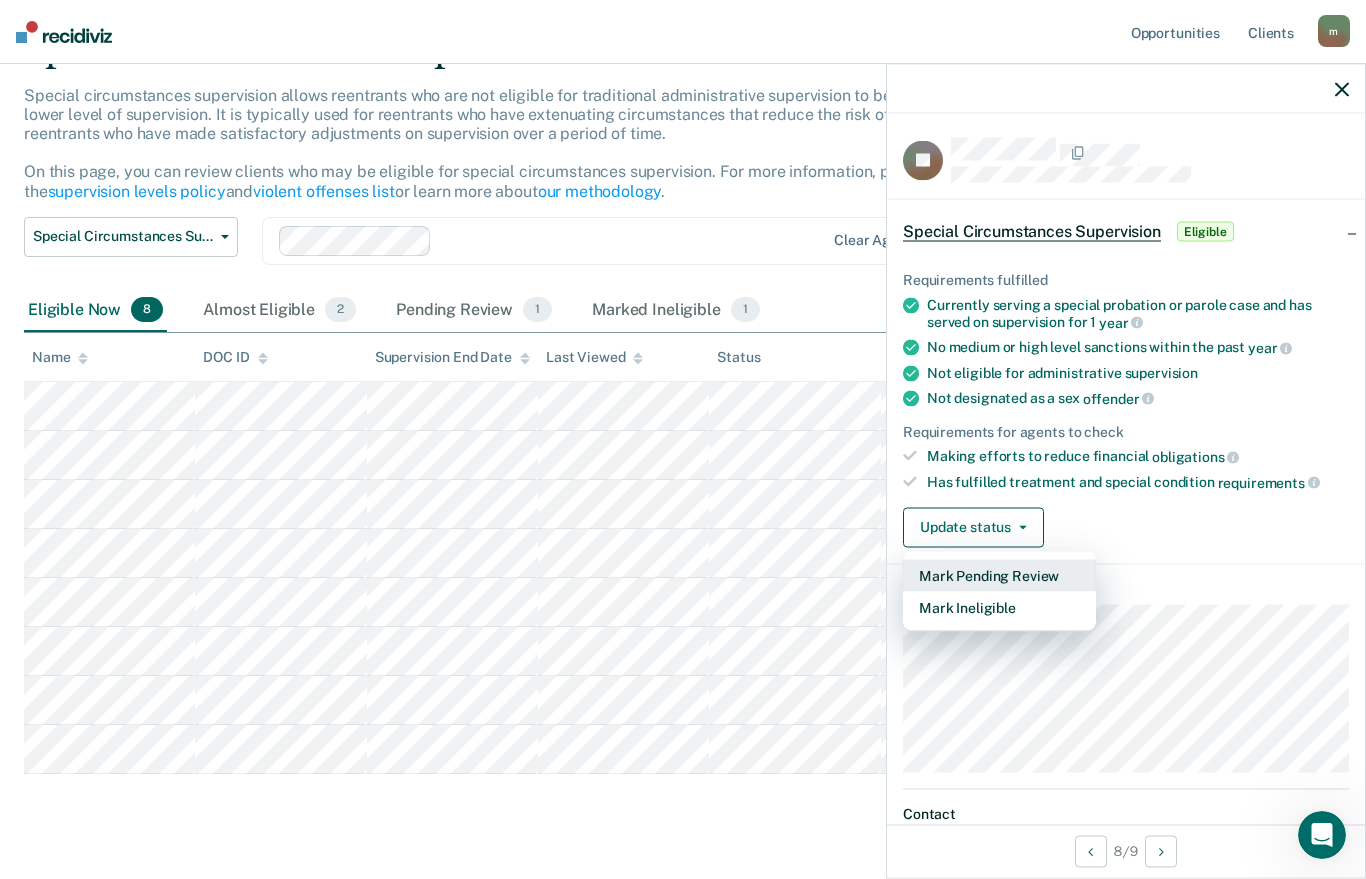 click on "Mark Pending Review" at bounding box center [999, 575] 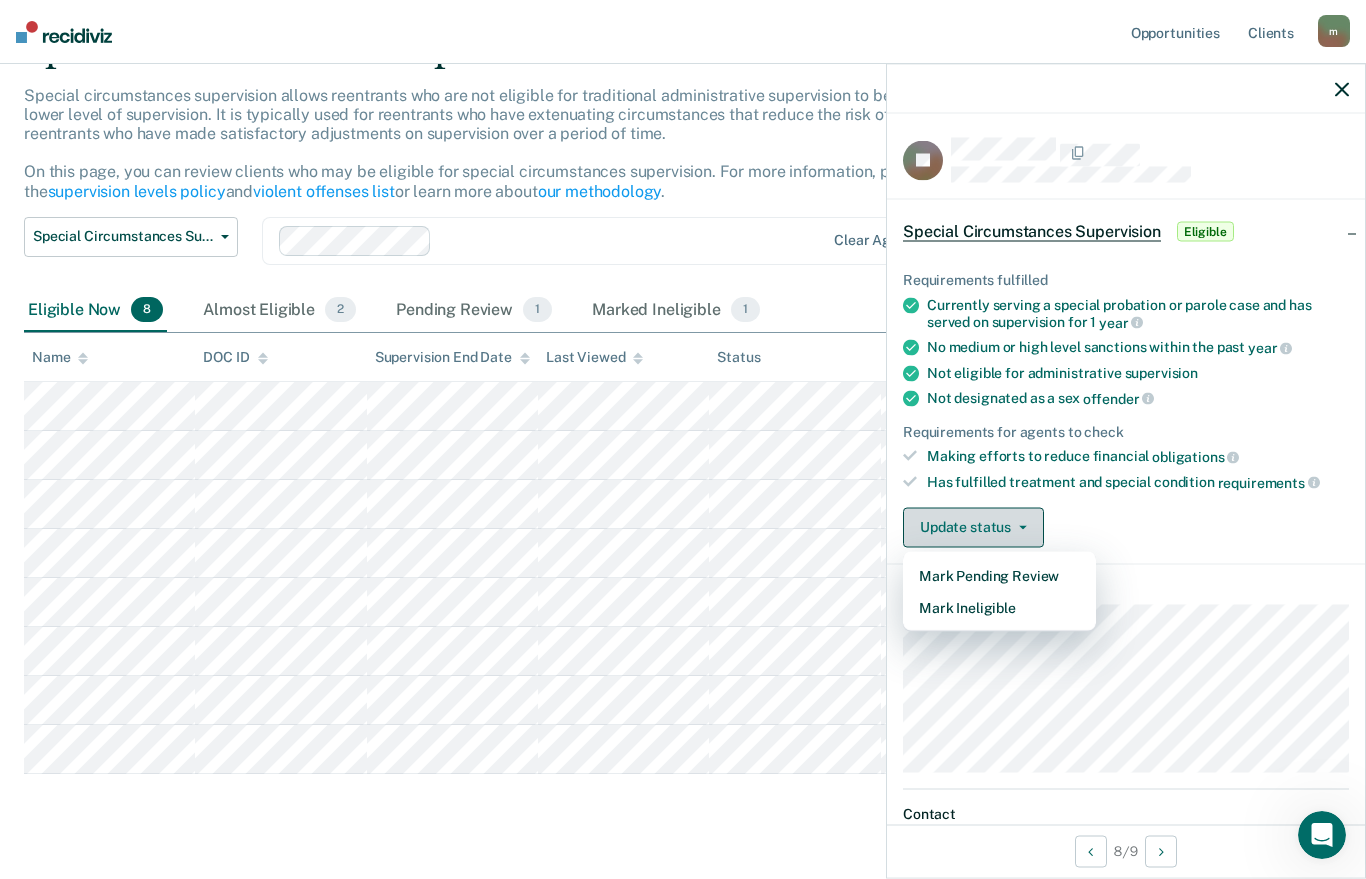 scroll, scrollTop: 71, scrollLeft: 0, axis: vertical 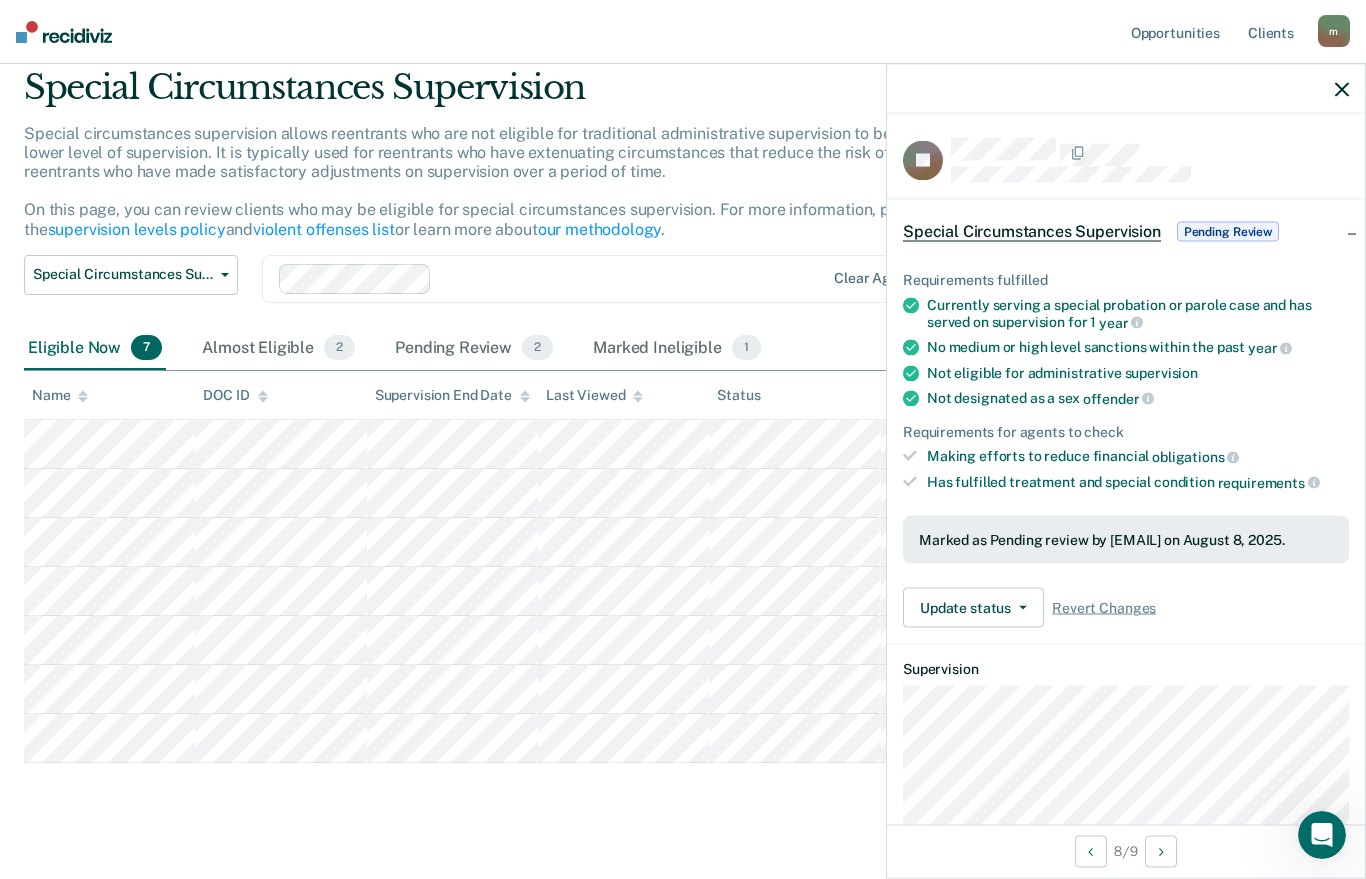 click 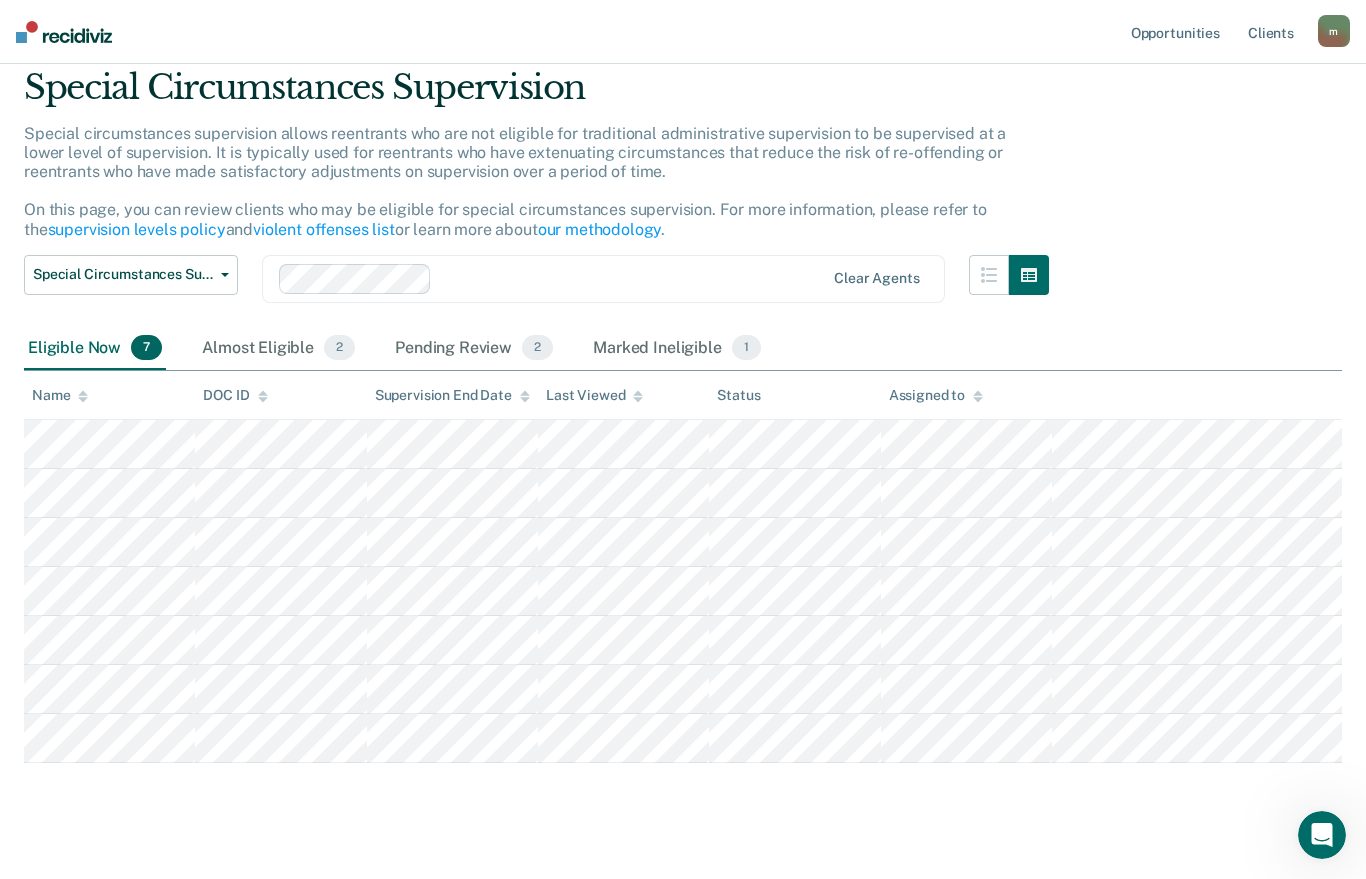 scroll, scrollTop: 0, scrollLeft: 0, axis: both 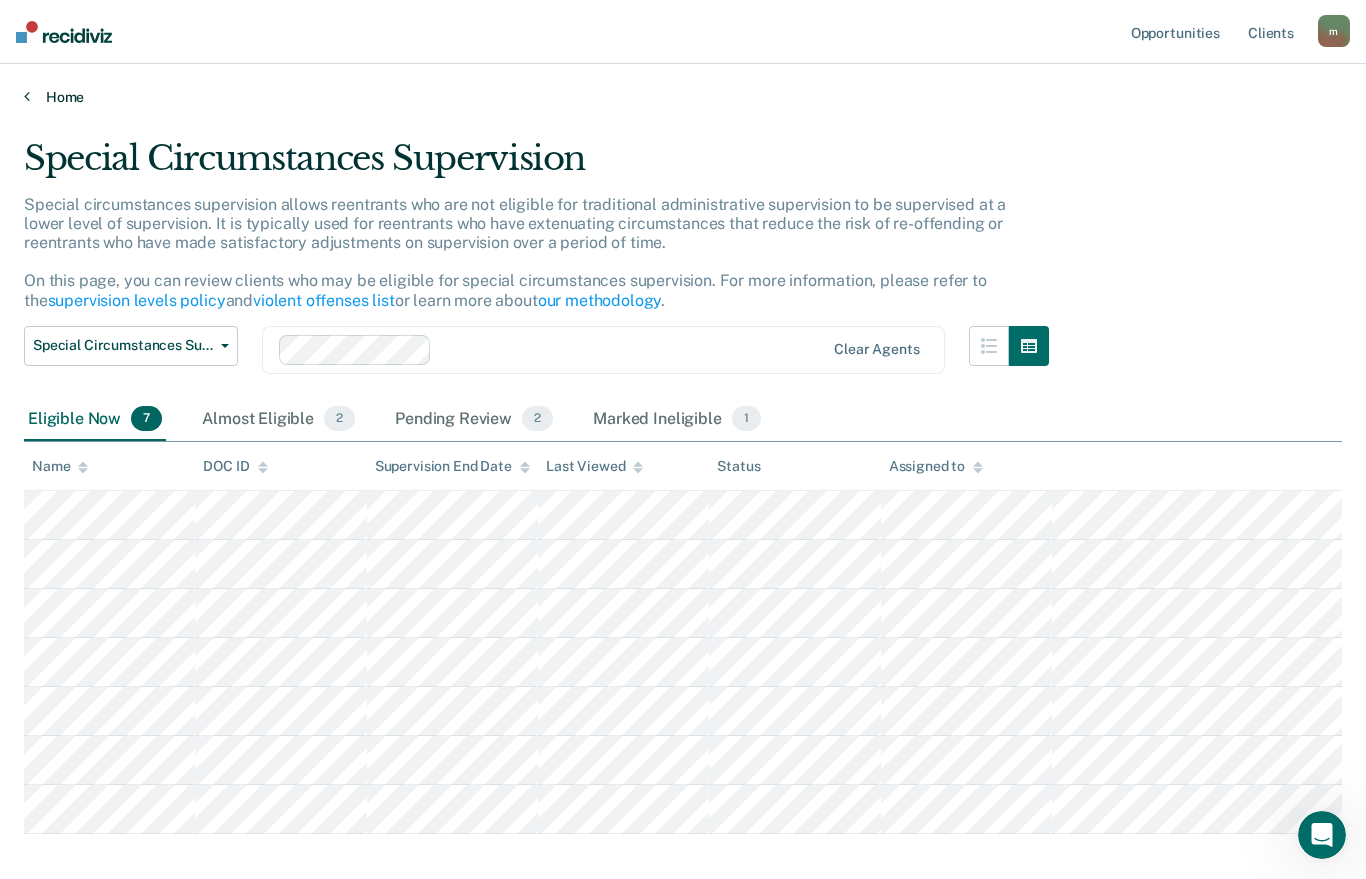 click on "Home" at bounding box center [683, 97] 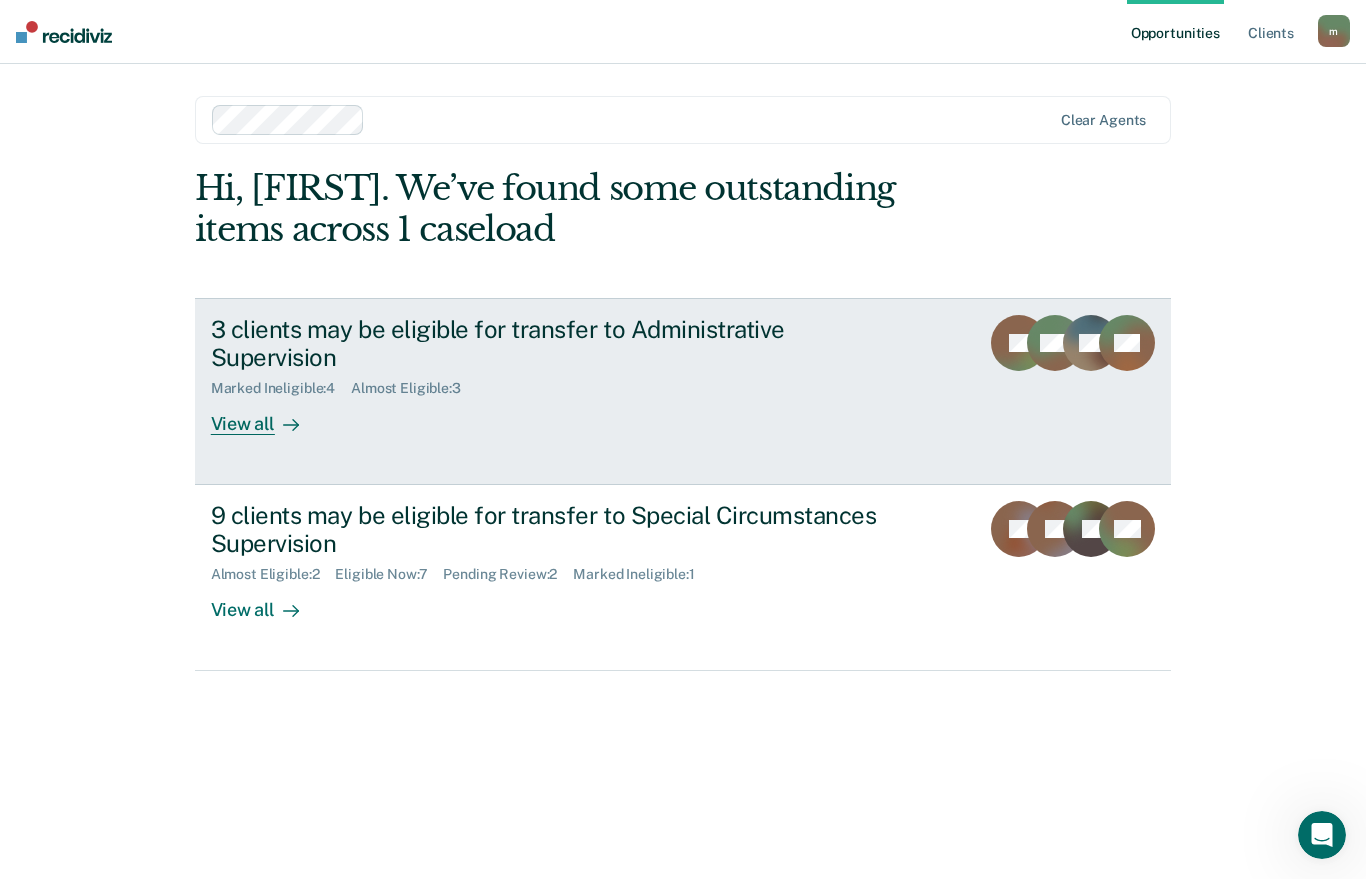 click at bounding box center (287, 424) 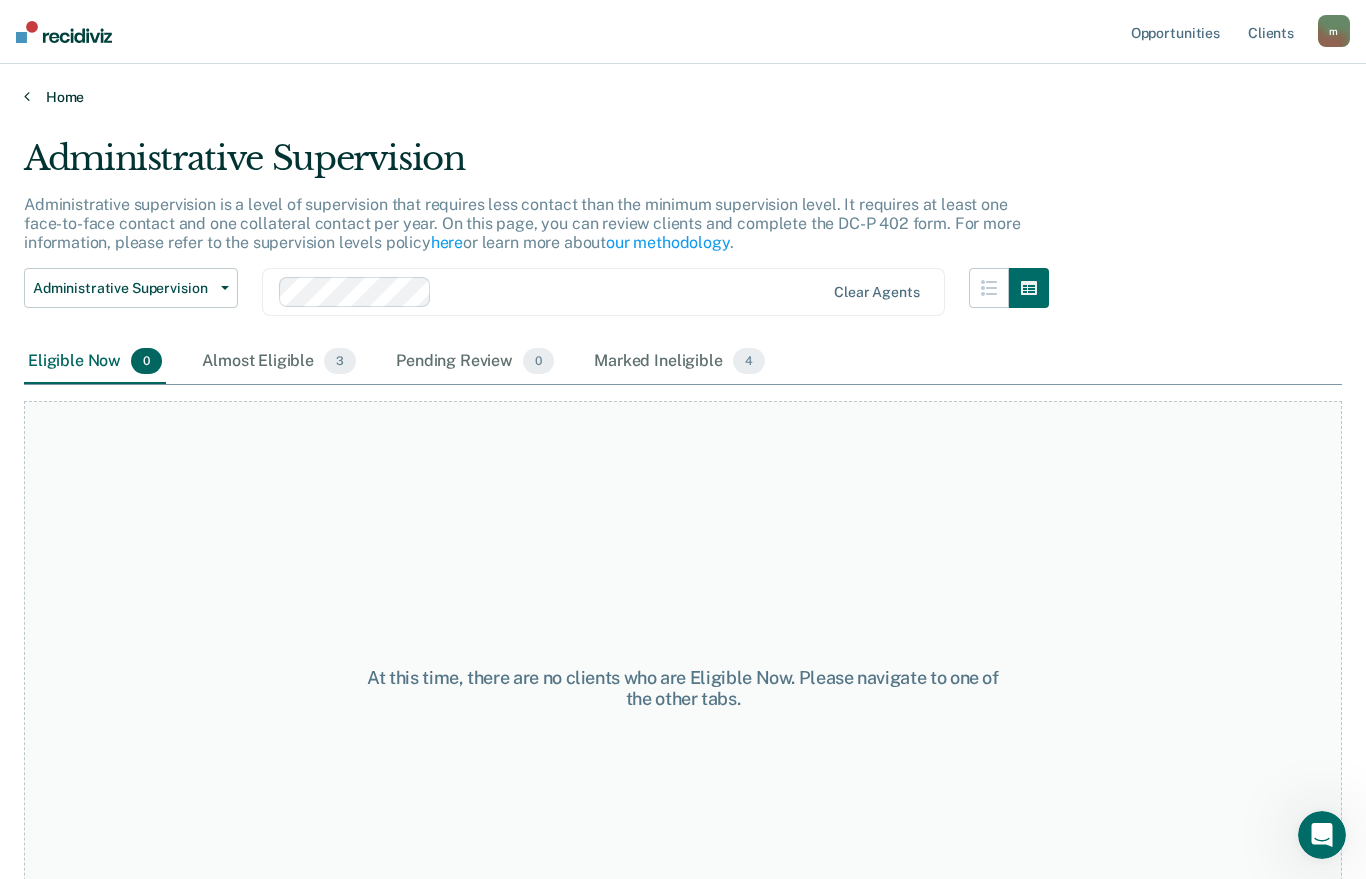 click on "Home" at bounding box center (683, 97) 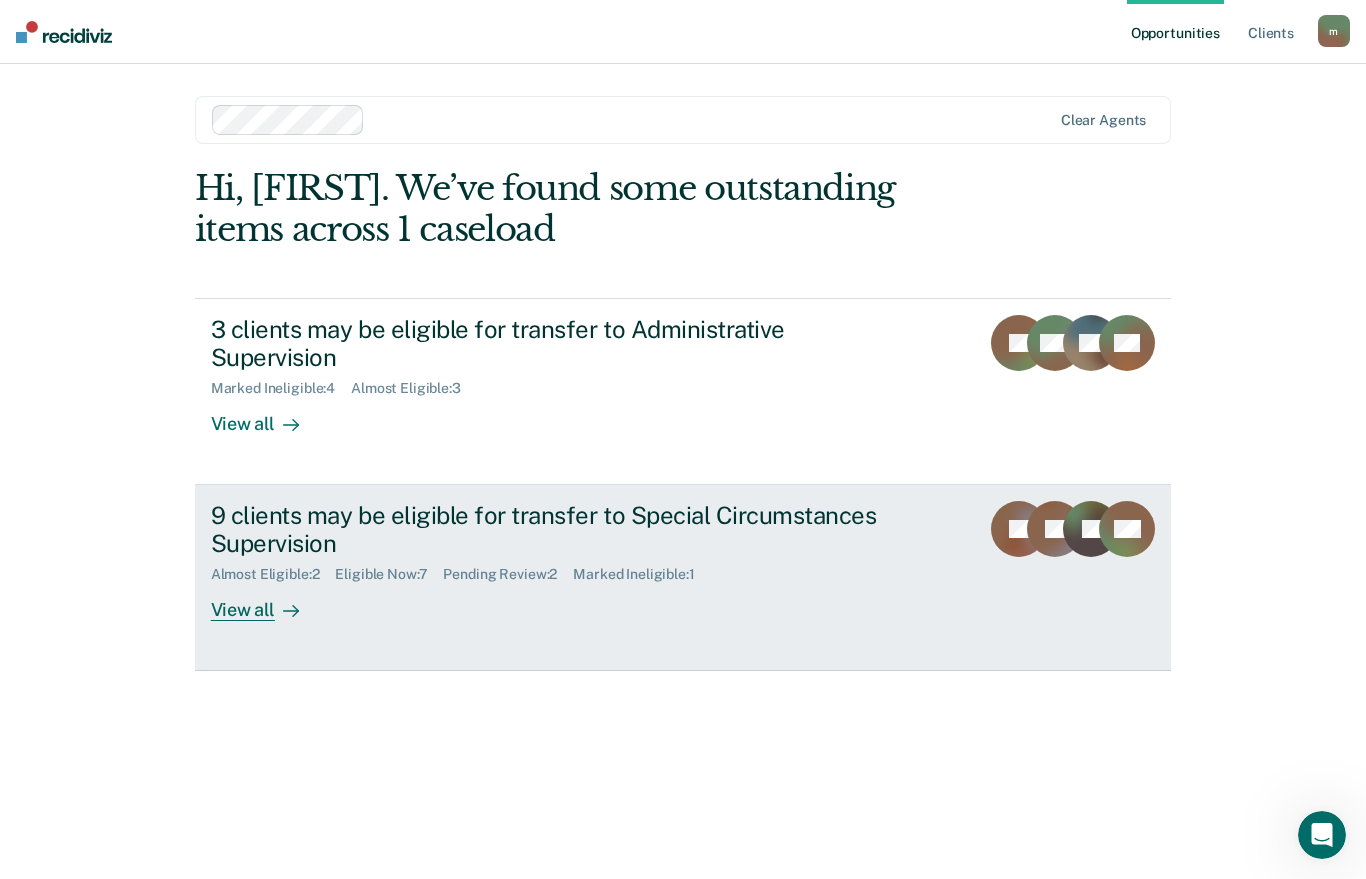 click on "9 clients may be eligible for transfer to Special Circumstances Supervision Almost Eligible :  2 Eligible Now :  7 Pending Review :  2 Marked Ineligible :  1 View all" at bounding box center (586, 561) 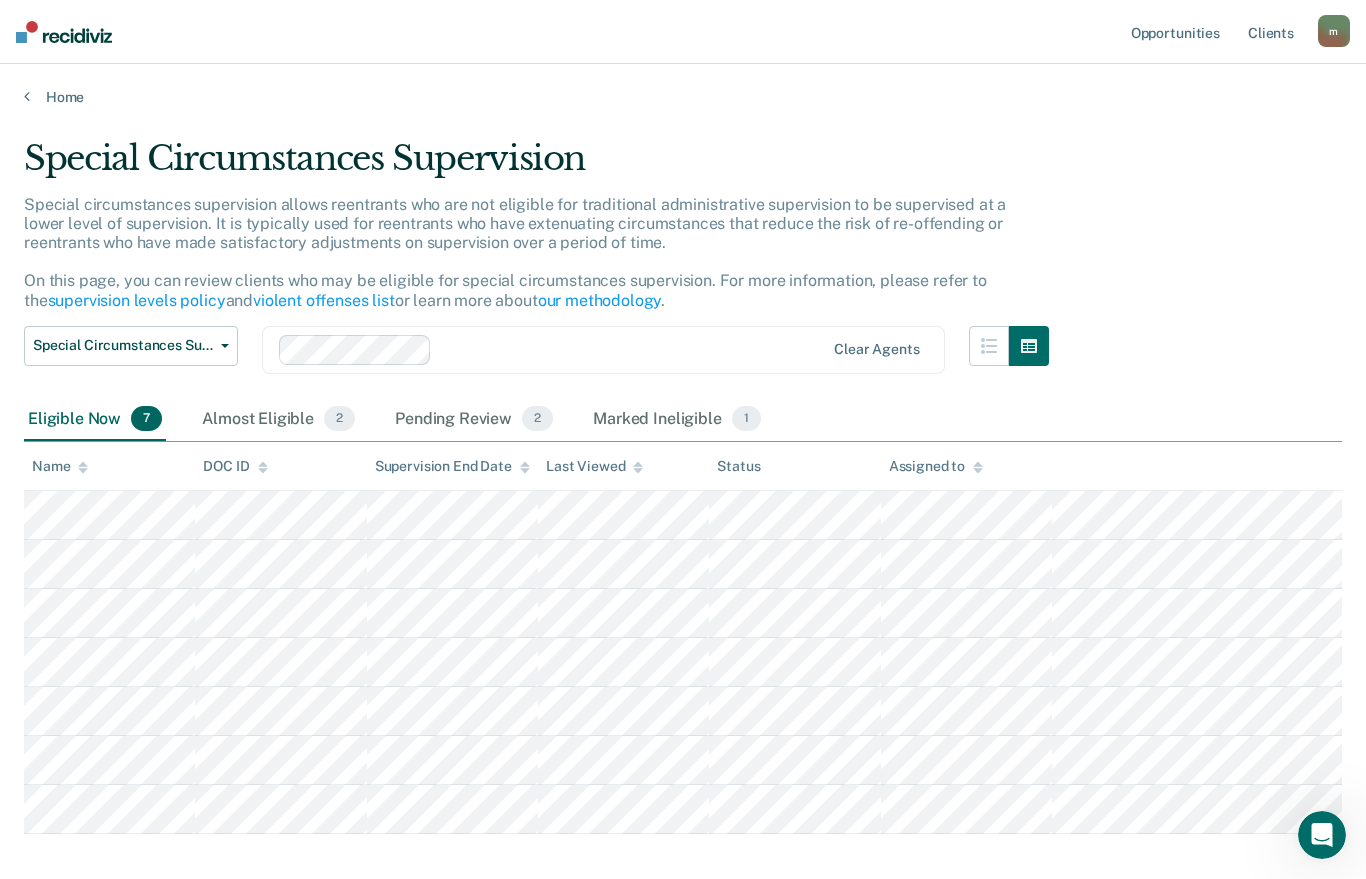 scroll, scrollTop: 96, scrollLeft: 0, axis: vertical 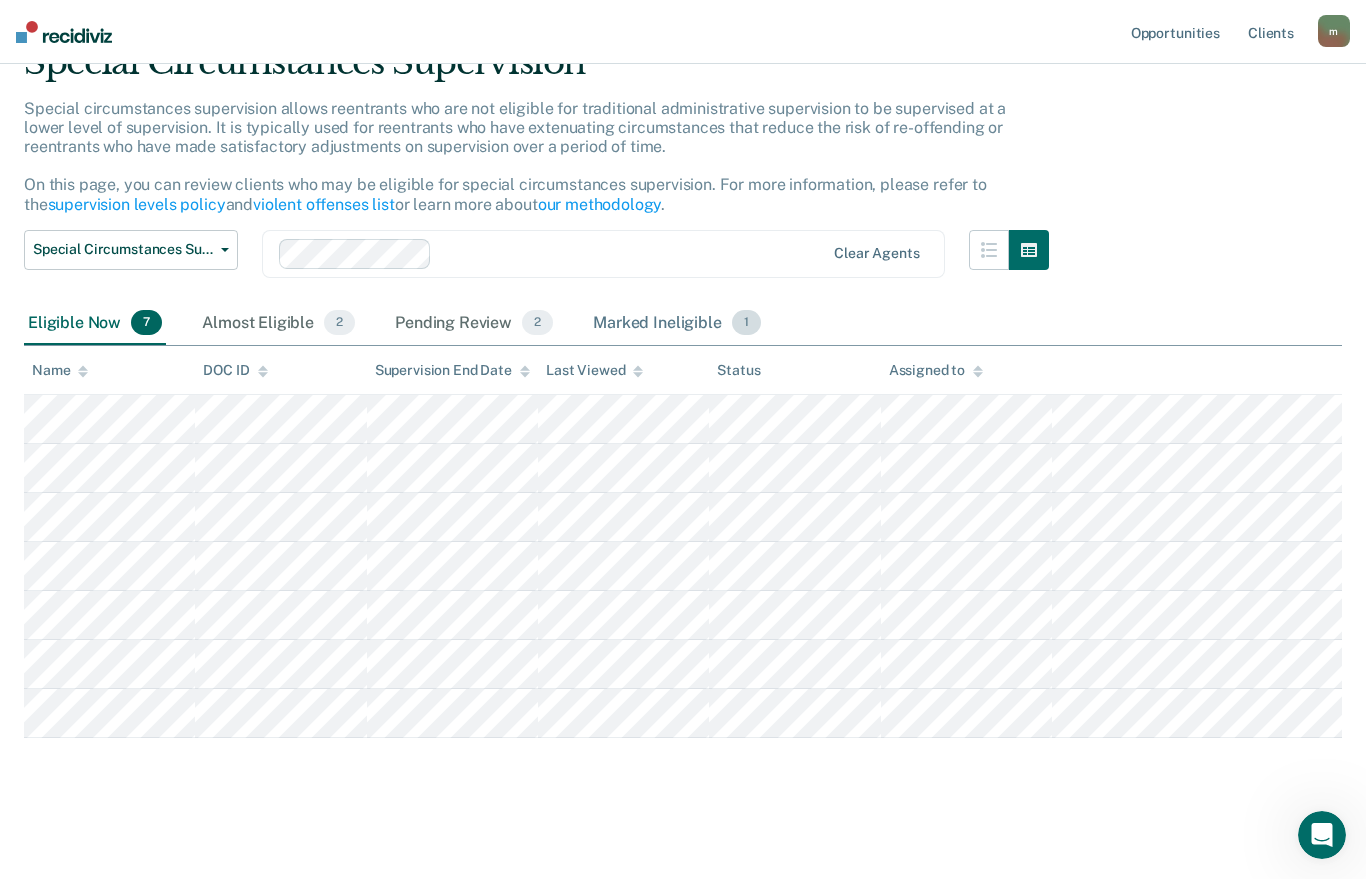 click on "Marked Ineligible 1" at bounding box center (677, 324) 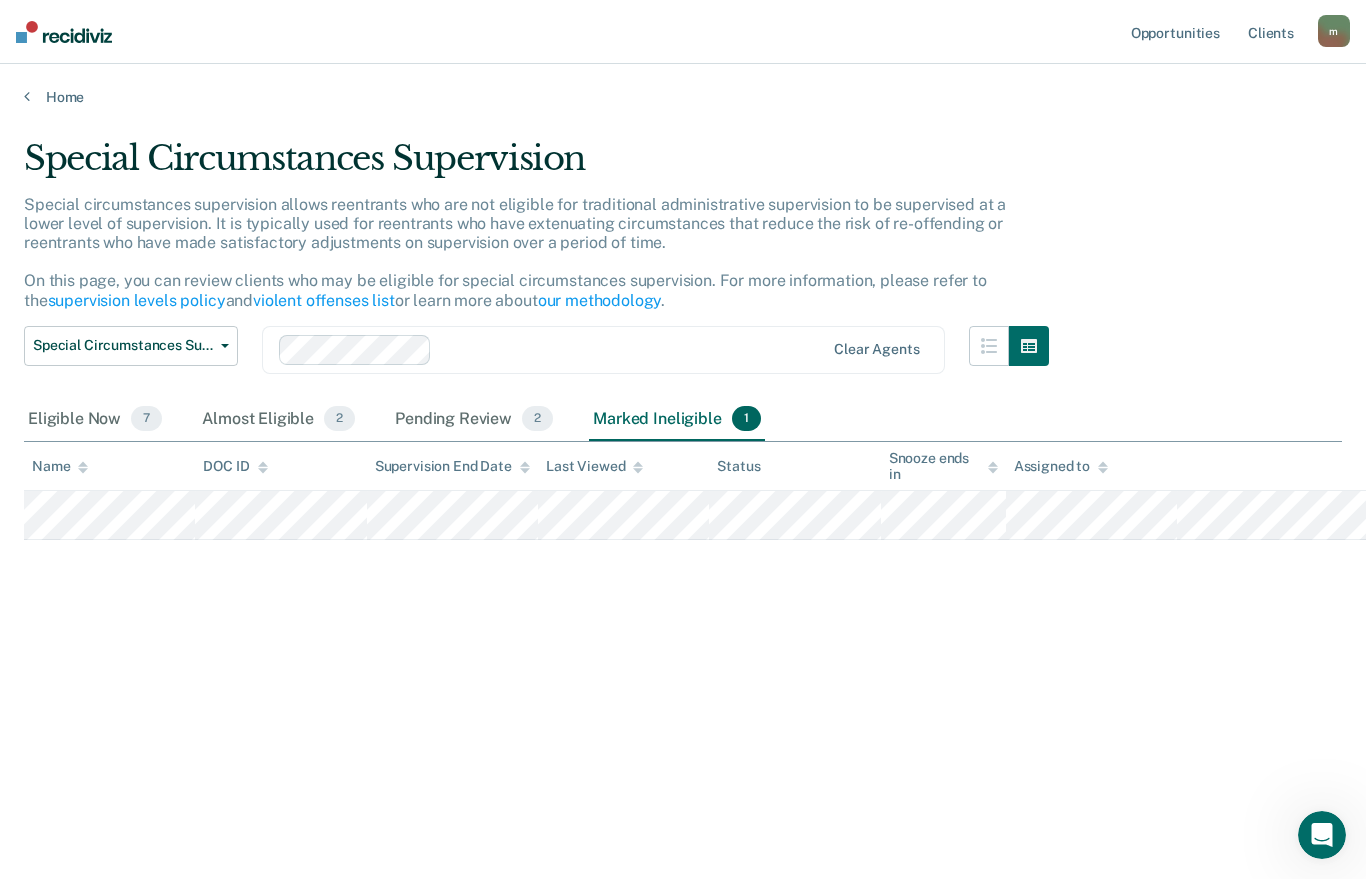 scroll, scrollTop: 25, scrollLeft: 0, axis: vertical 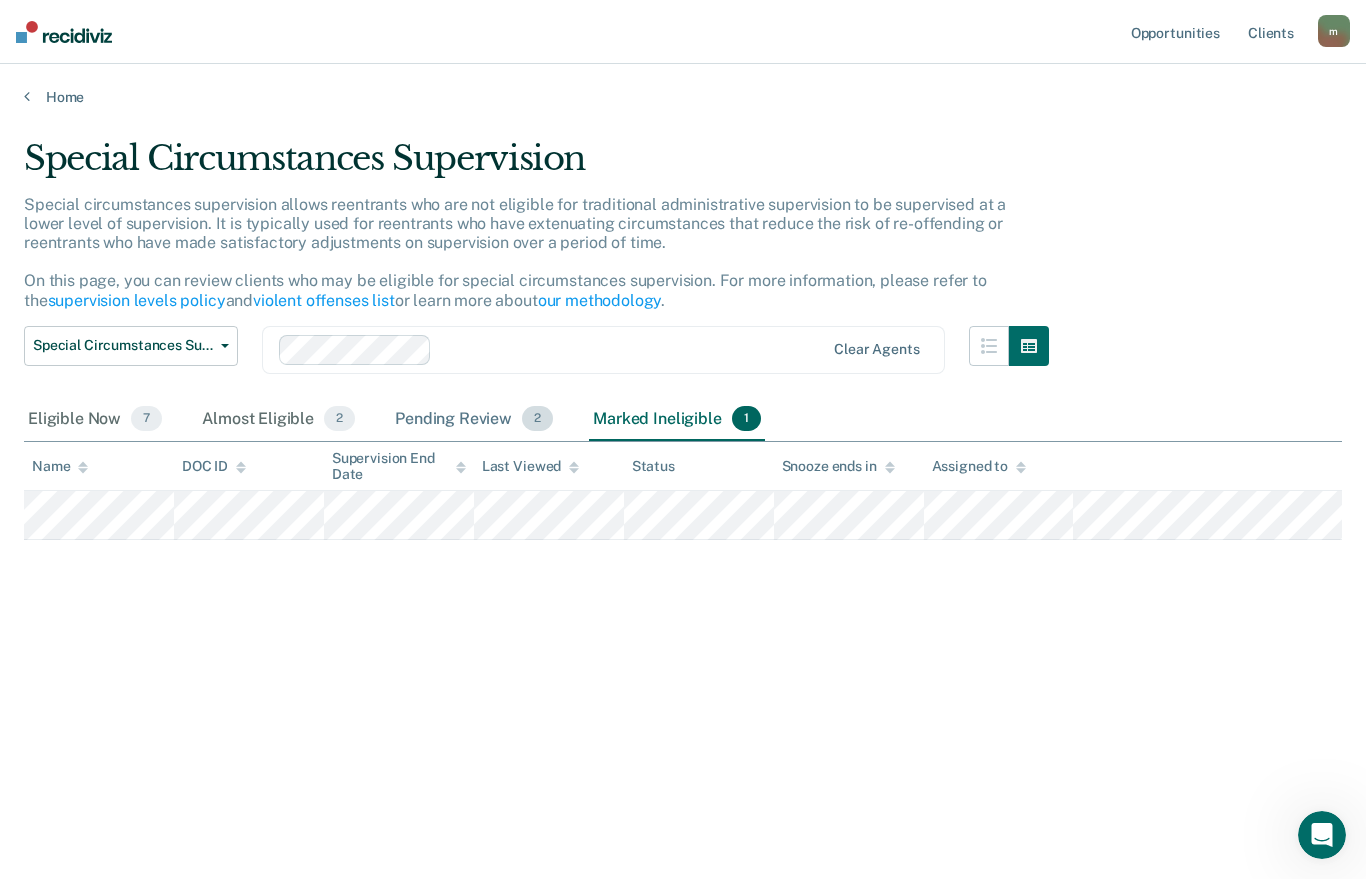 click on "Pending Review 2" at bounding box center (474, 420) 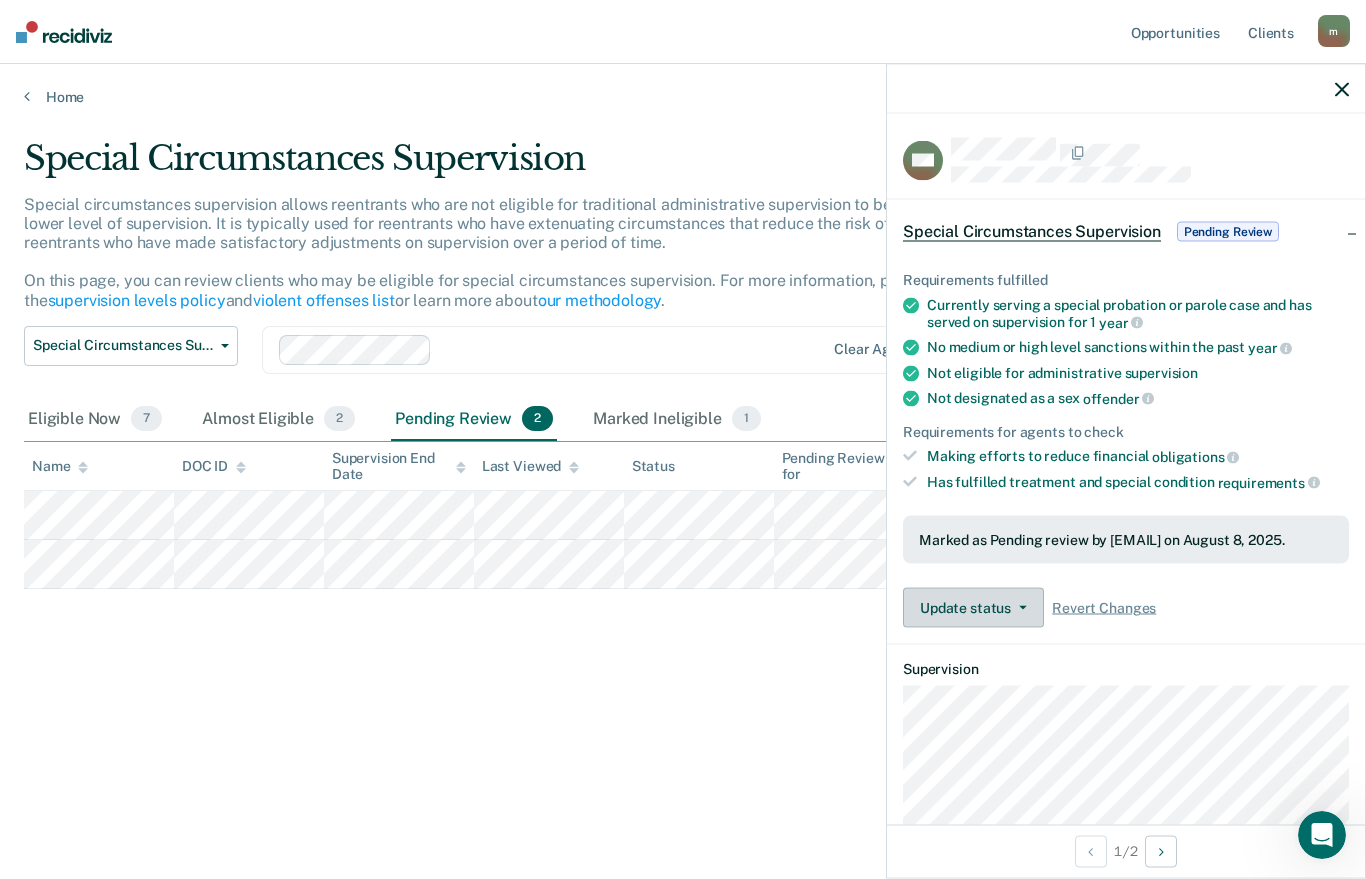 click on "Update status" at bounding box center [973, 608] 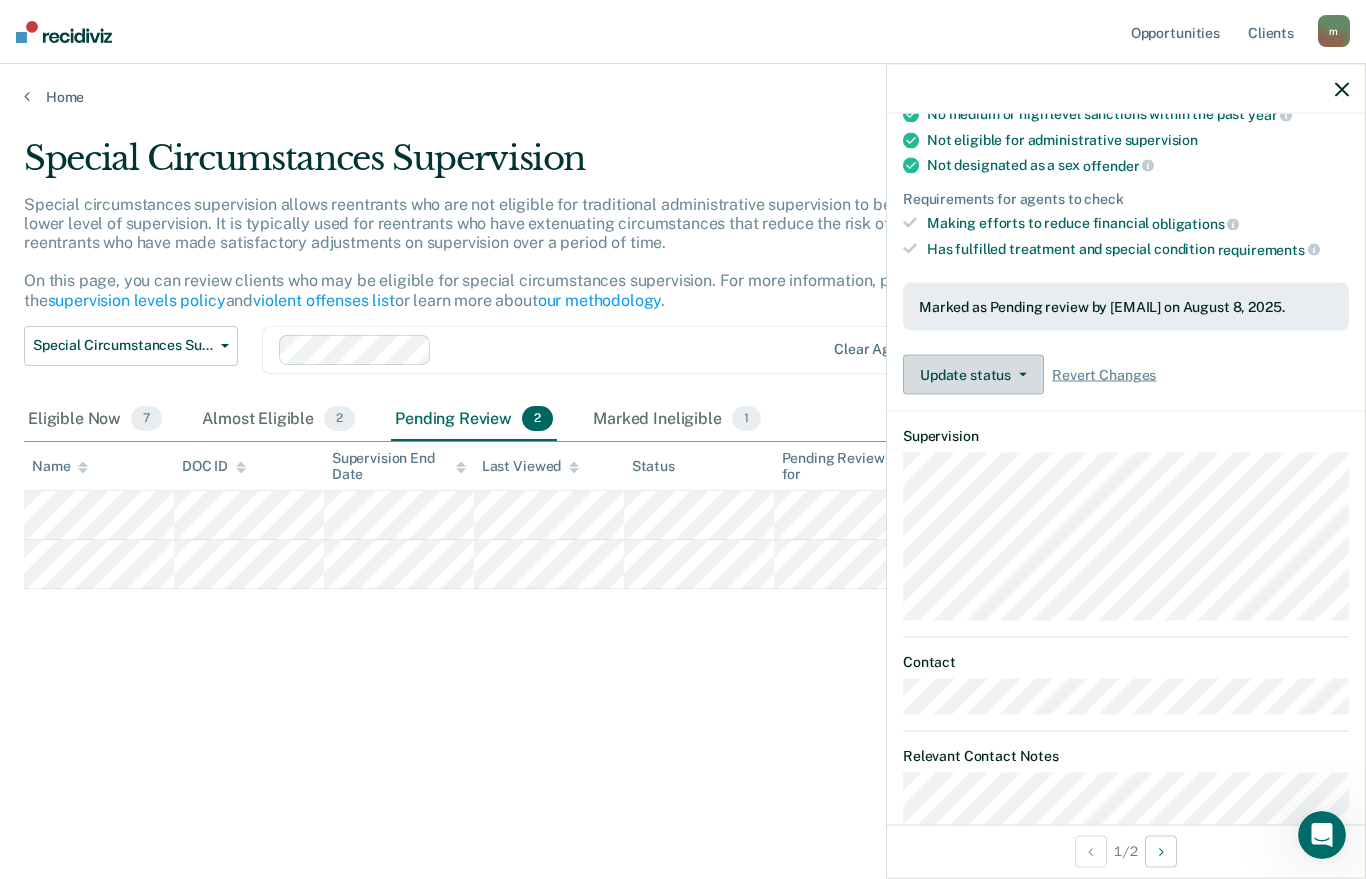 scroll, scrollTop: 158, scrollLeft: 0, axis: vertical 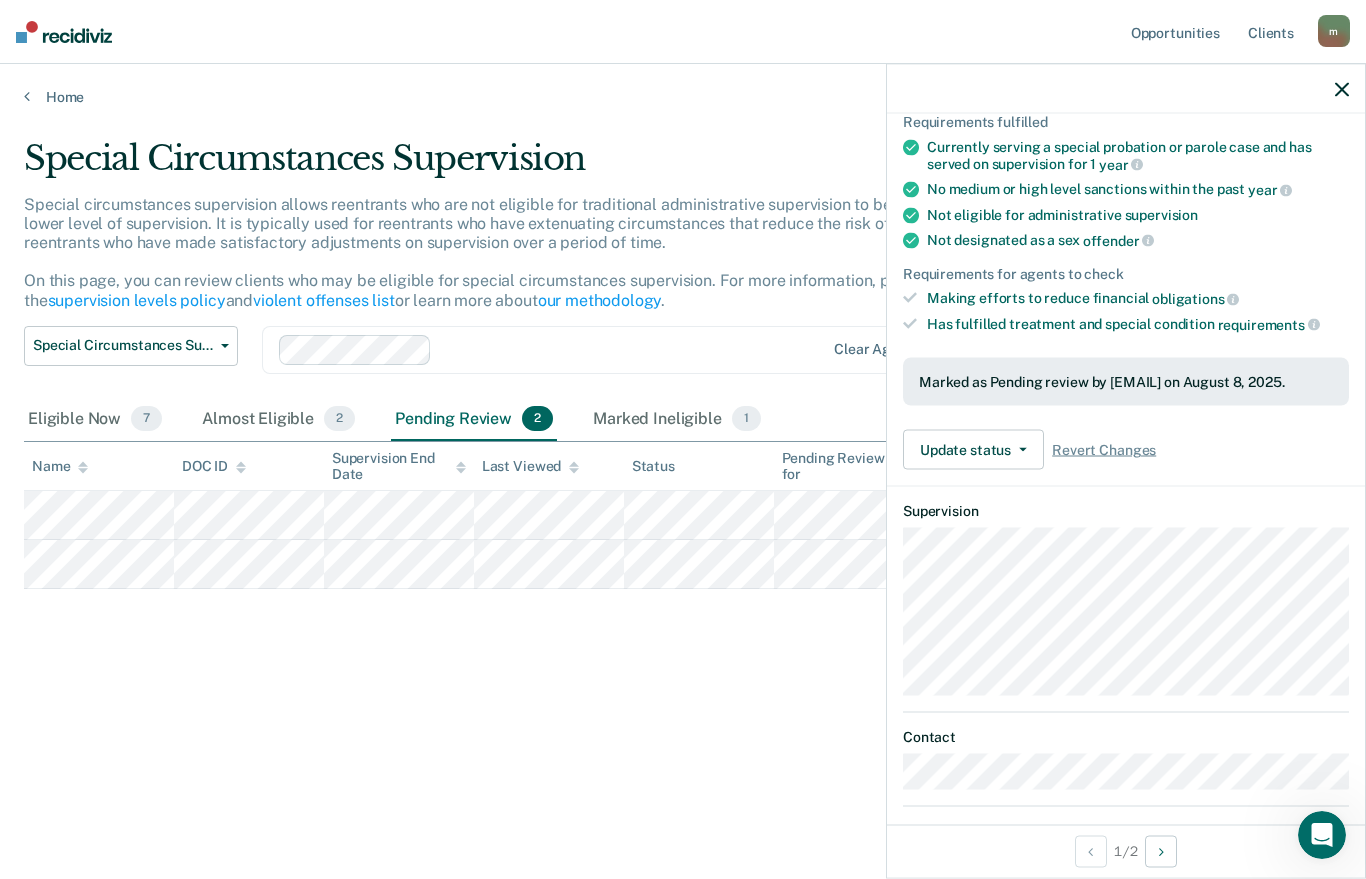 click on "Special Circumstances Supervision   Special circumstances supervision allows reentrants who are not eligible for traditional administrative supervision to be supervised at a lower level of supervision. It is typically used for reentrants who have extenuating circumstances that reduce the risk of re-offending or reentrants who have made satisfactory adjustments on supervision over a period of time. On this page, you can review clients who may be eligible for special circumstances supervision. For more information, please refer to the  supervision levels policy  and  violent offenses list  or learn more about  our methodology .  Special Circumstances Supervision Administrative Supervision Special Circumstances Supervision Clear   agents Eligible Now 7 Almost Eligible 2 Pending Review 2 Marked Ineligible 1
To pick up a draggable item, press the space bar.
While dragging, use the arrow keys to move the item.
Press space again to drop the item in its new position, or press escape to cancel.
Name" at bounding box center (683, 465) 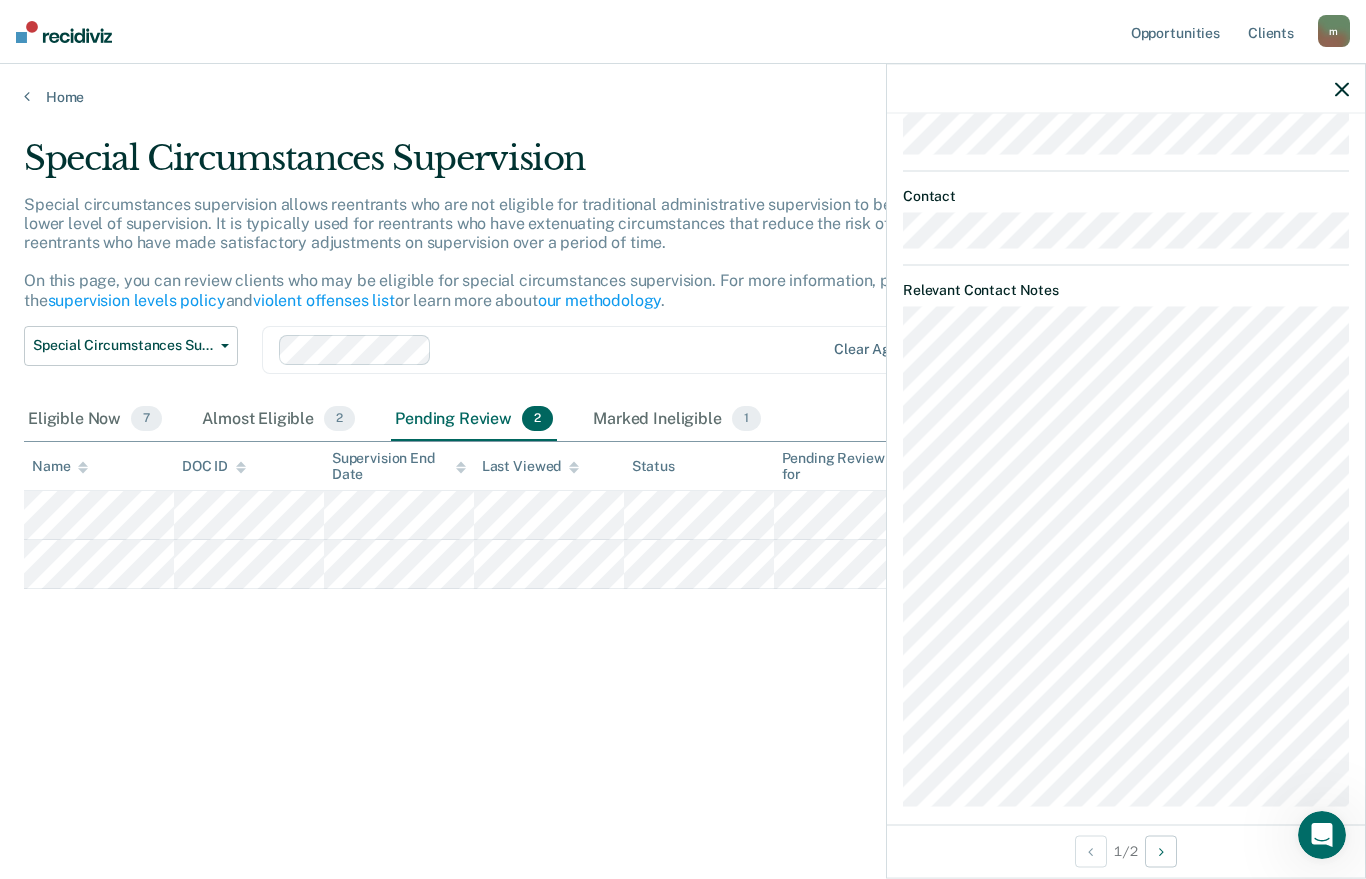 scroll, scrollTop: 698, scrollLeft: 0, axis: vertical 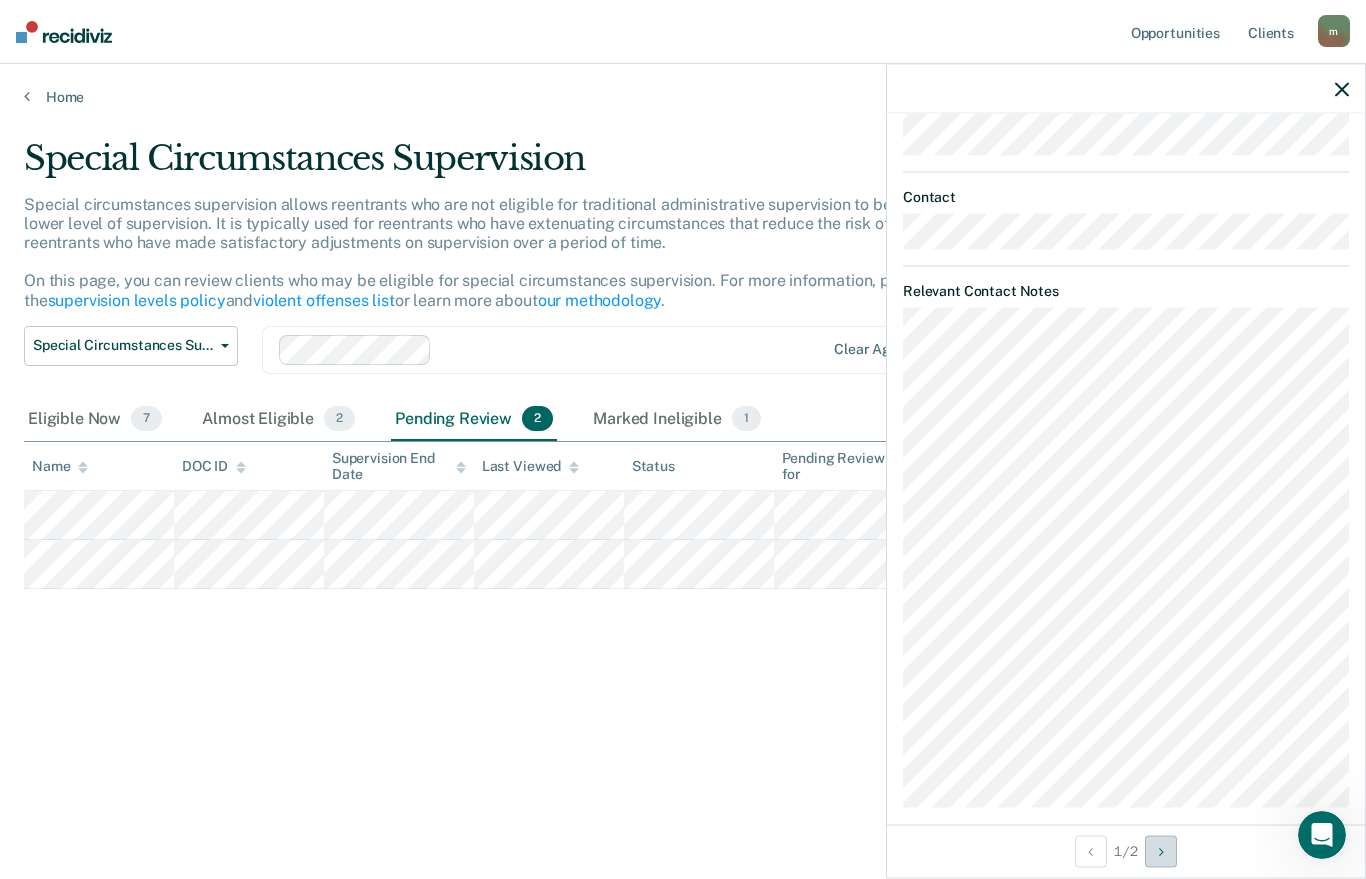 click at bounding box center [1161, 851] 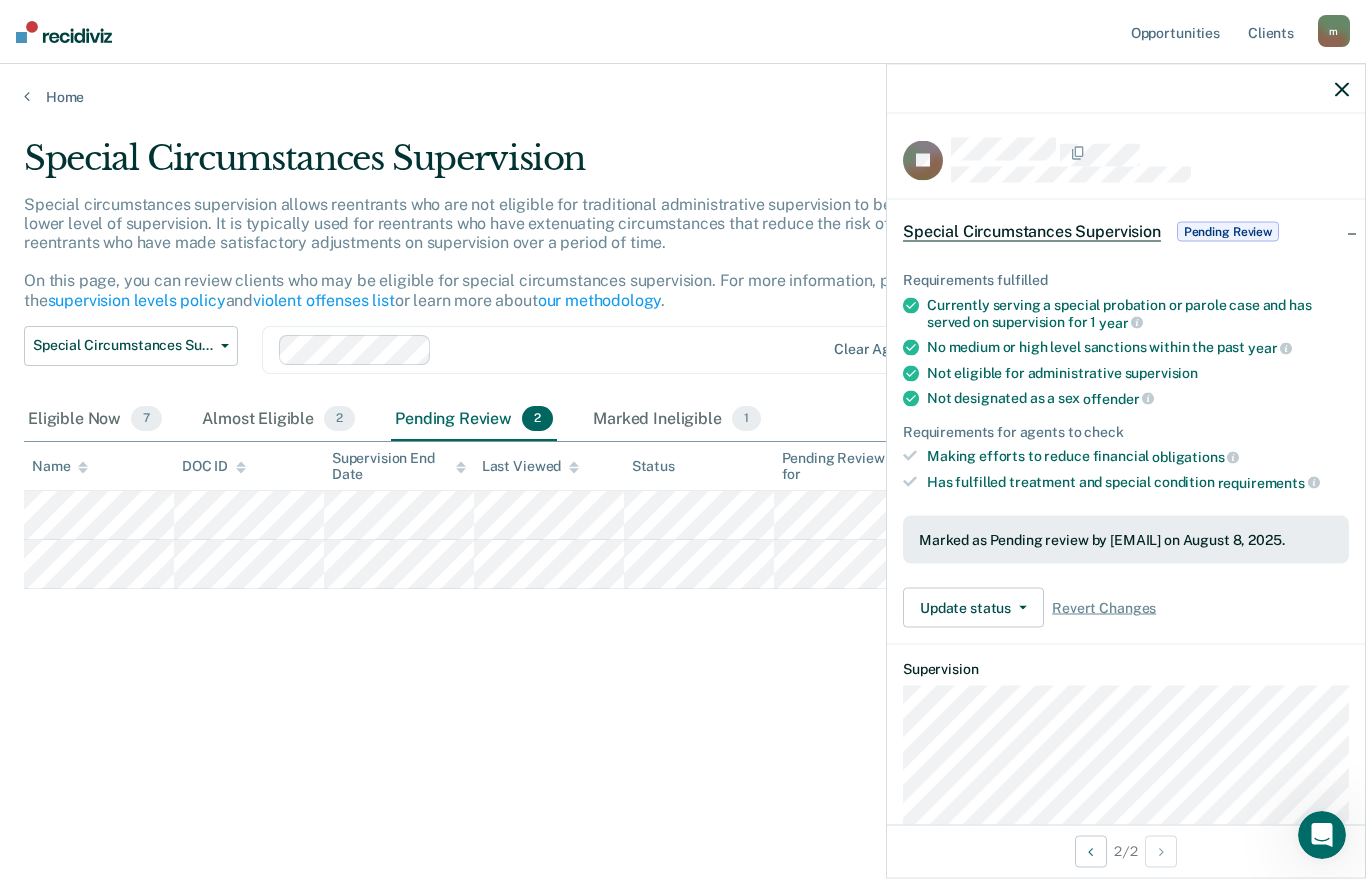 scroll, scrollTop: 0, scrollLeft: 0, axis: both 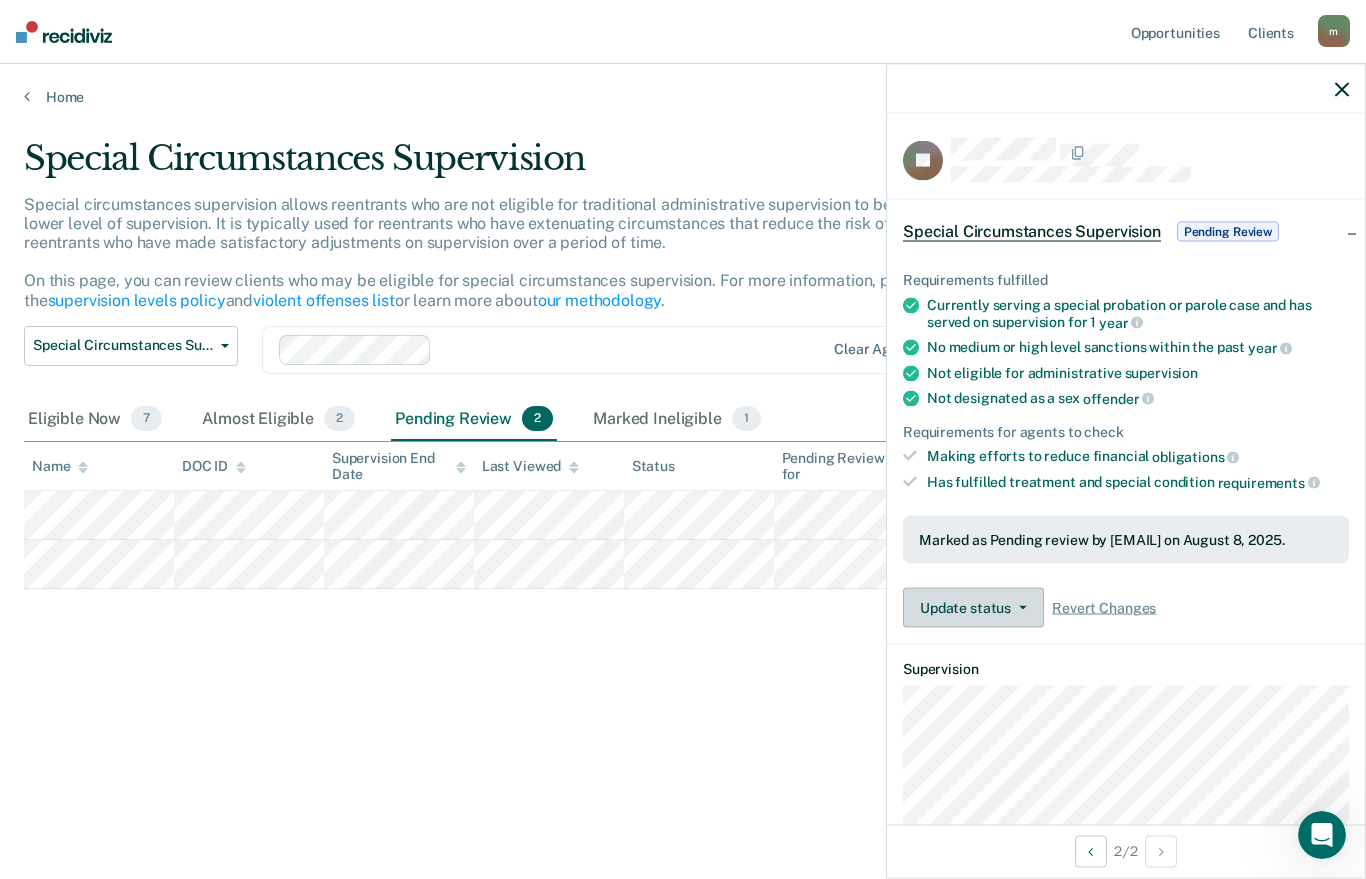 click on "Update status" at bounding box center (973, 608) 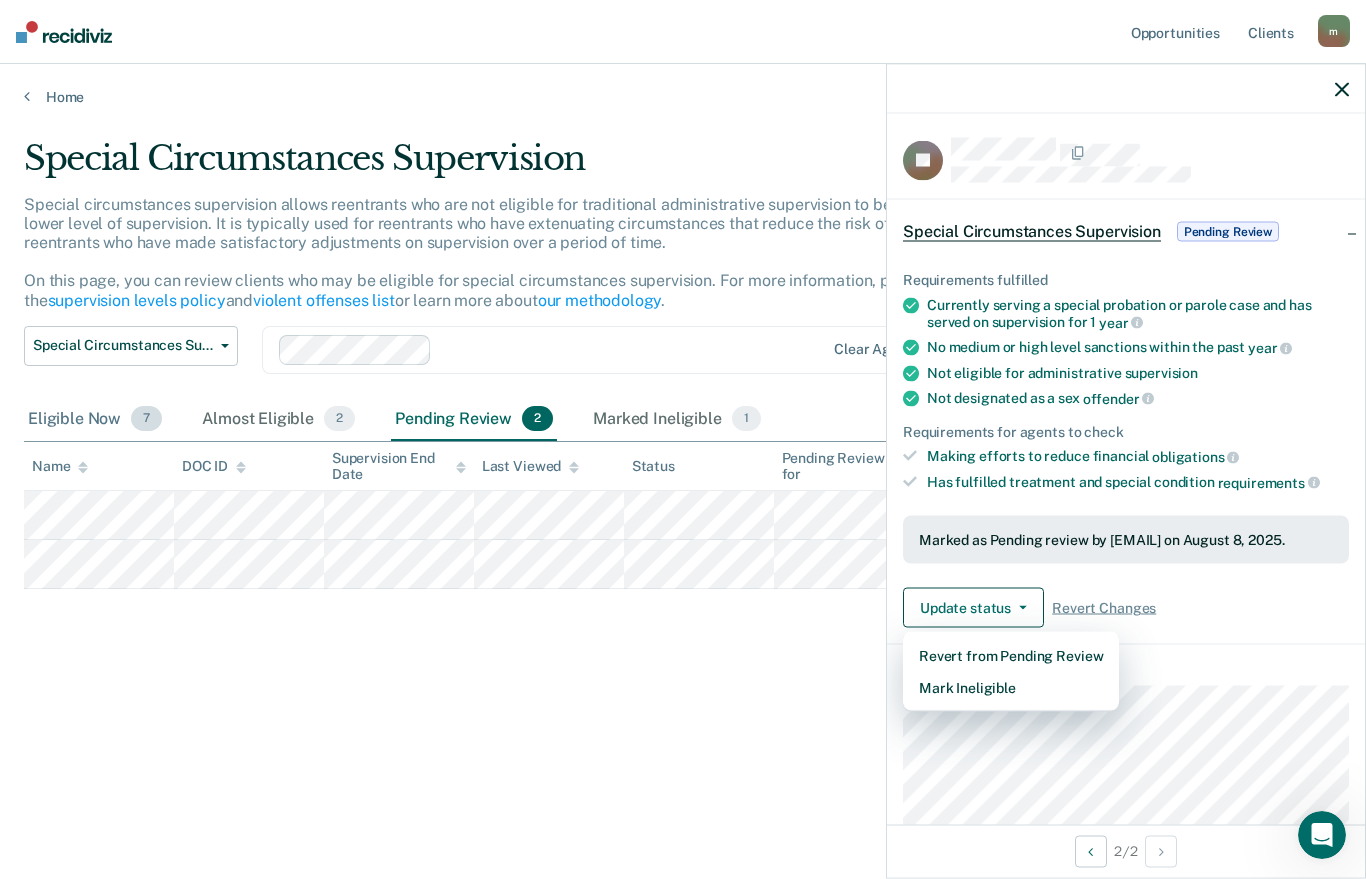 click on "Eligible Now 7" at bounding box center [95, 420] 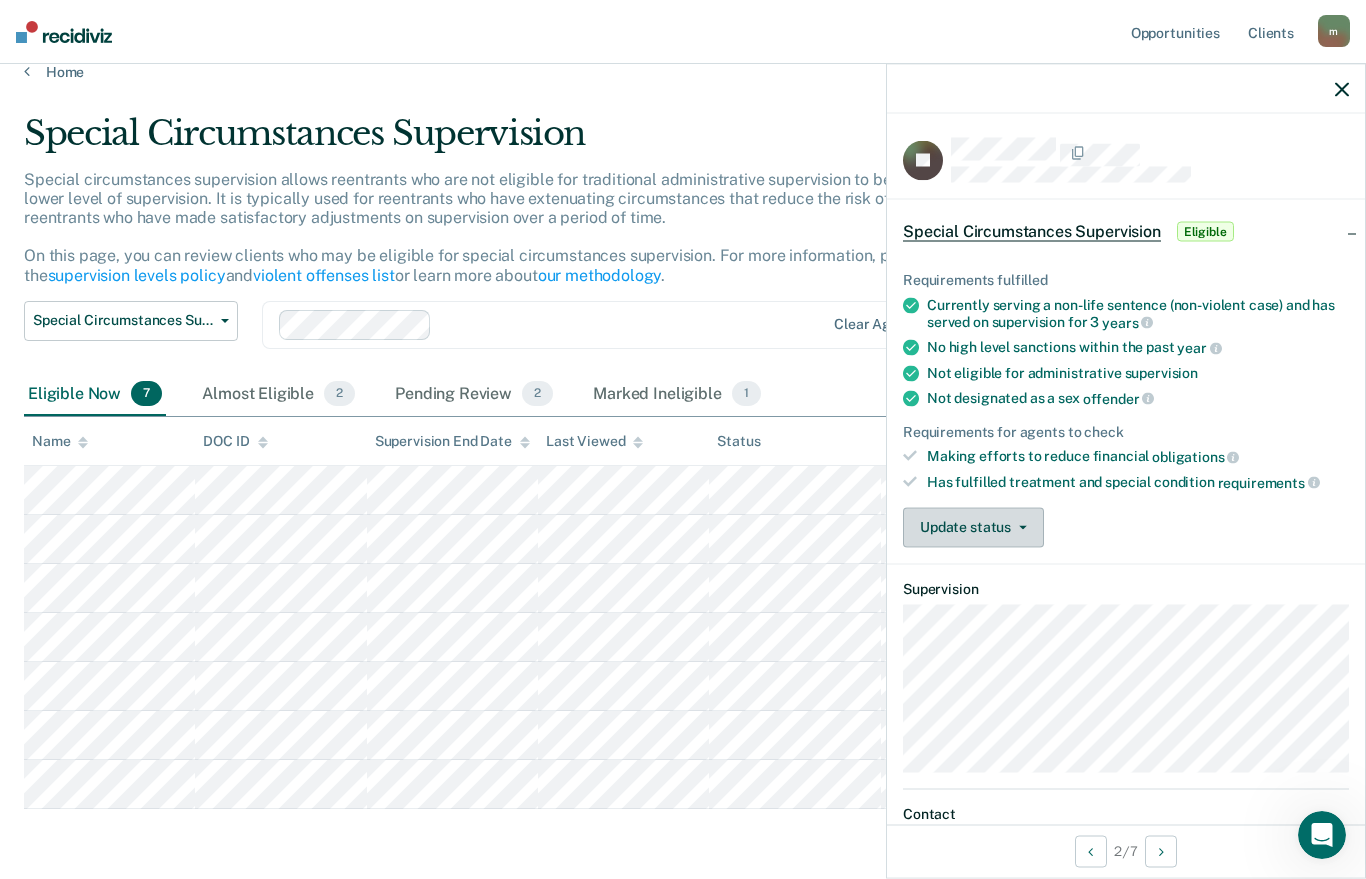 click 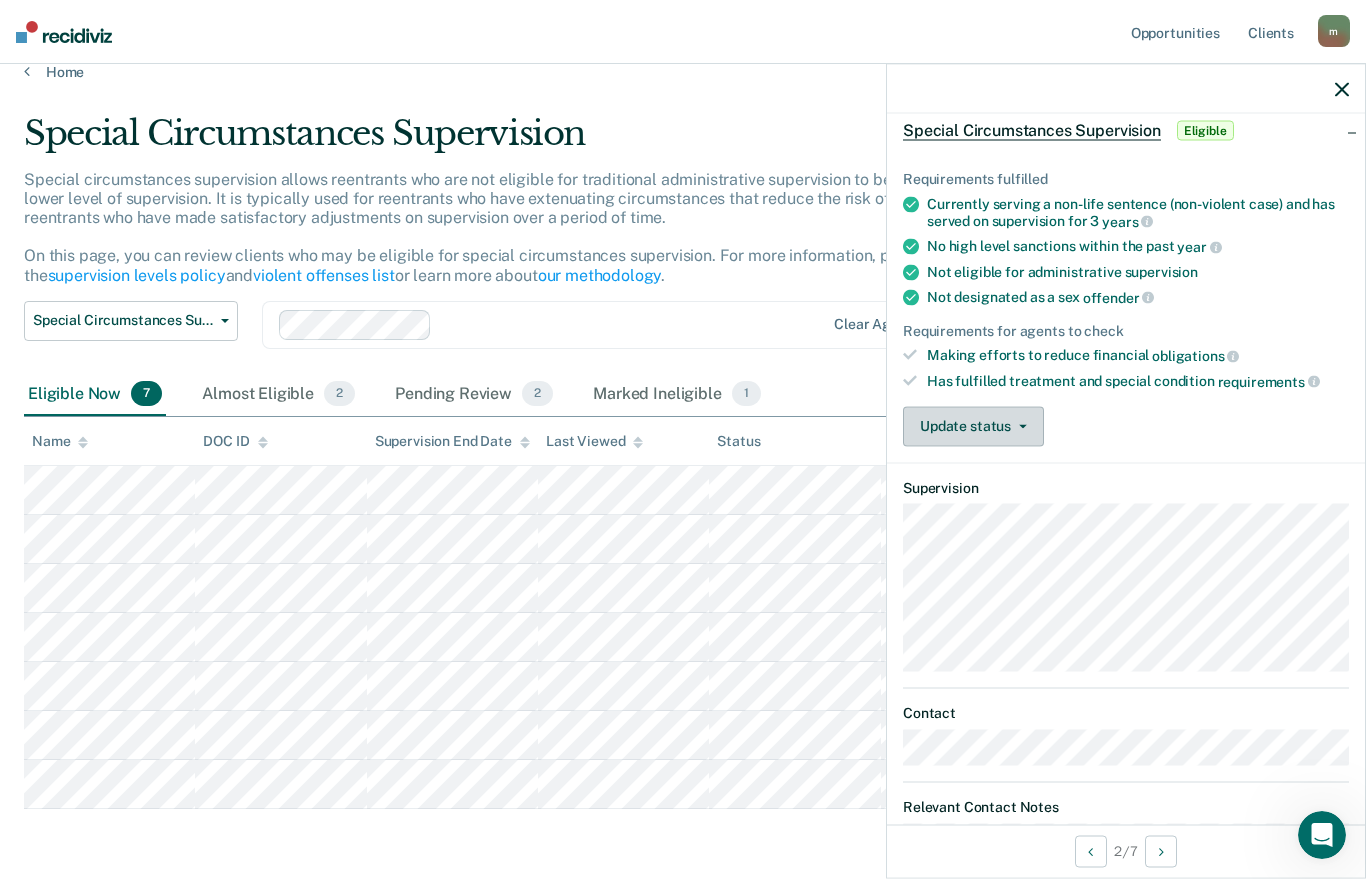 scroll, scrollTop: 99, scrollLeft: 0, axis: vertical 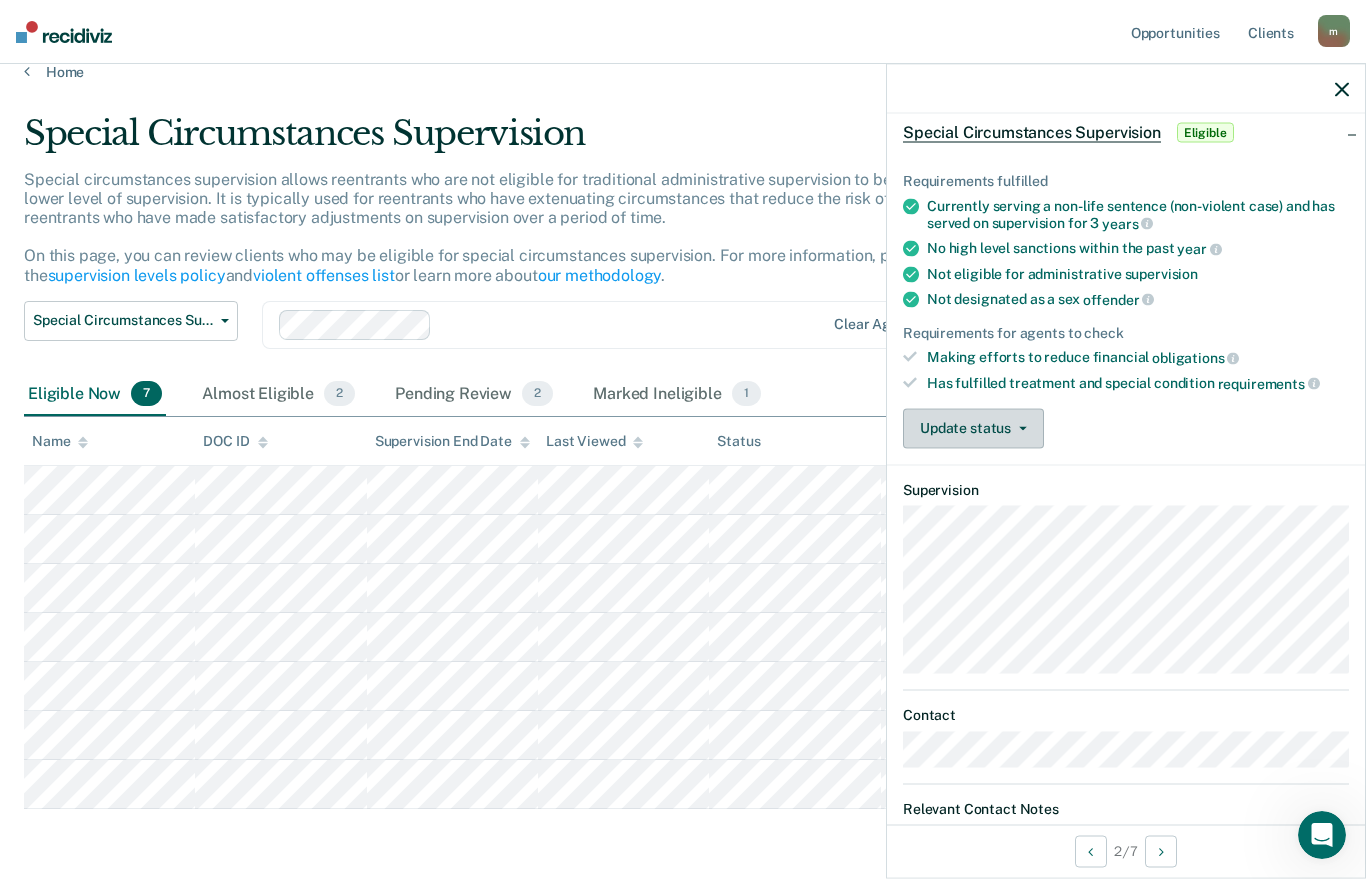 click on "Update status" at bounding box center [973, 428] 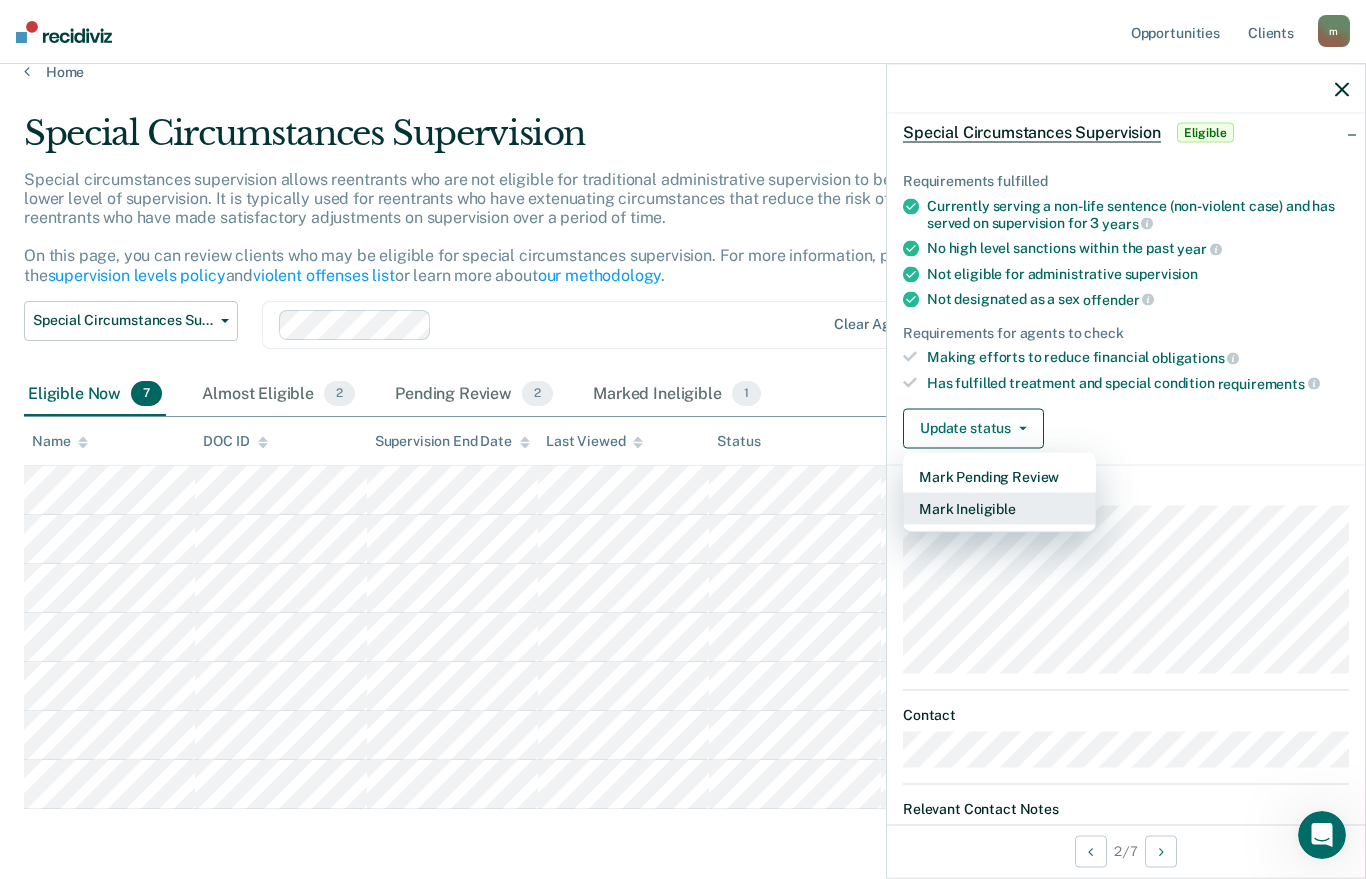 click on "Mark Ineligible" at bounding box center (999, 508) 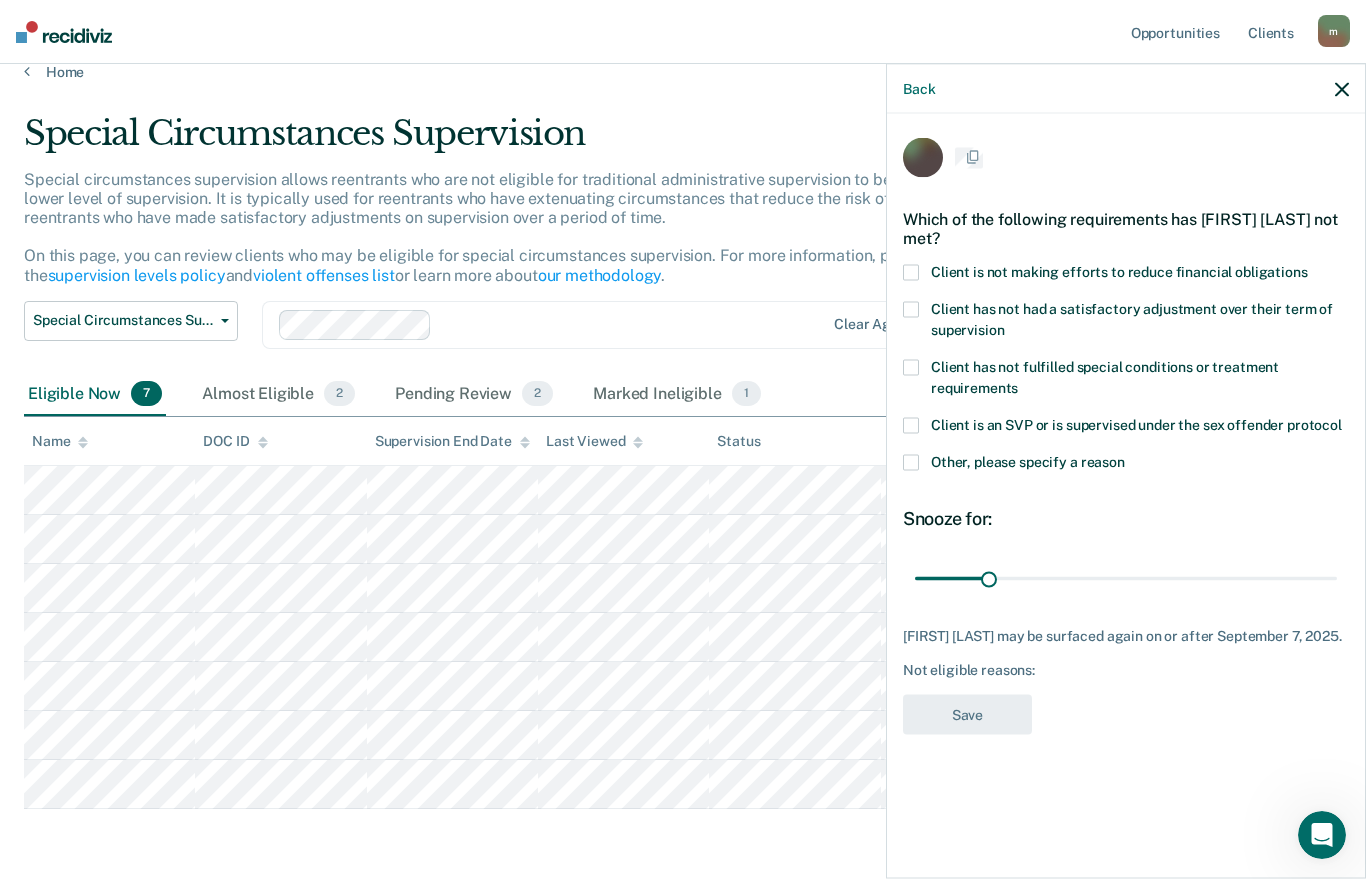 scroll, scrollTop: 0, scrollLeft: 0, axis: both 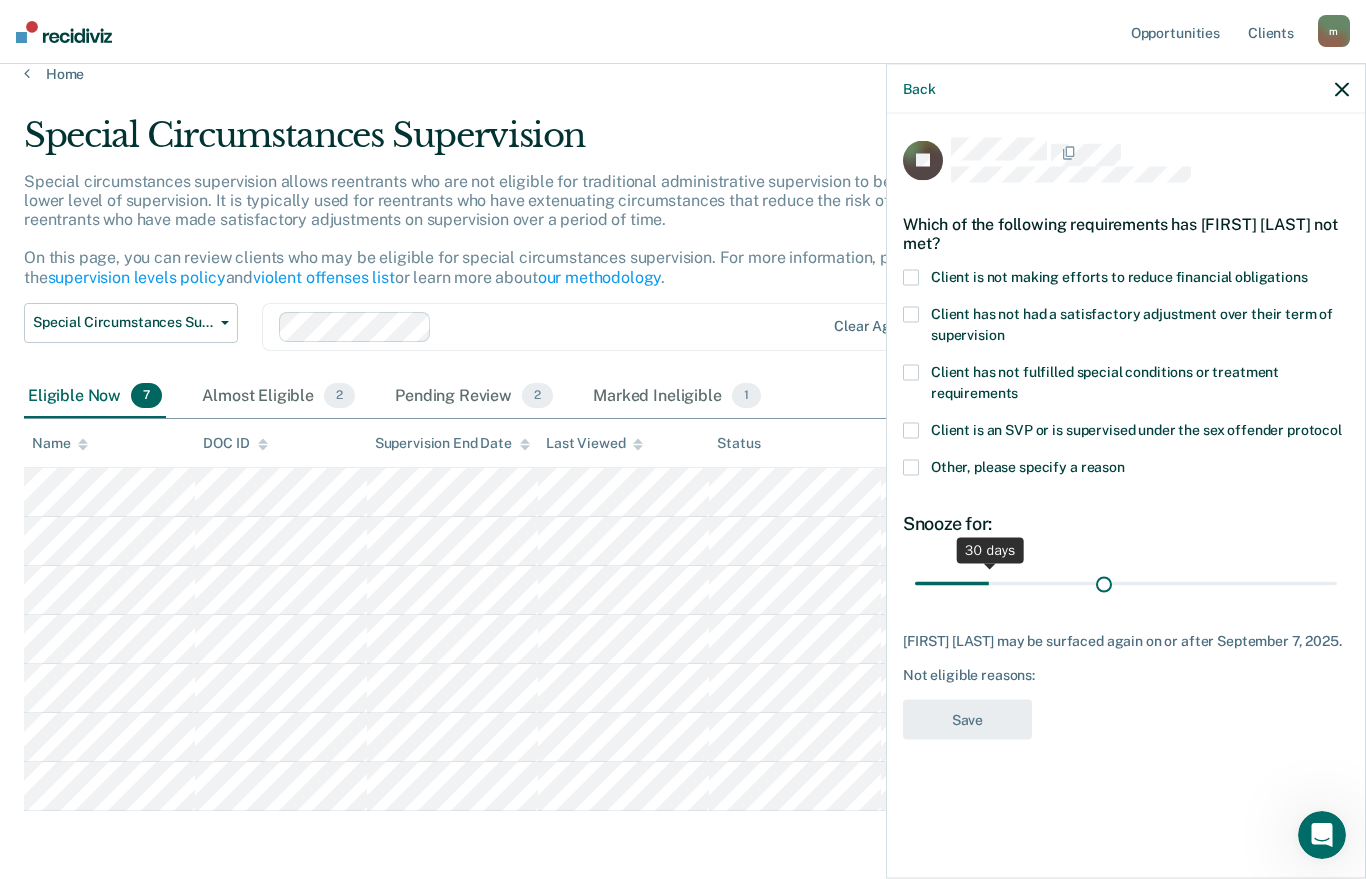 click at bounding box center (1126, 583) 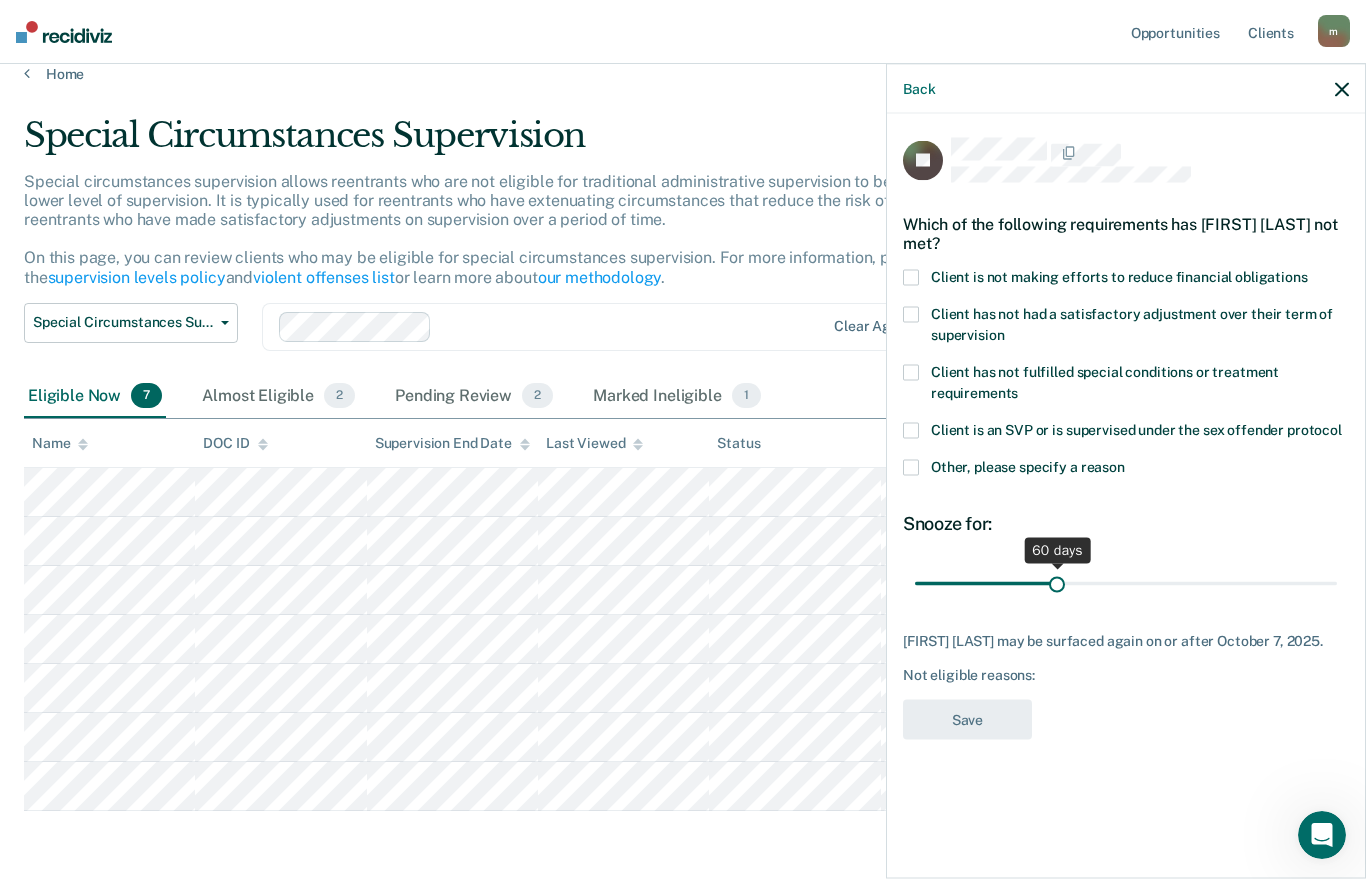 type on "60" 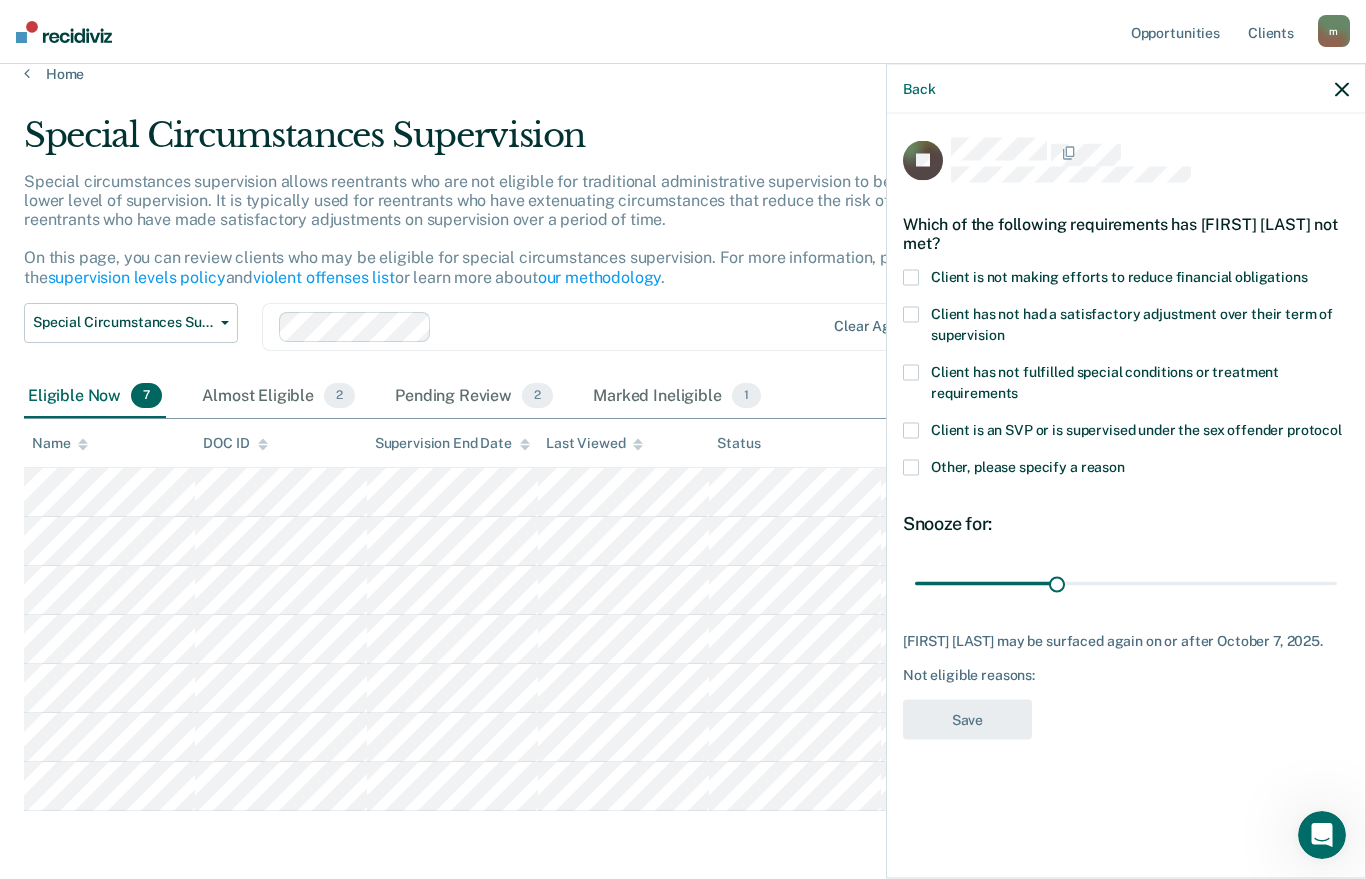 click on "Client is not making efforts to reduce financial obligations" at bounding box center [1119, 276] 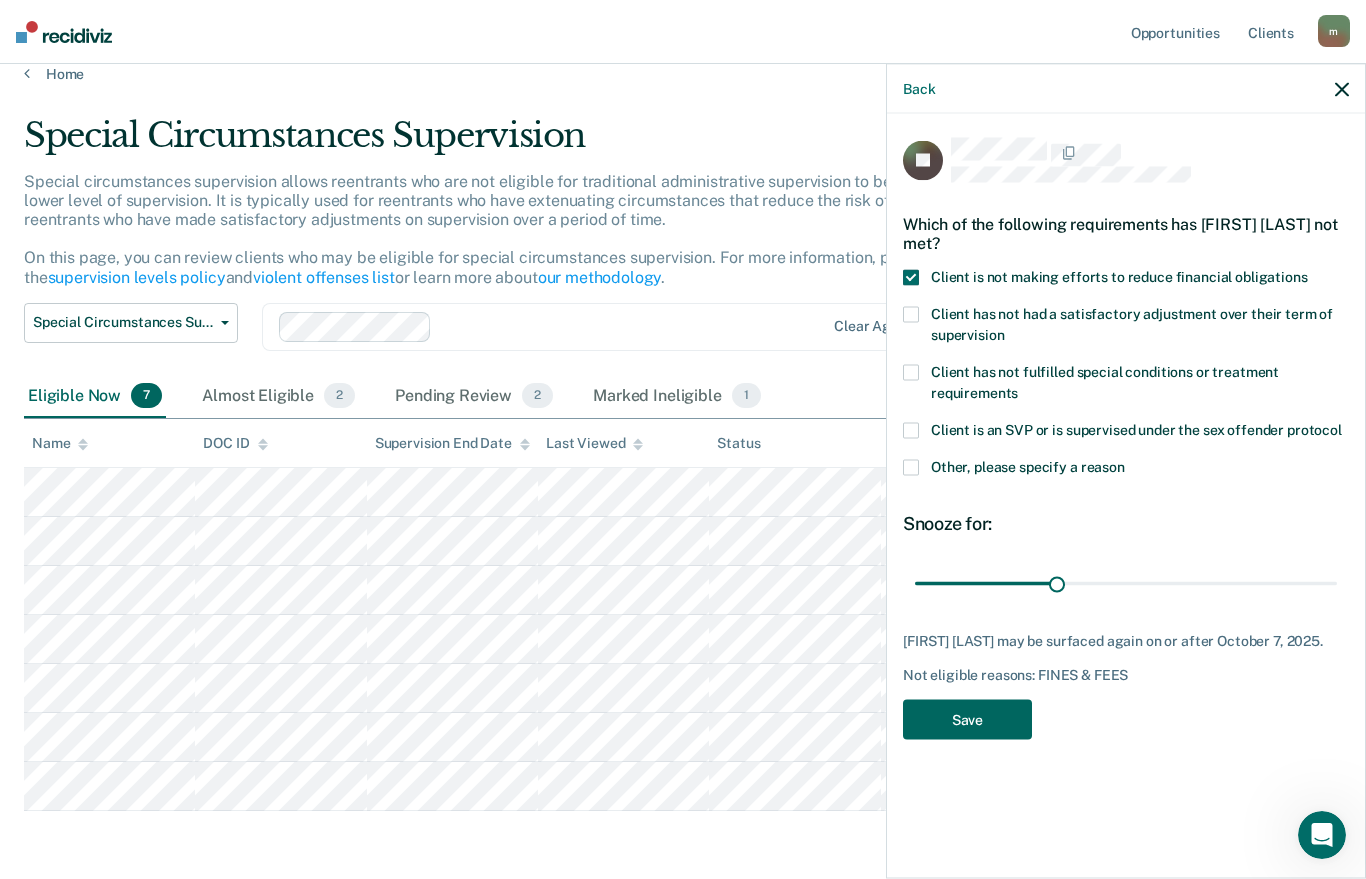 click on "Save" at bounding box center [967, 719] 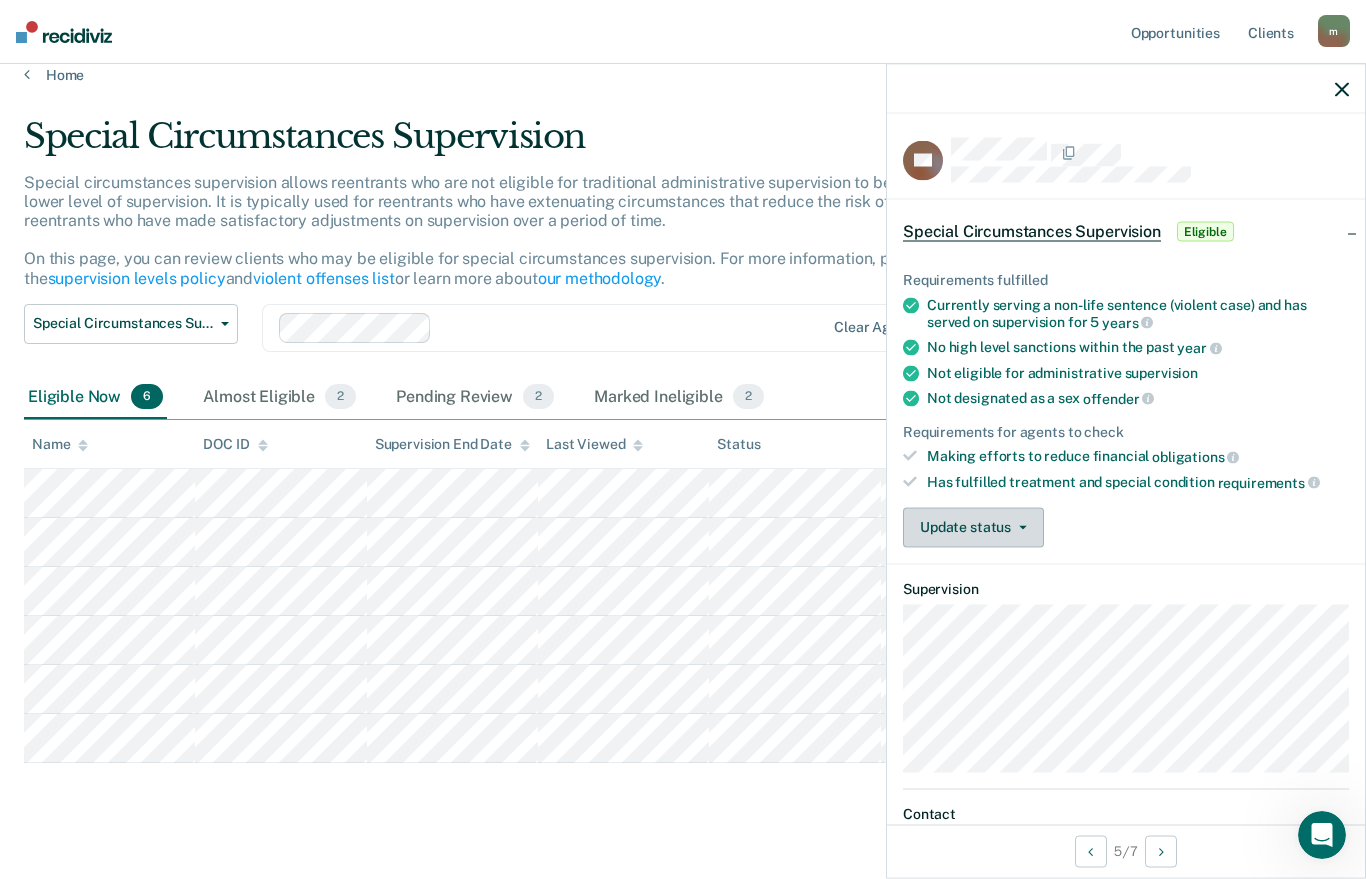 click 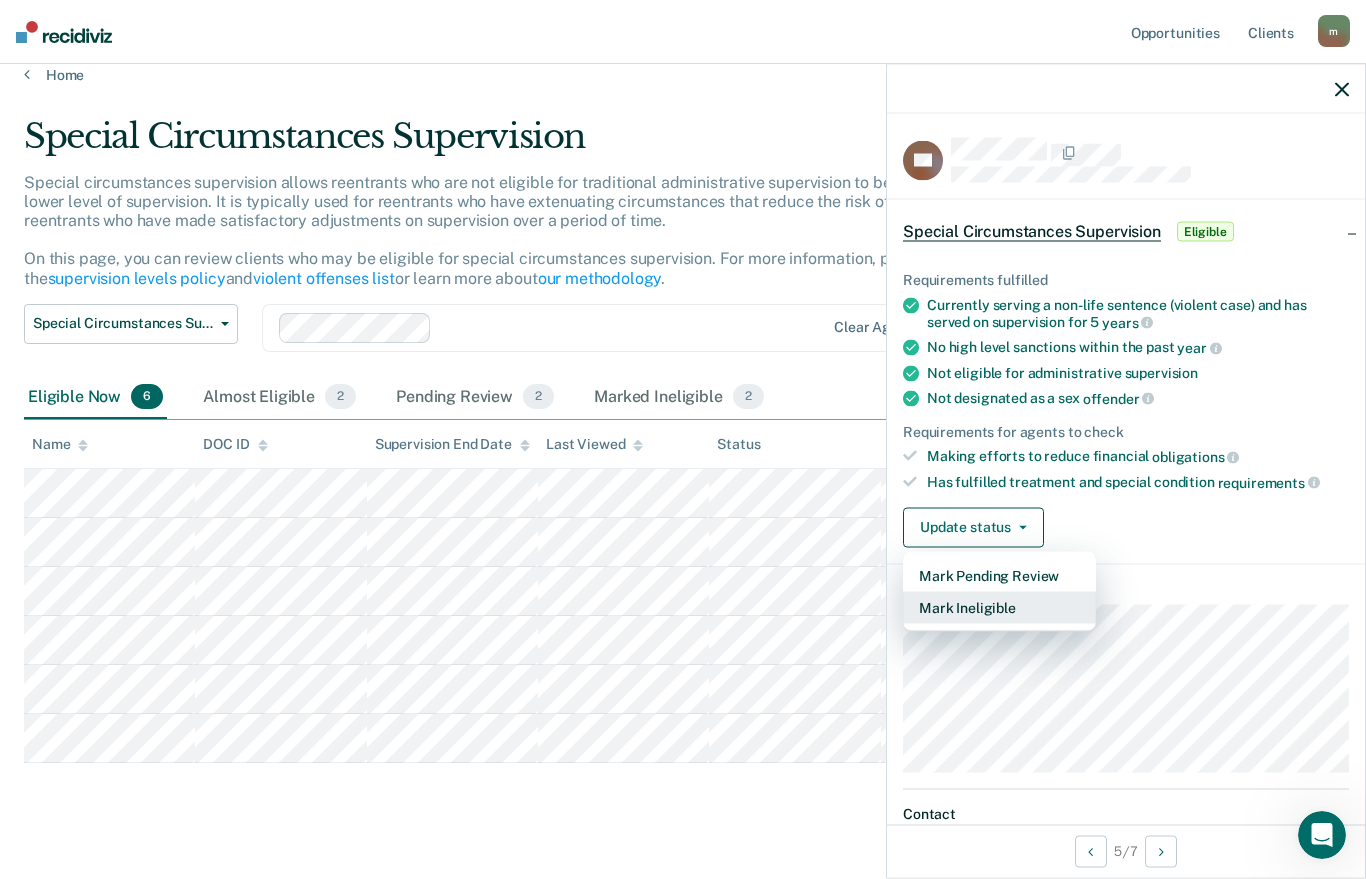 click on "Mark Ineligible" at bounding box center (999, 607) 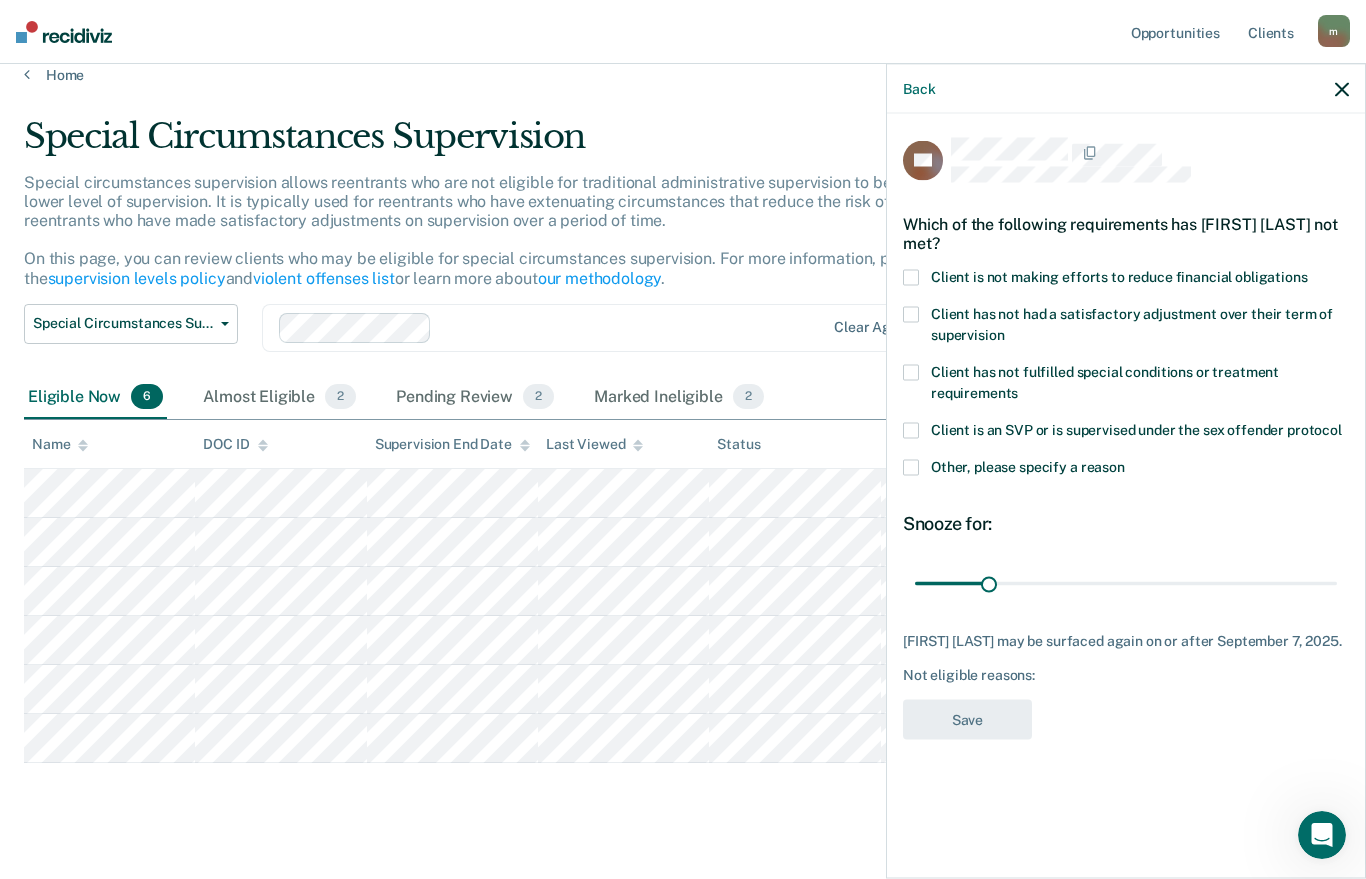 click at bounding box center [911, 277] 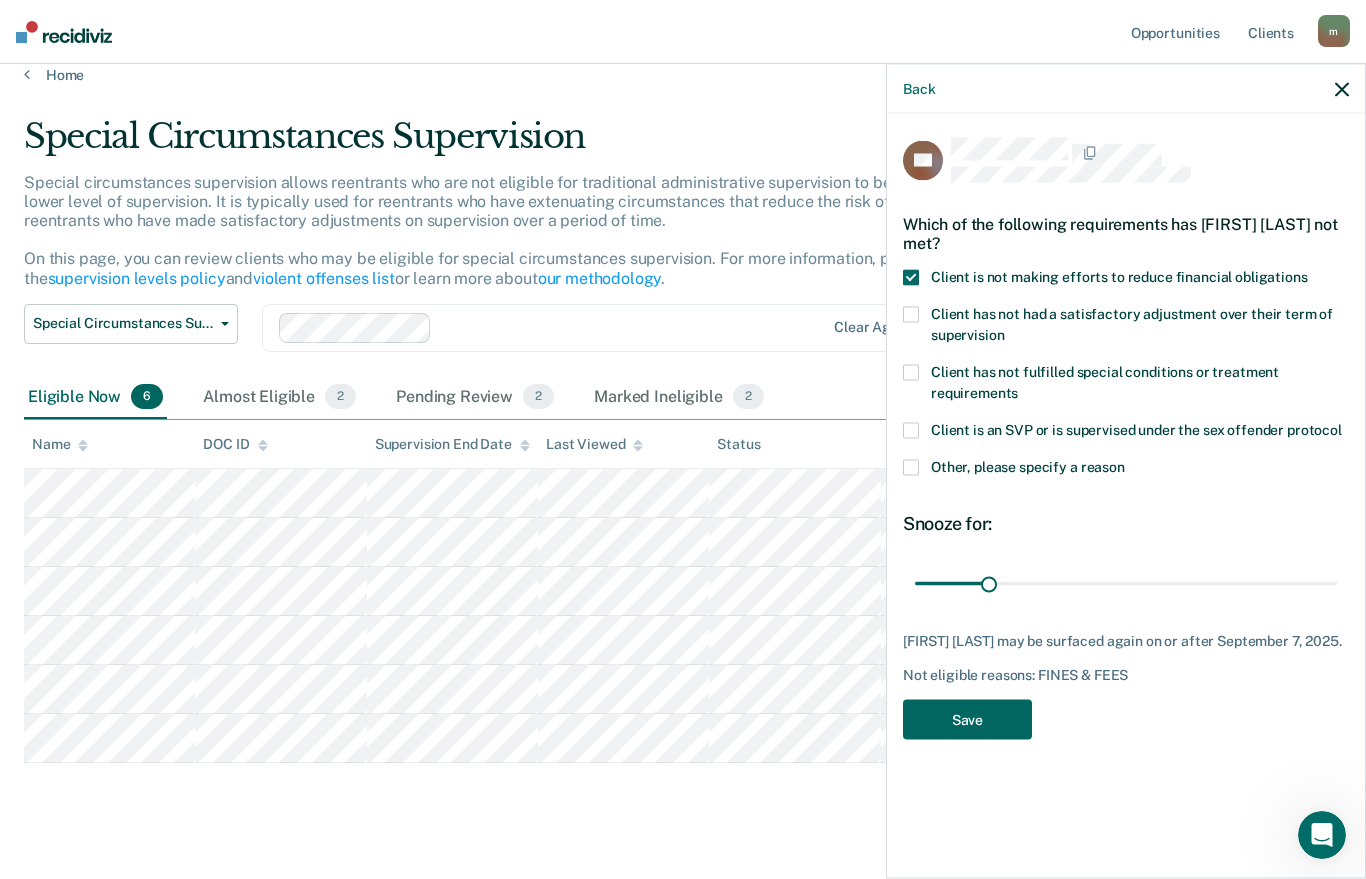 click on "Save" at bounding box center [967, 719] 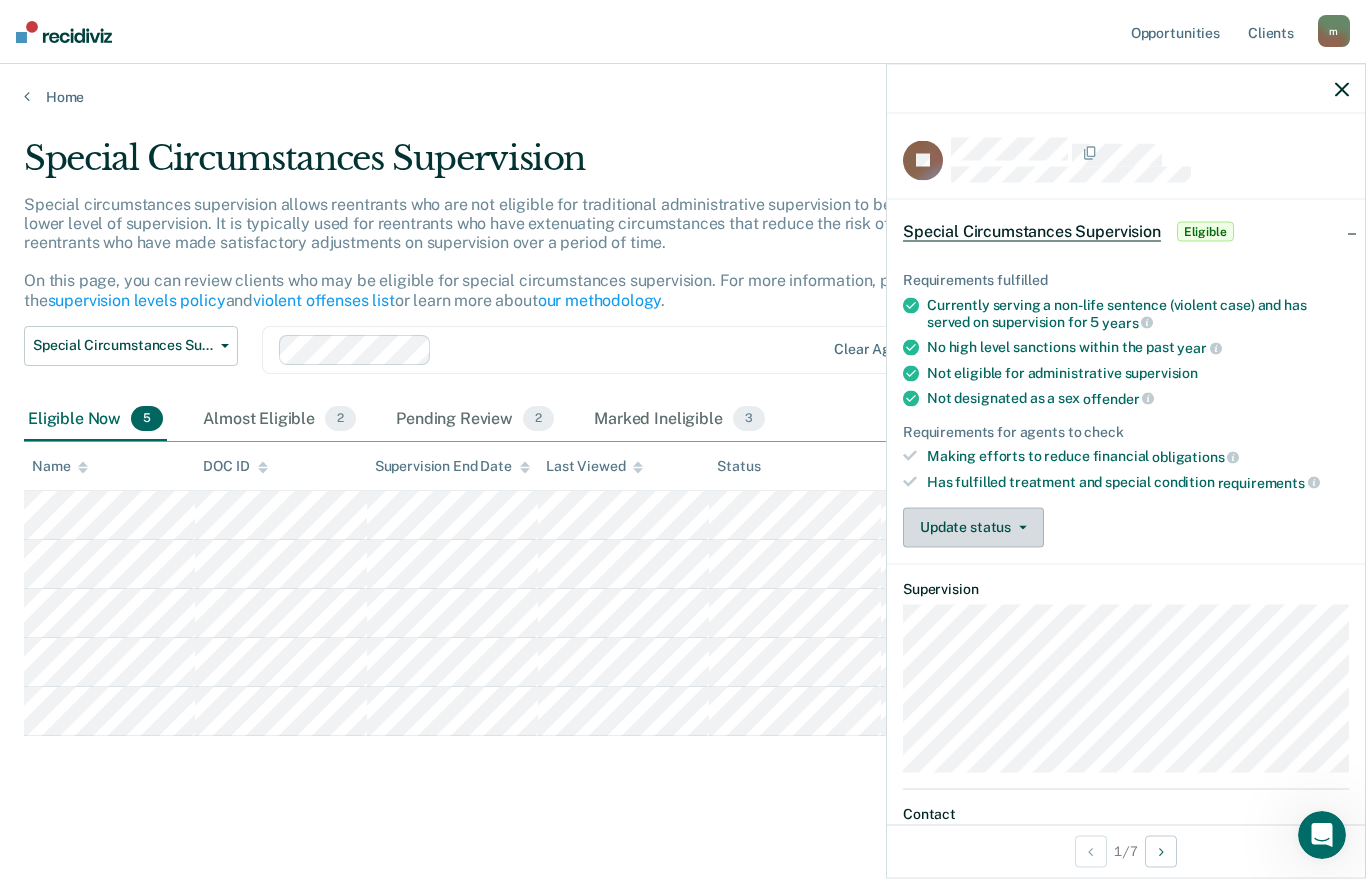 click at bounding box center [1019, 527] 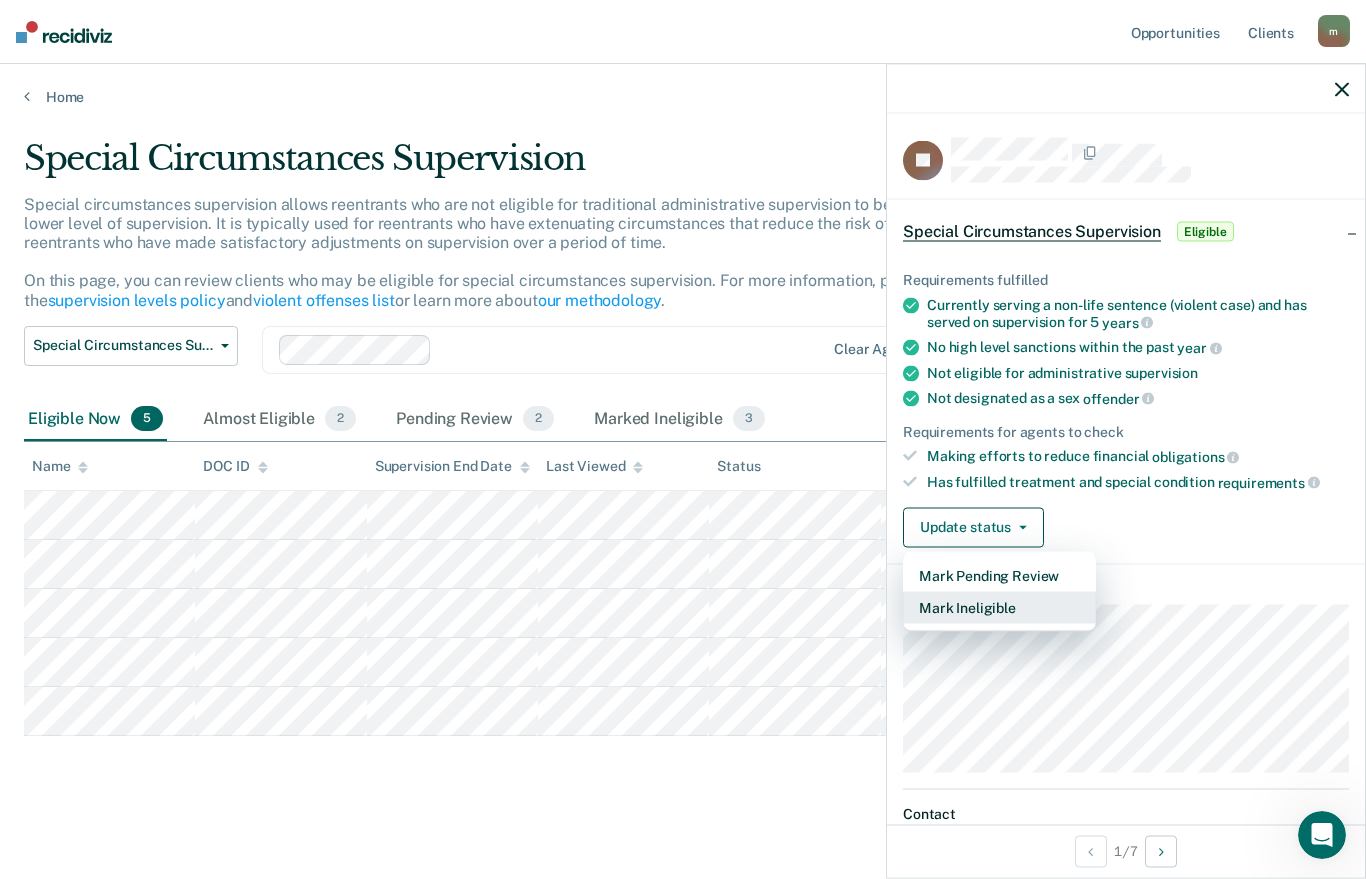 click on "Mark Ineligible" at bounding box center (999, 607) 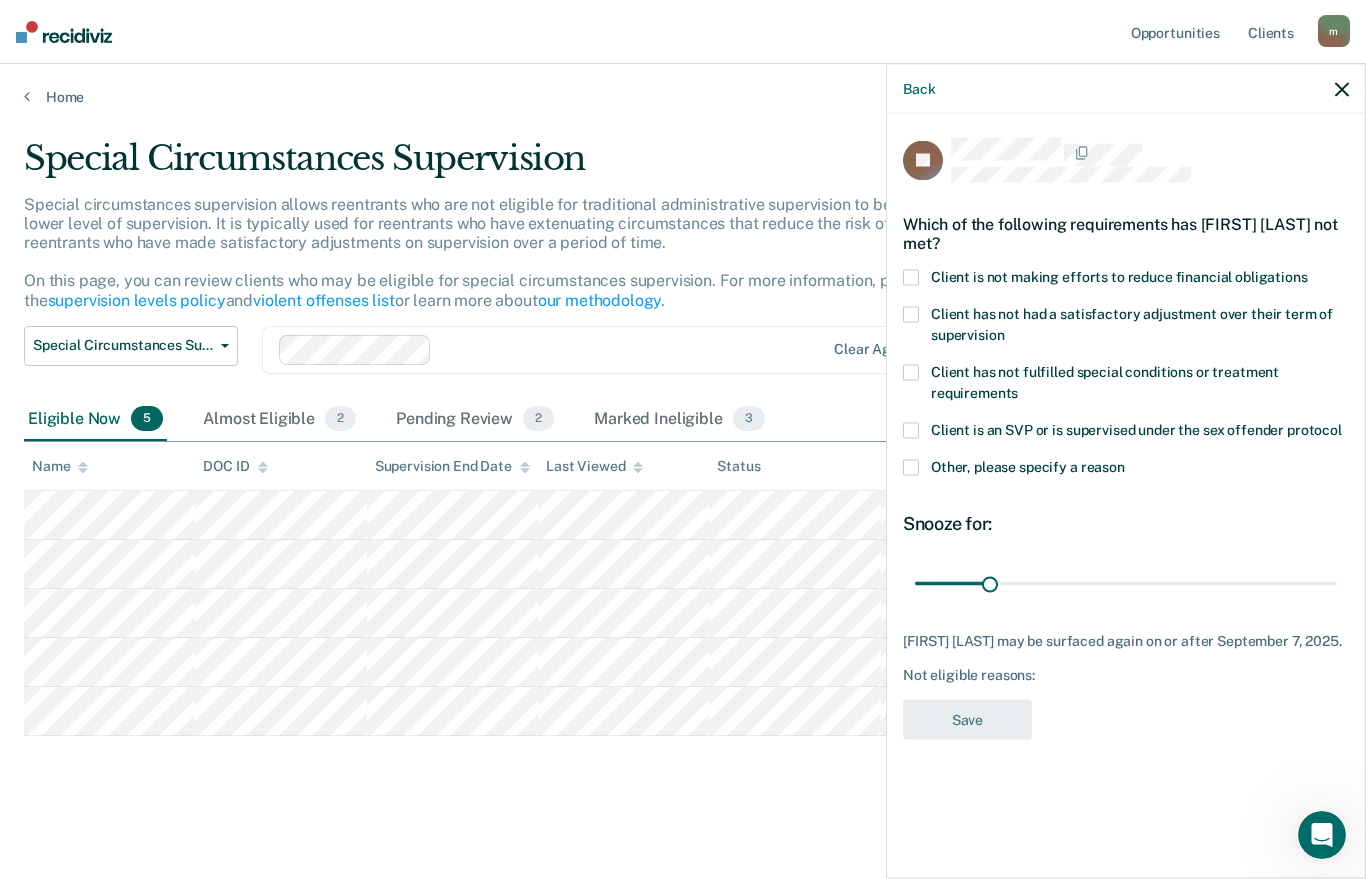 click at bounding box center [911, 277] 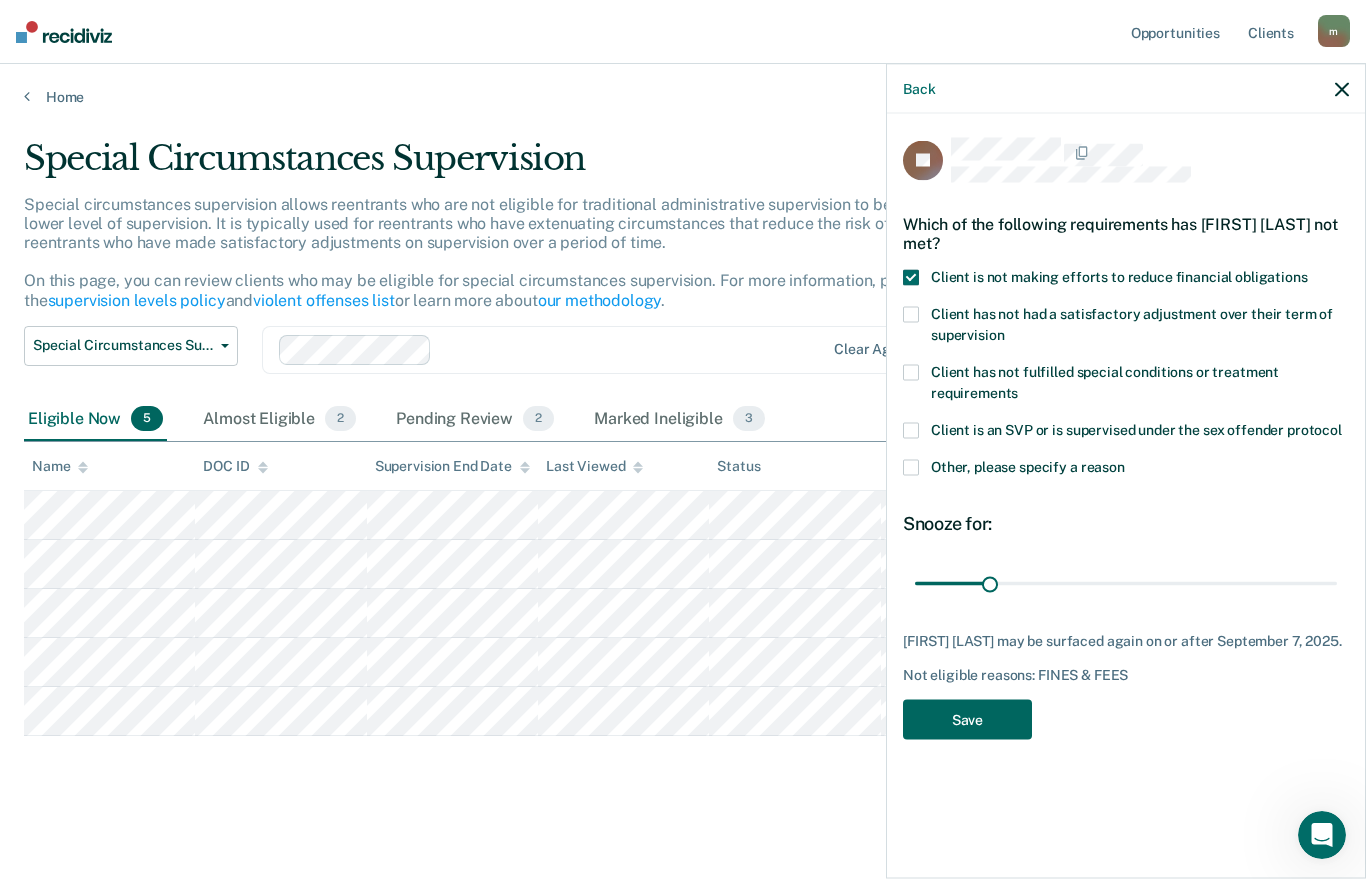 click on "Save" at bounding box center [967, 719] 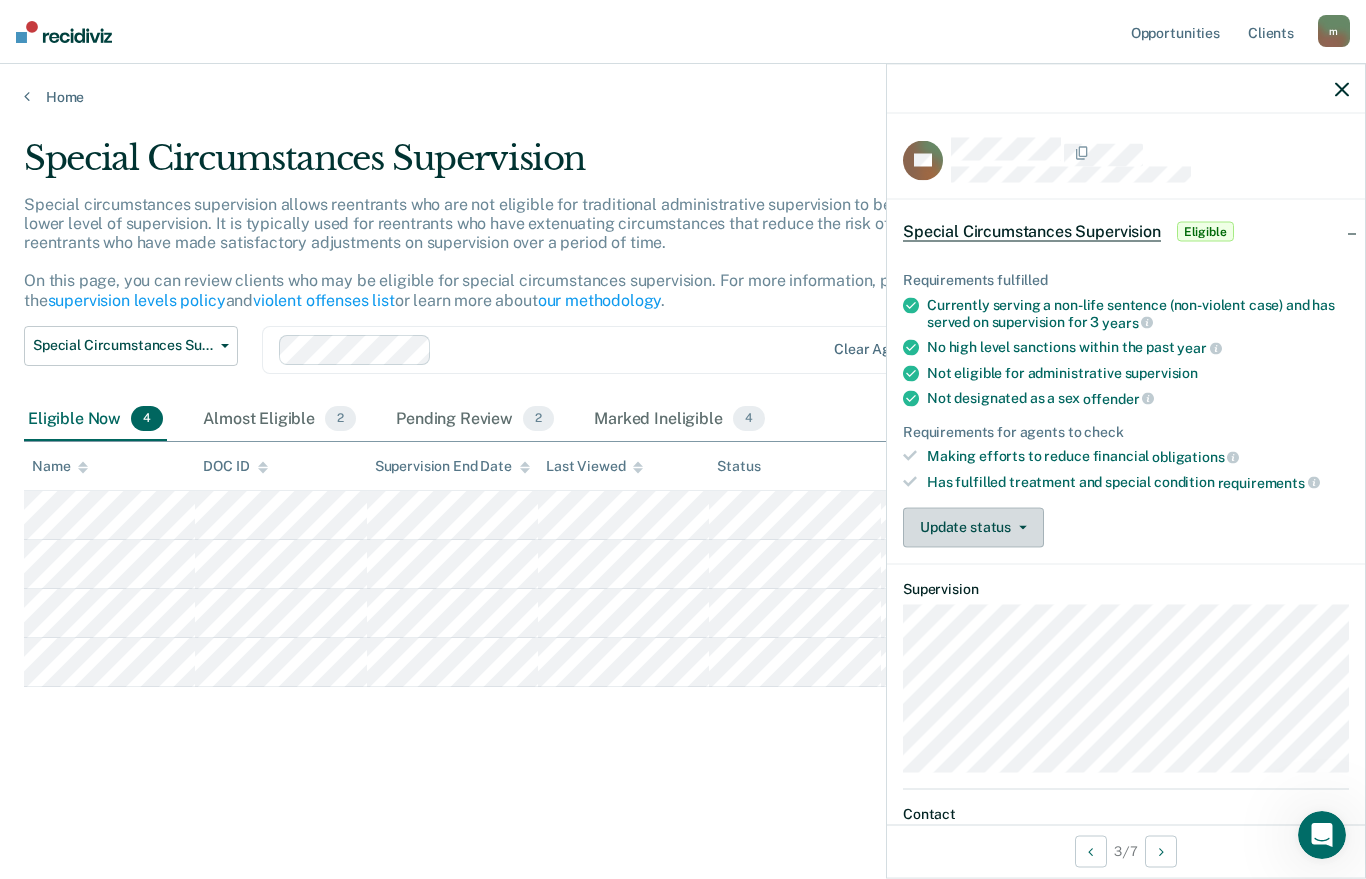 click on "Update status" at bounding box center (973, 527) 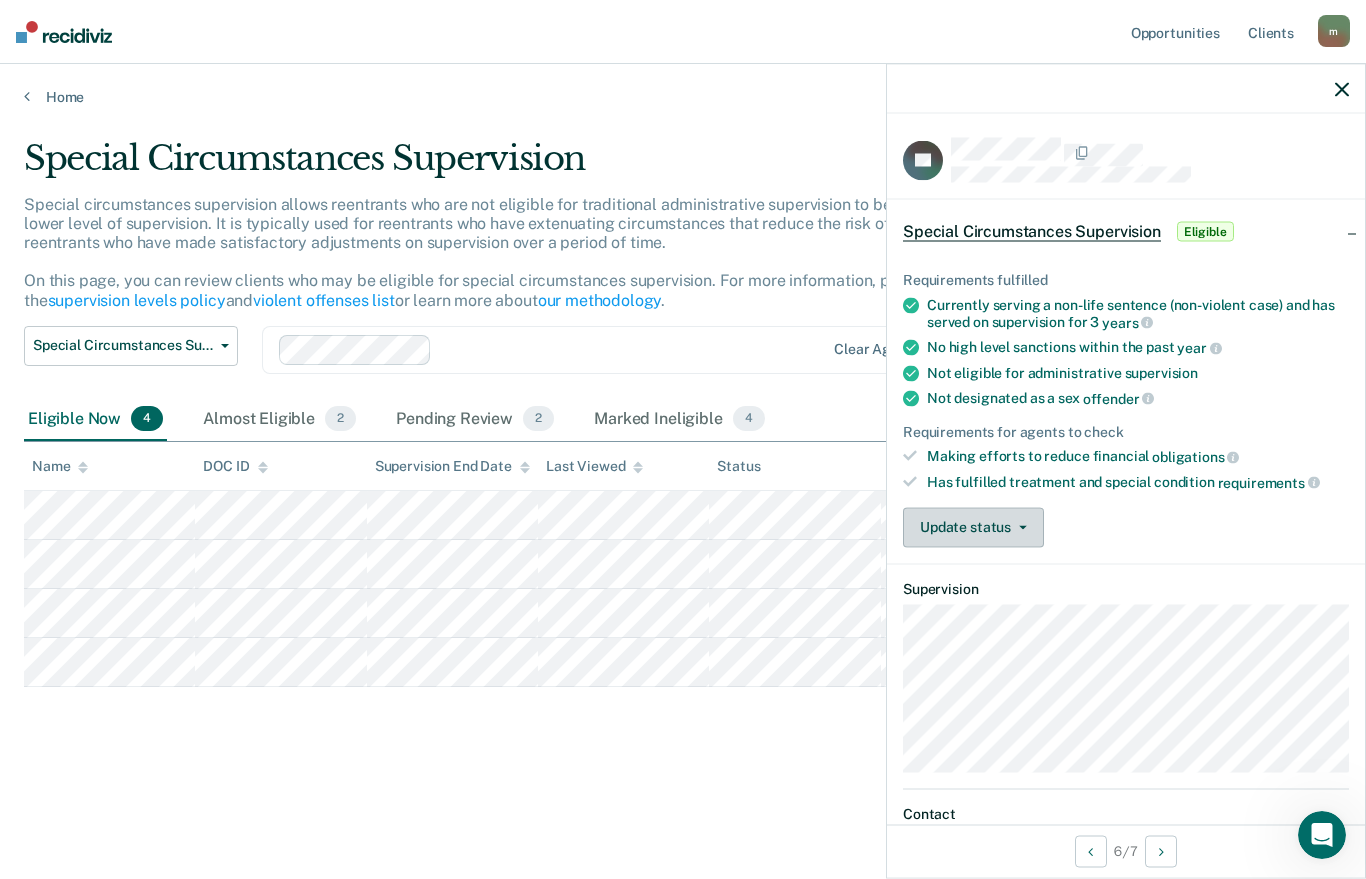 click on "Update status" at bounding box center [973, 527] 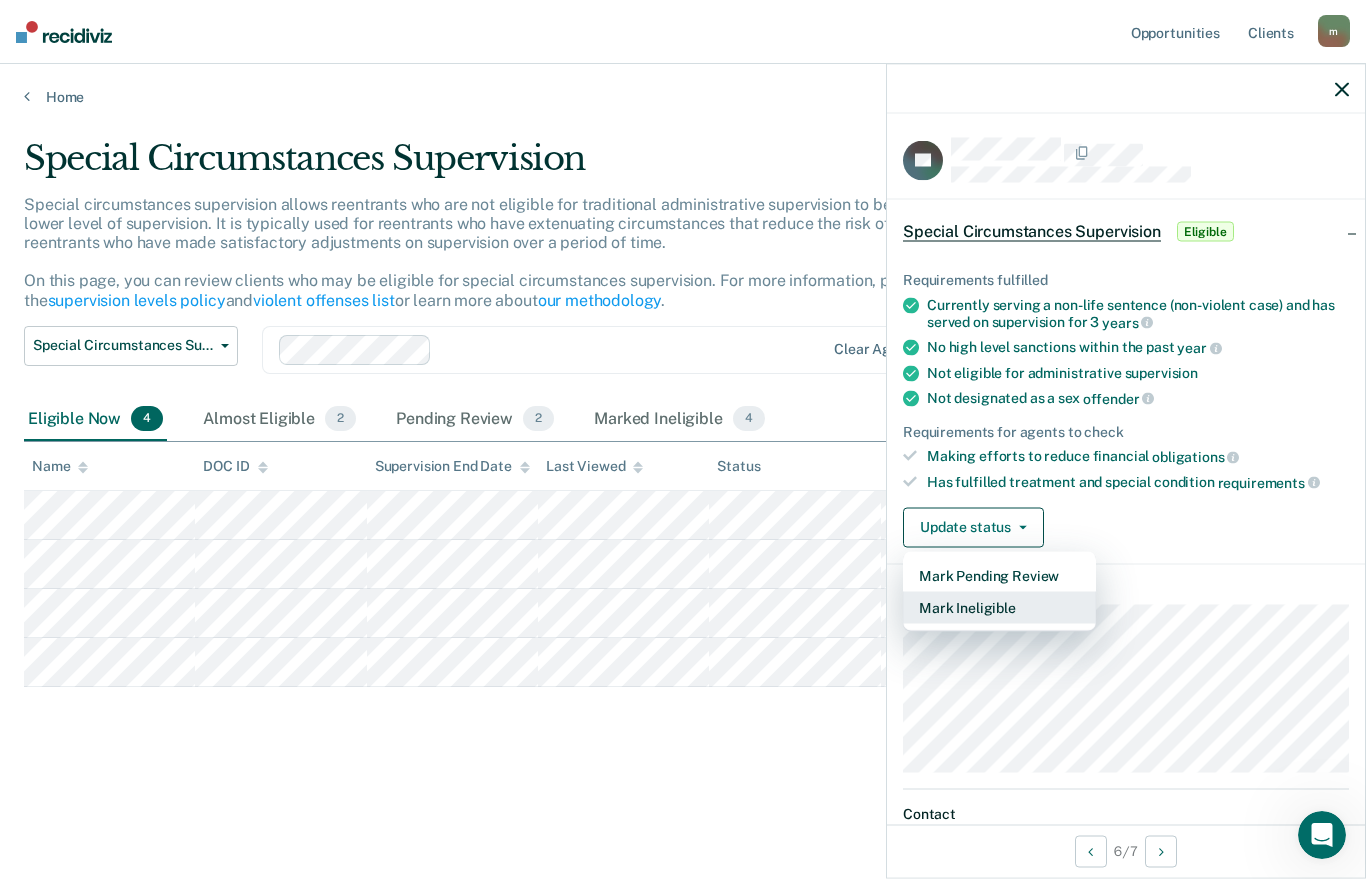 click on "Mark Ineligible" at bounding box center [999, 607] 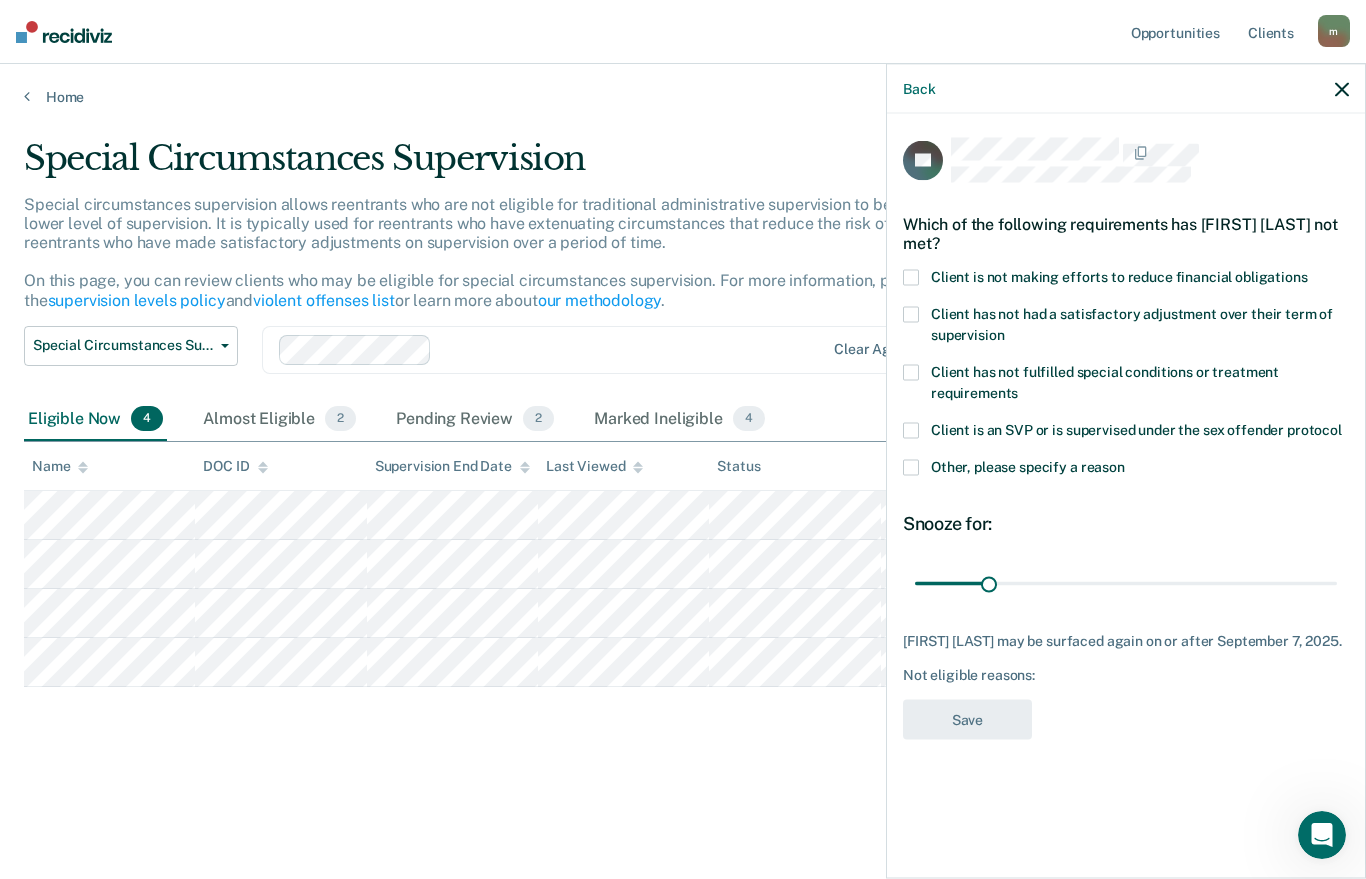 click at bounding box center (911, 277) 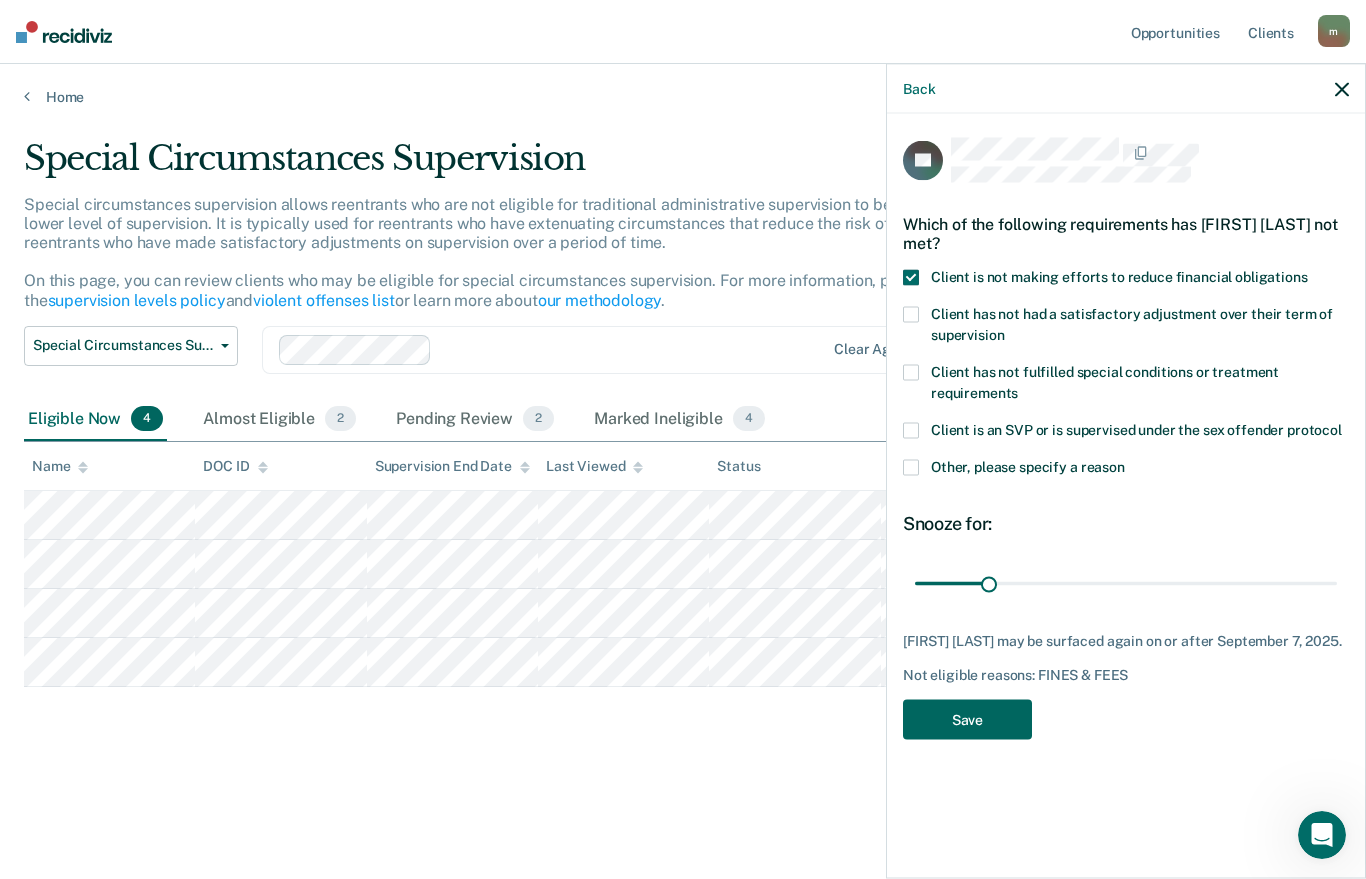 click on "Save" at bounding box center (967, 719) 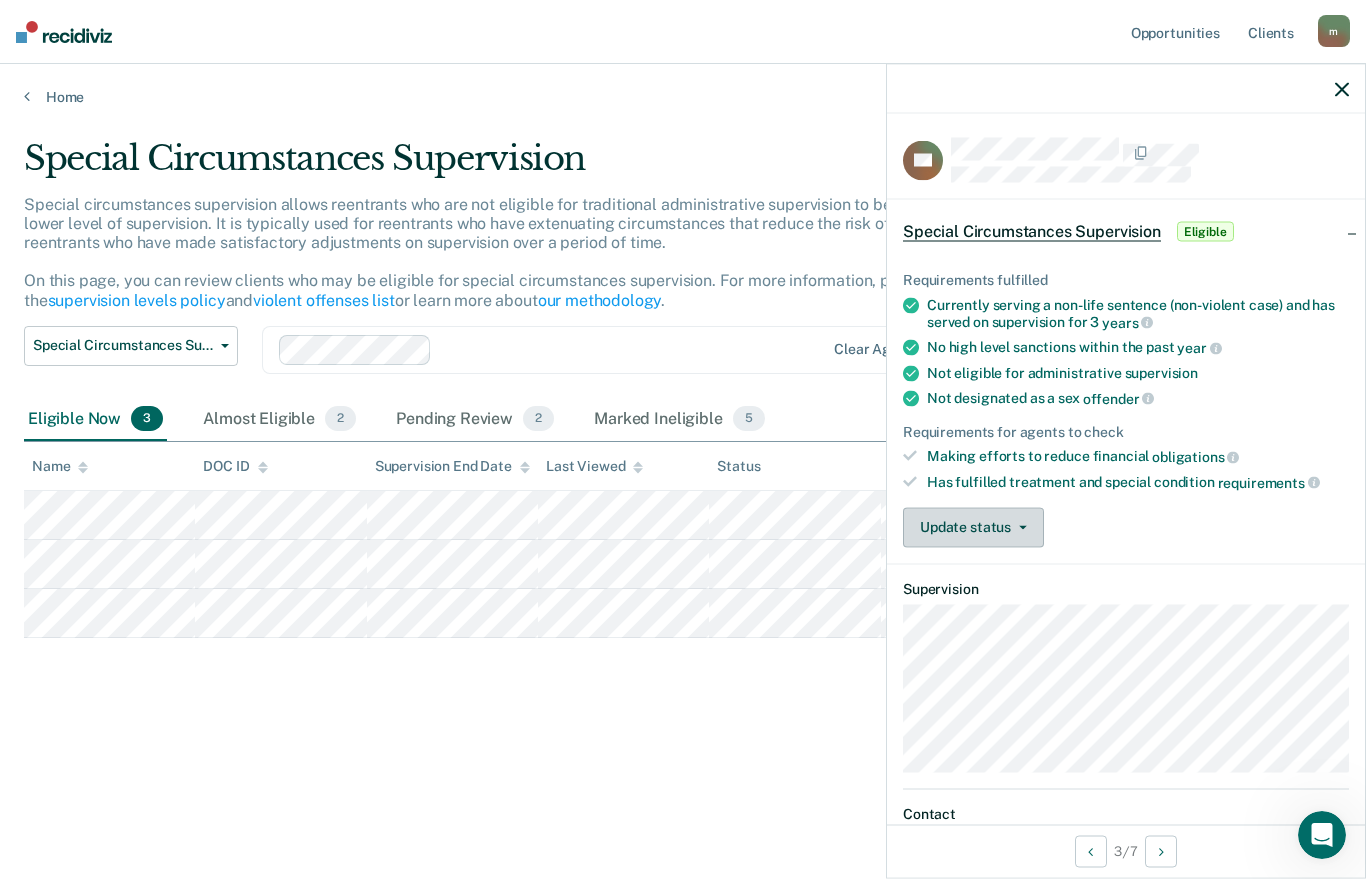 click on "Update status" at bounding box center [973, 527] 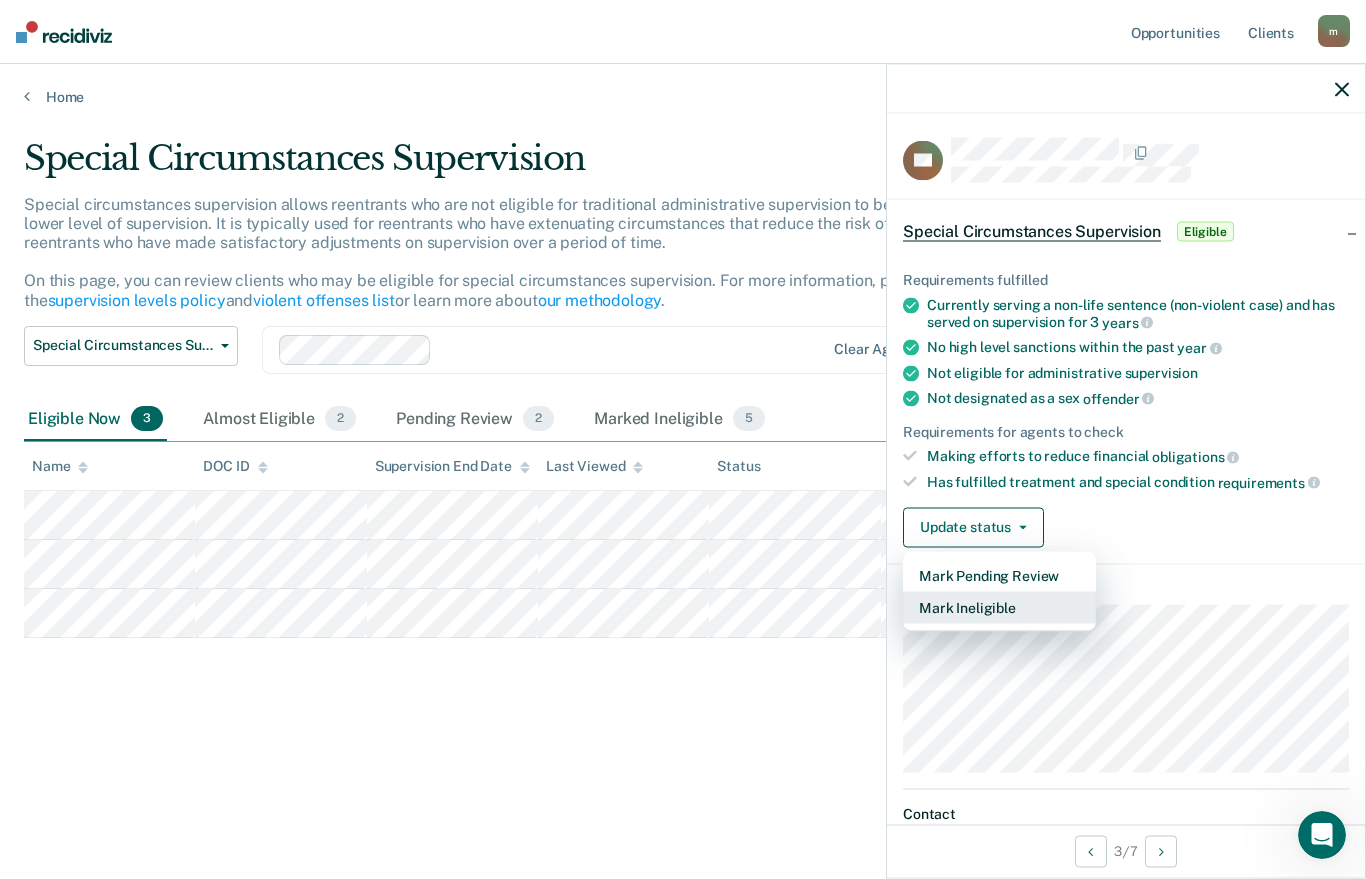 click on "Mark Ineligible" at bounding box center (999, 607) 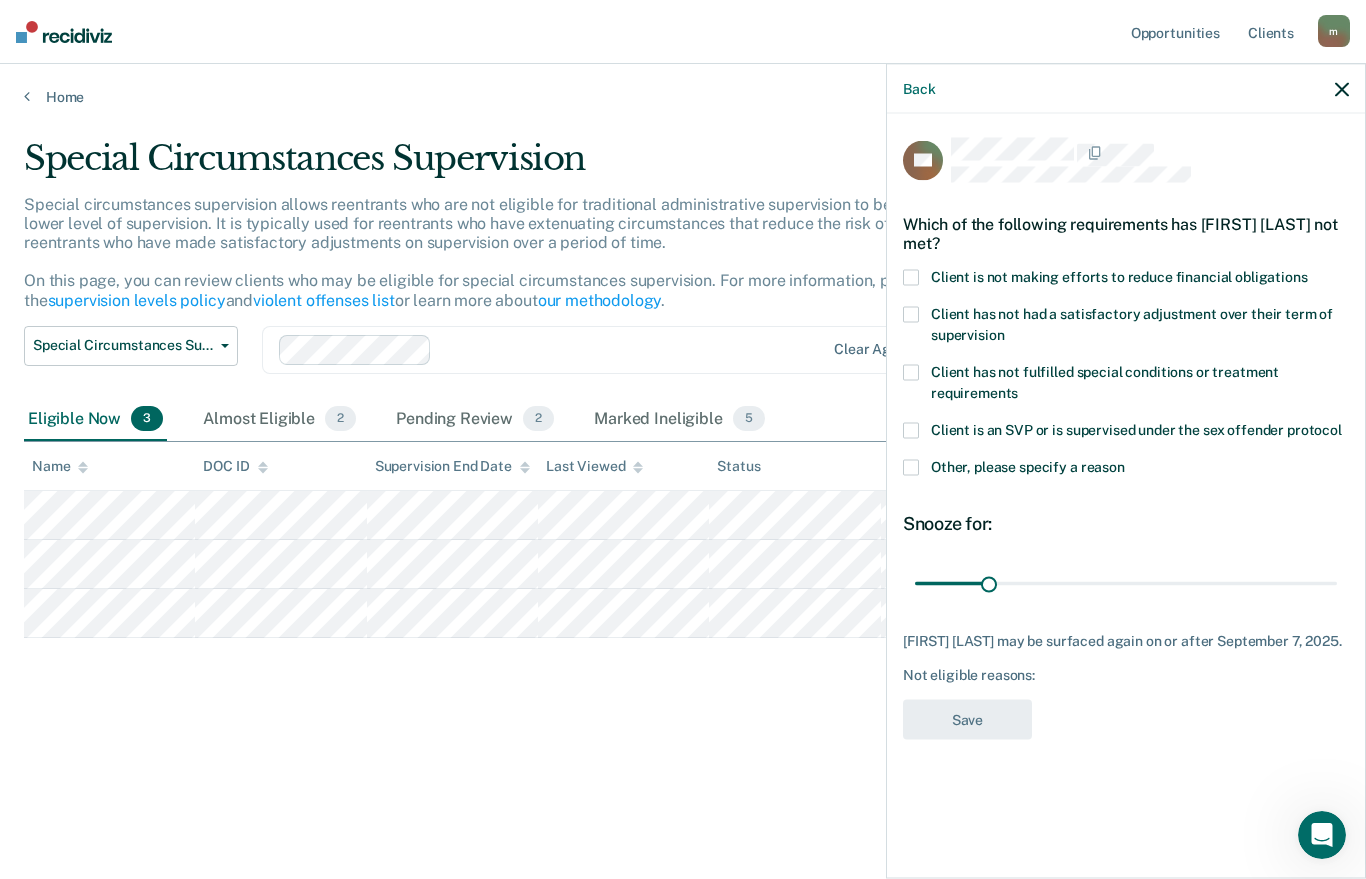 click on "Client is not making efforts to reduce financial obligations" at bounding box center [1126, 279] 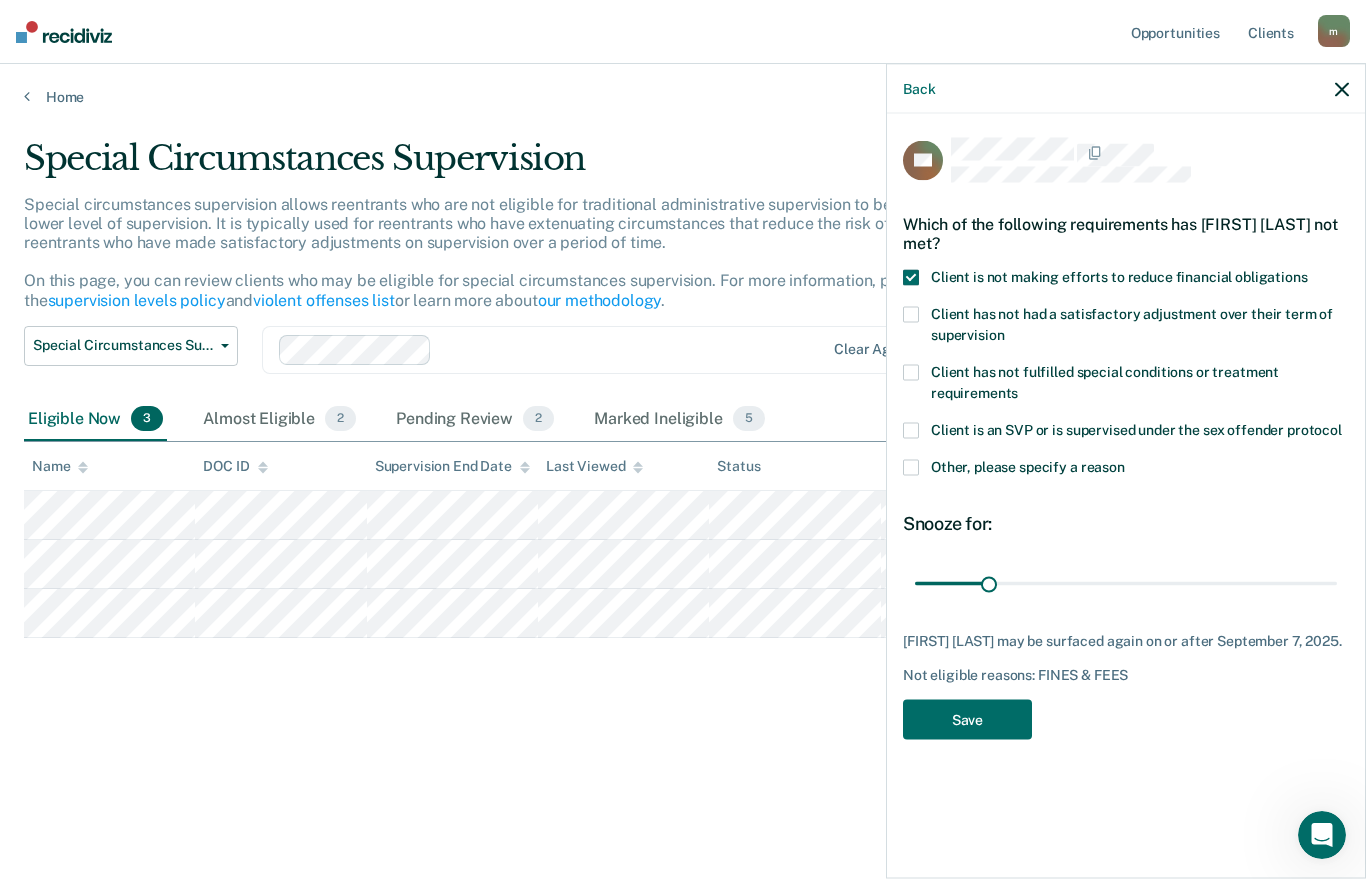 click on "Save" at bounding box center [967, 719] 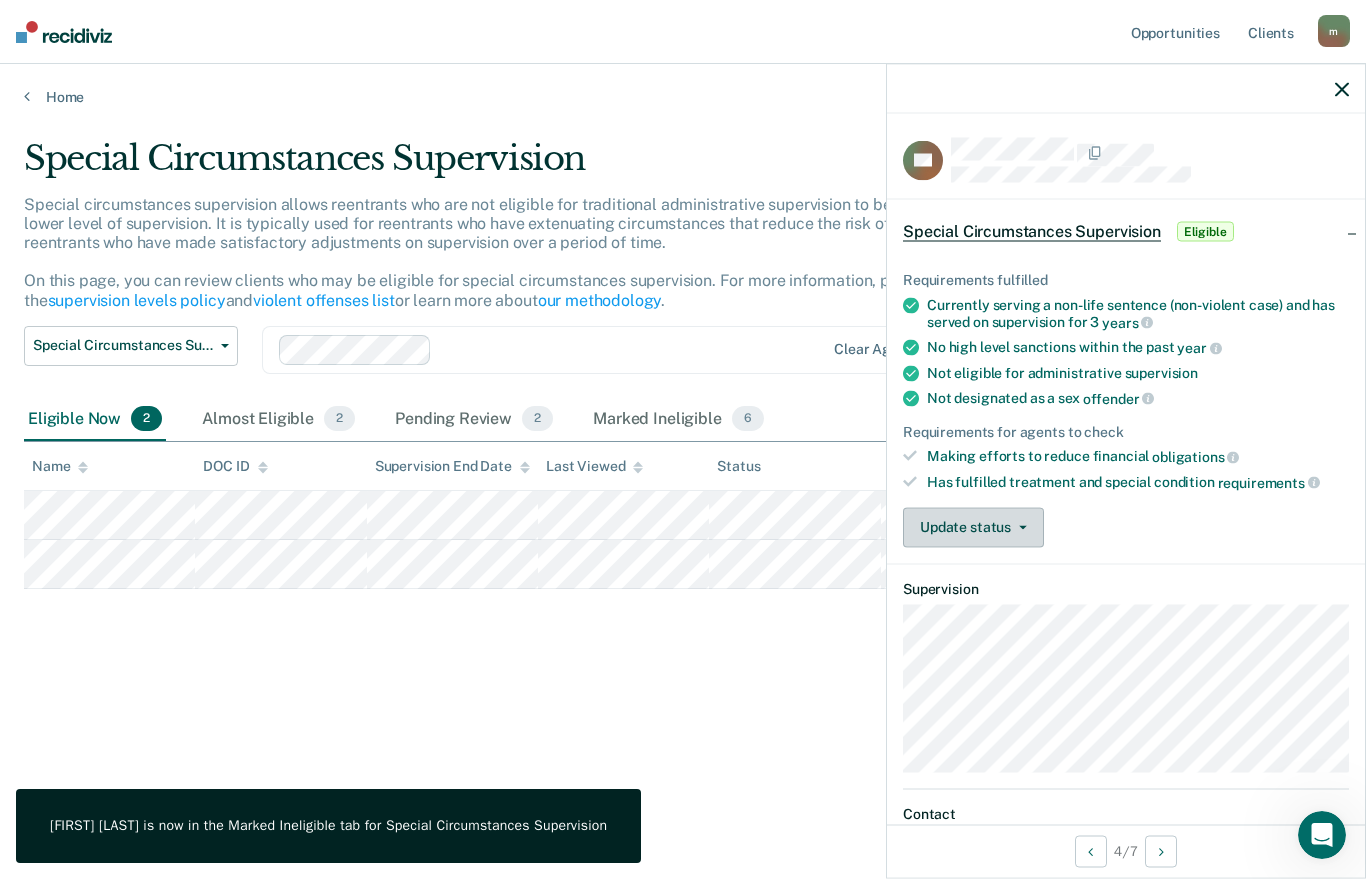 click on "Update status" at bounding box center [973, 527] 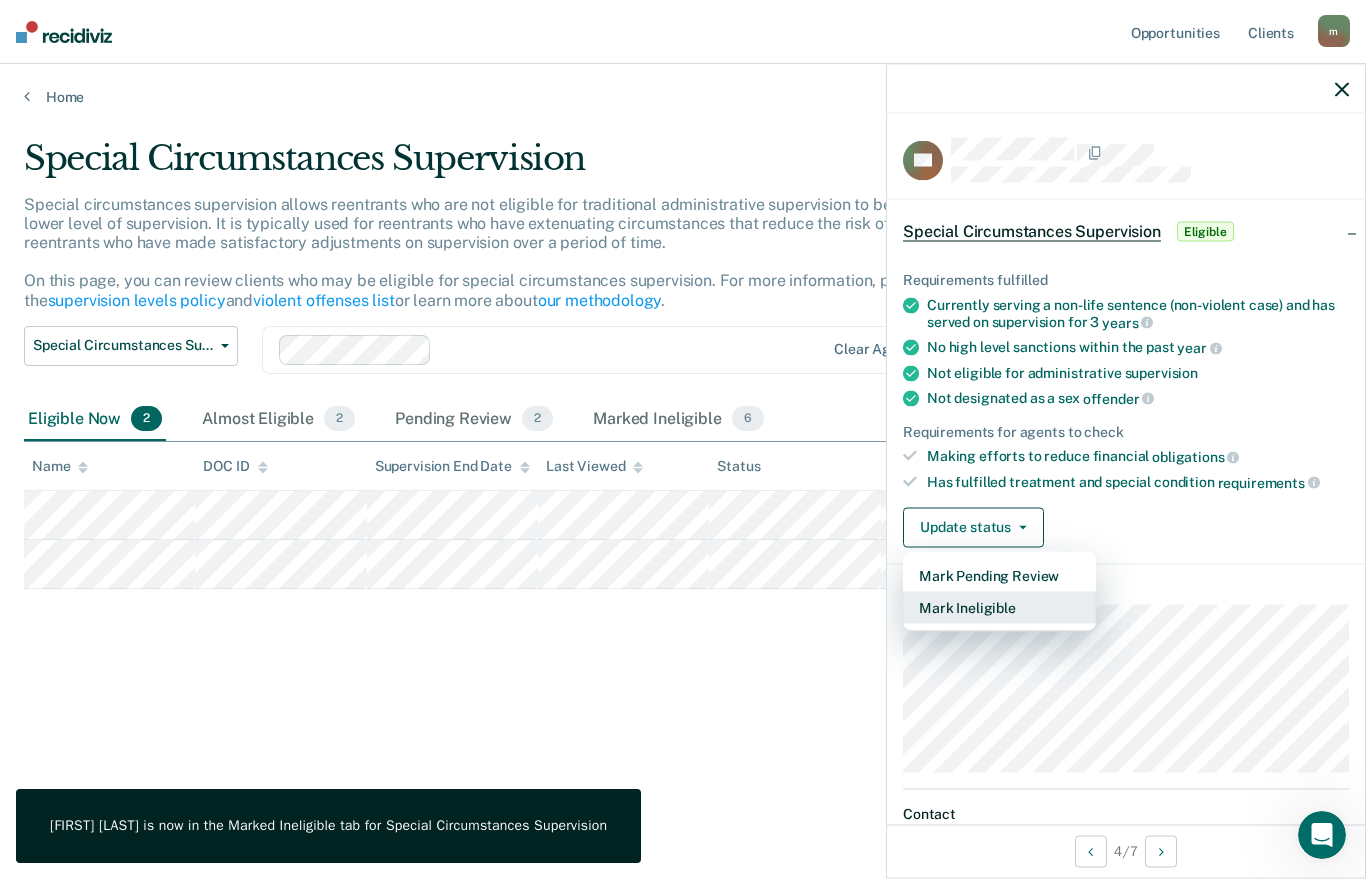 click on "Mark Ineligible" at bounding box center [999, 607] 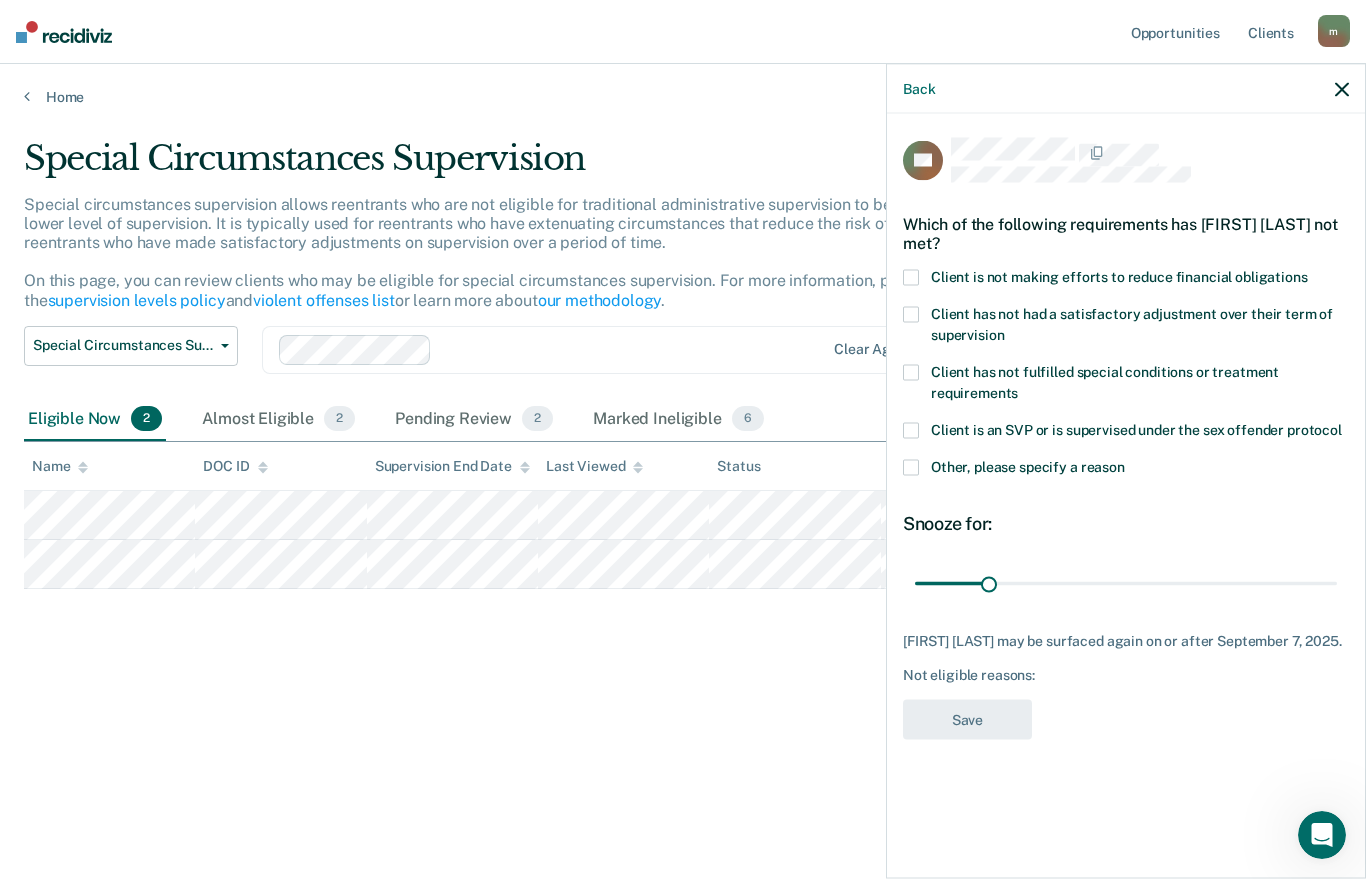 click at bounding box center (911, 277) 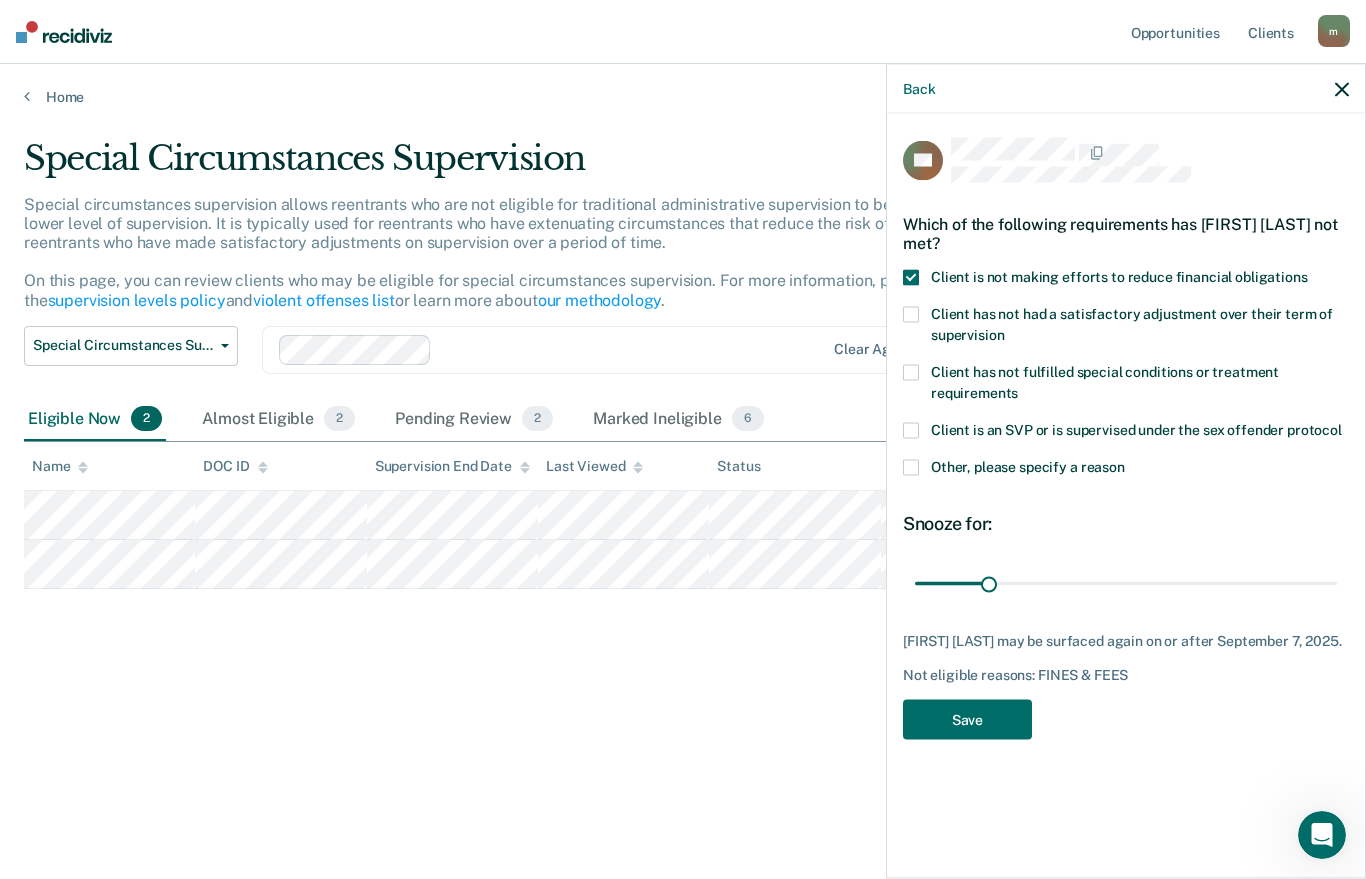 click on "Save" at bounding box center (967, 719) 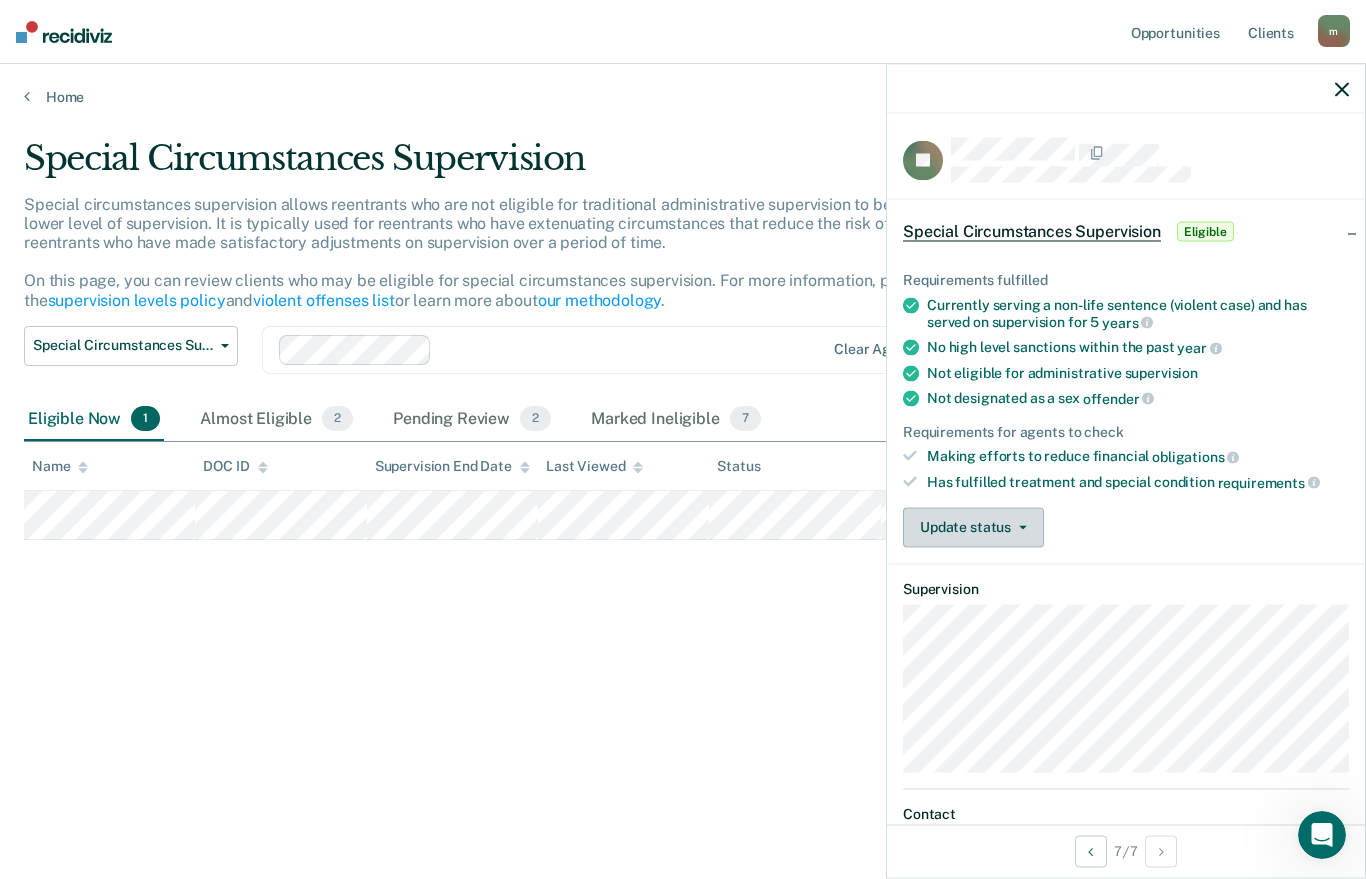 click on "Update status" at bounding box center [973, 527] 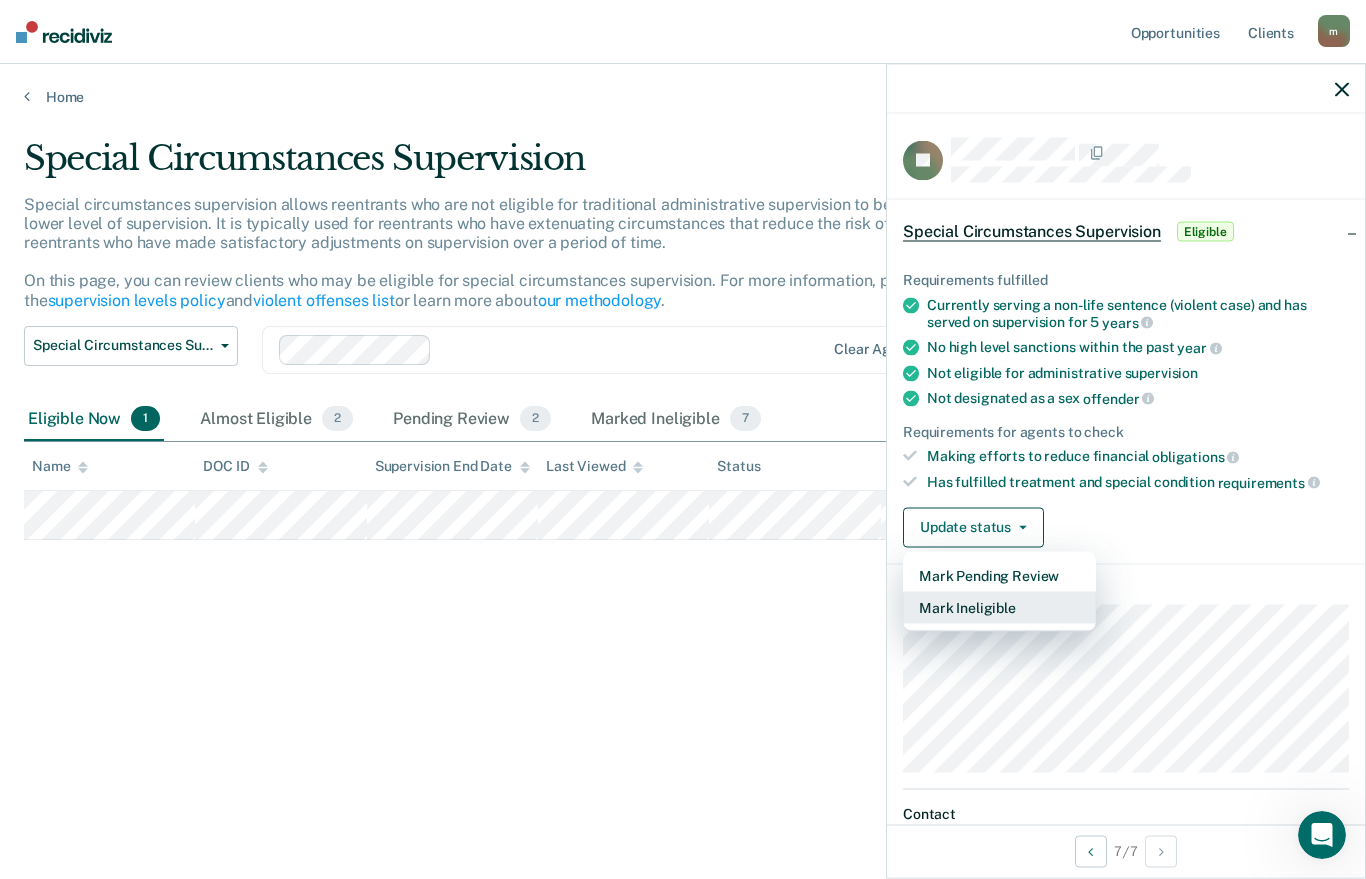 click on "Mark Ineligible" at bounding box center [999, 607] 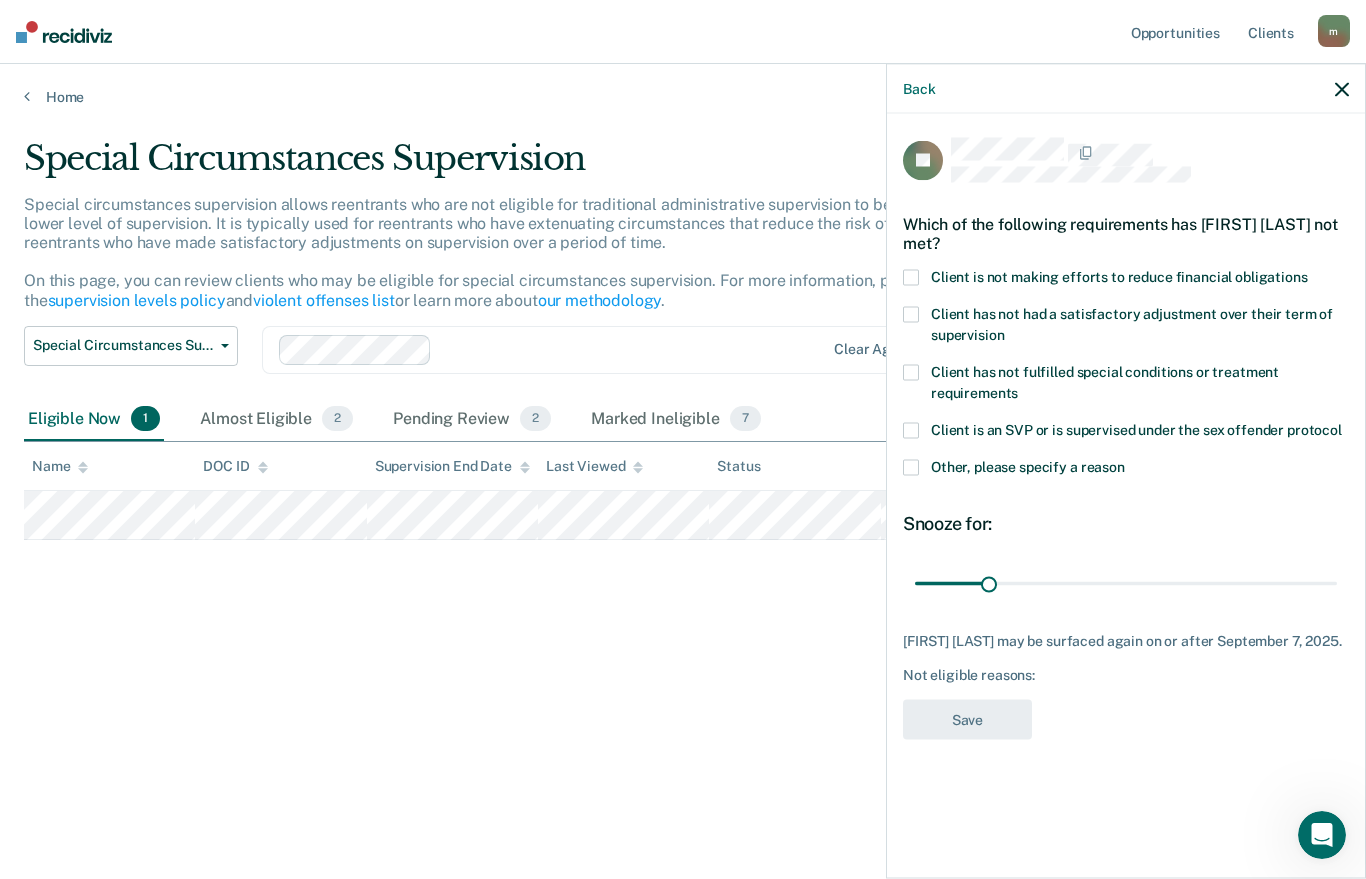 click on "Client is not making efforts to reduce financial obligations" at bounding box center [1126, 279] 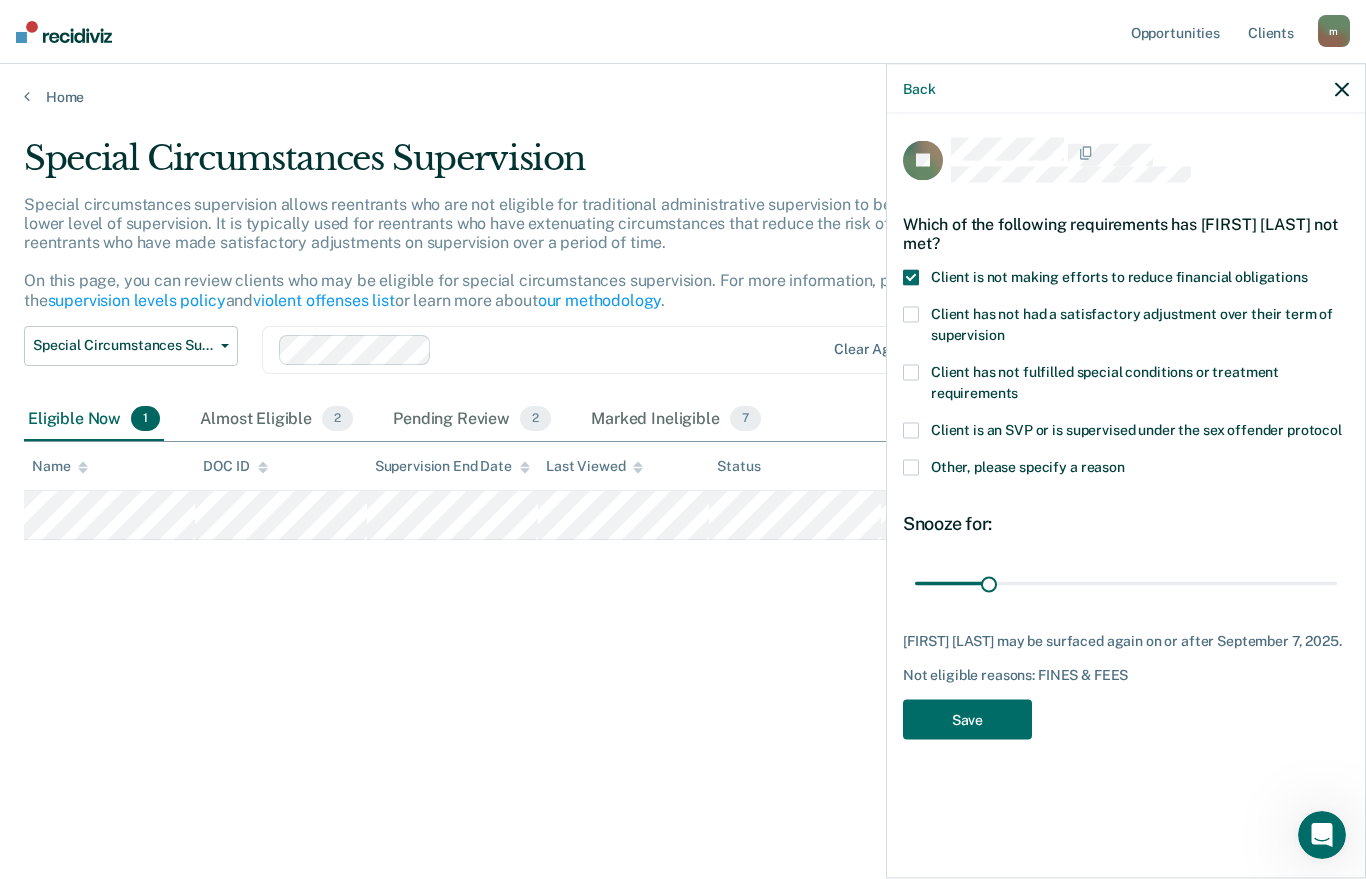 click on "Save" at bounding box center (967, 719) 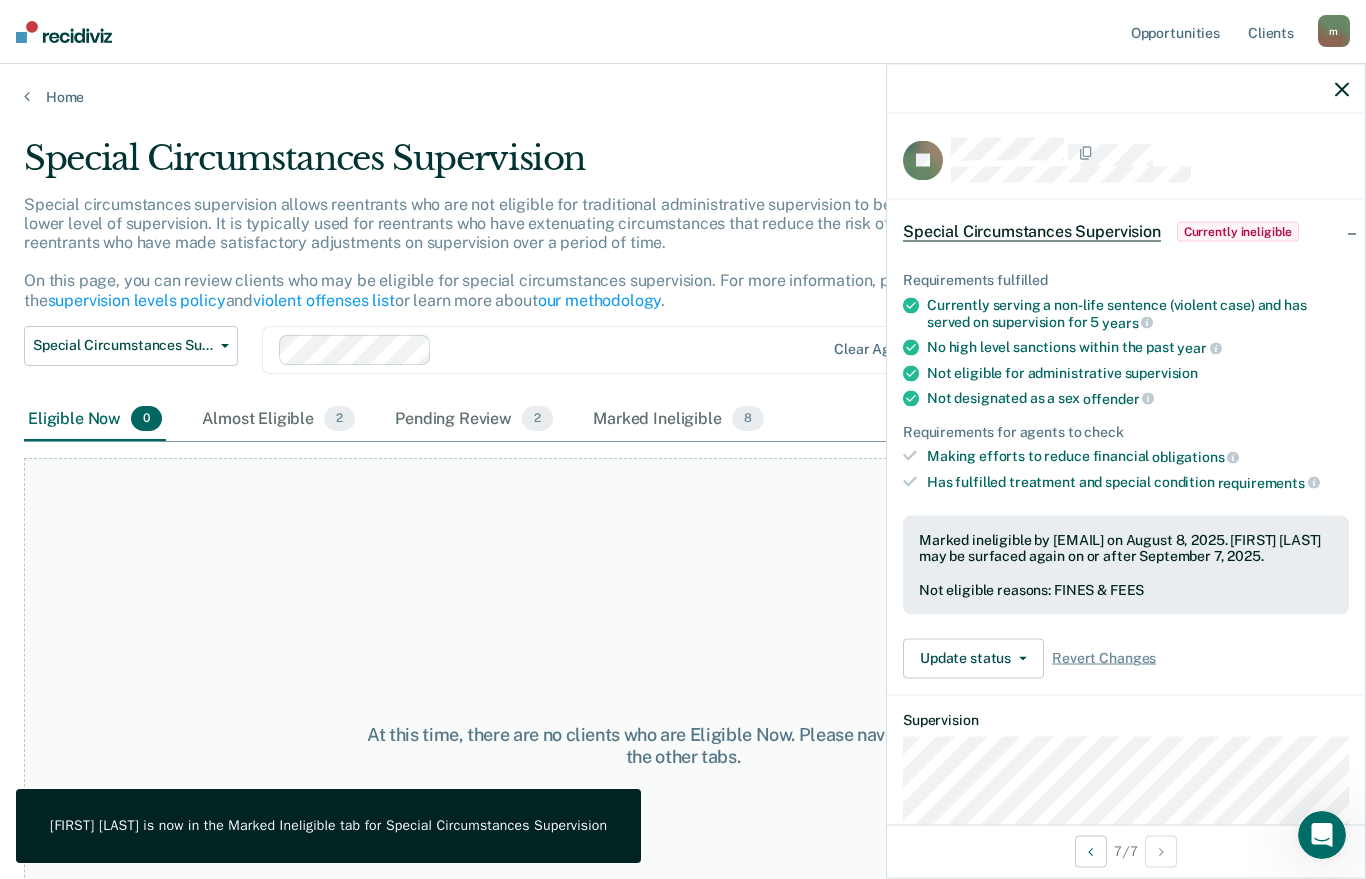 click on "Almost Eligible 2" at bounding box center [278, 420] 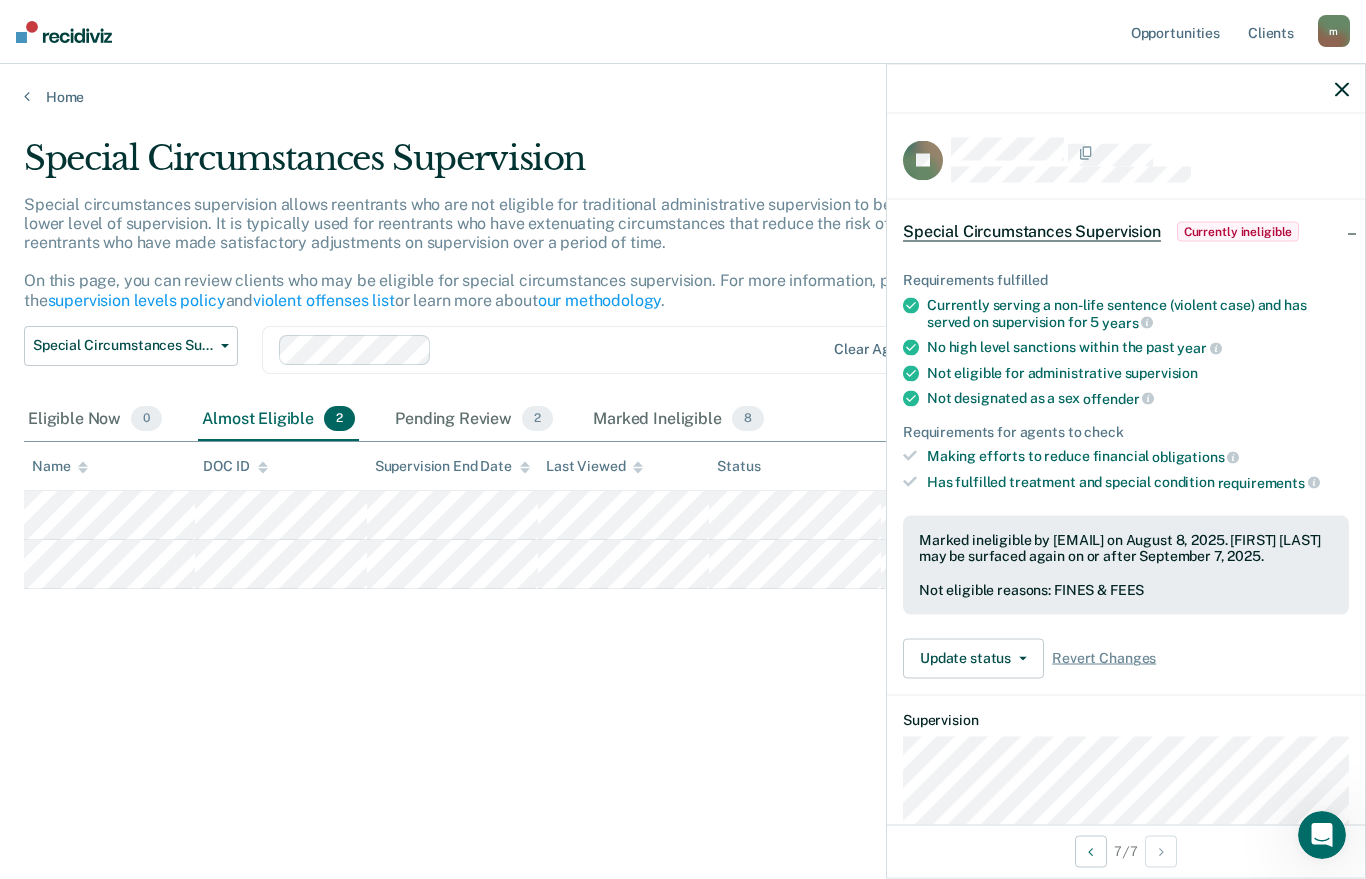 click on "Pending Review 2" at bounding box center [474, 420] 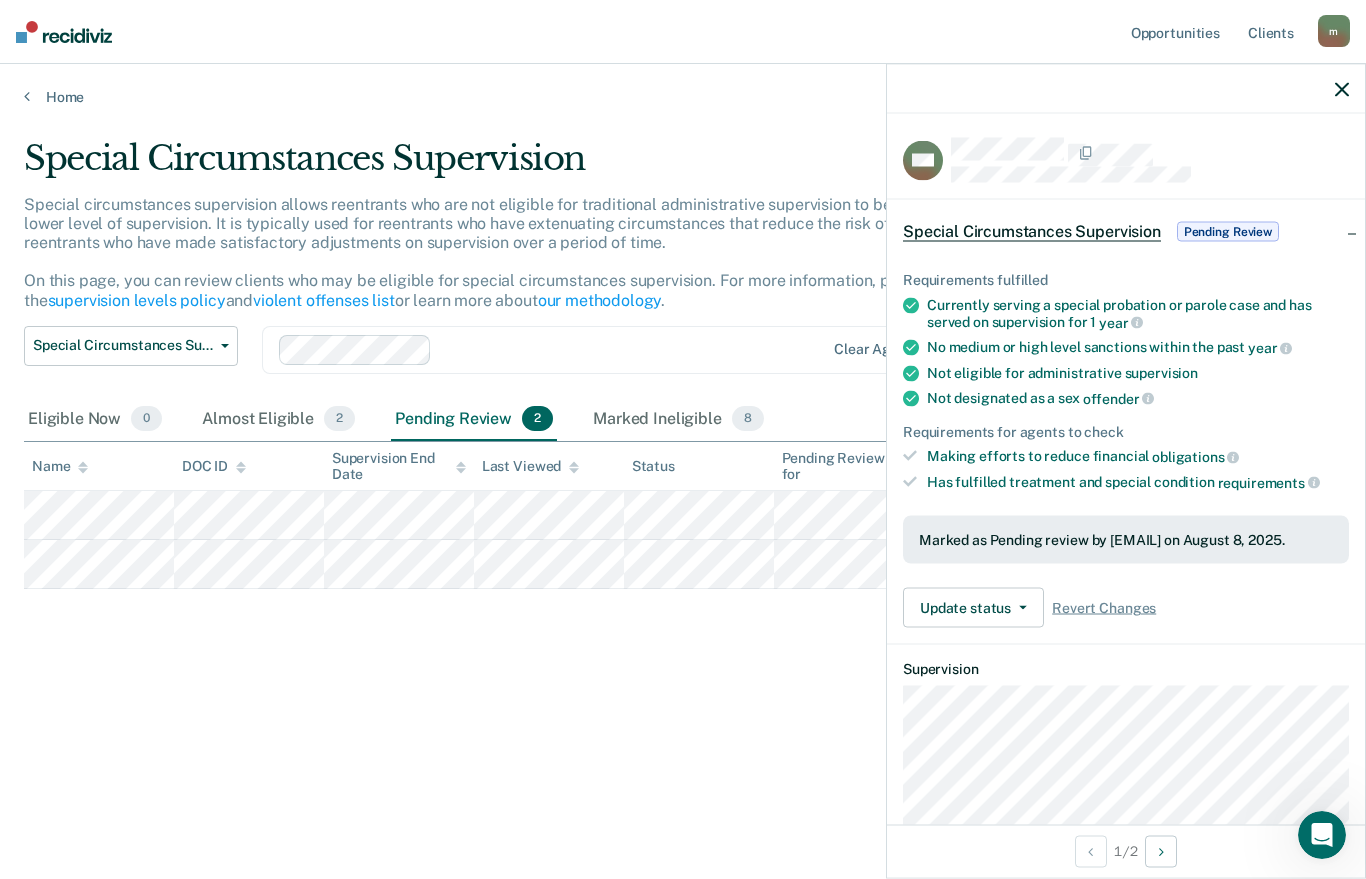 click 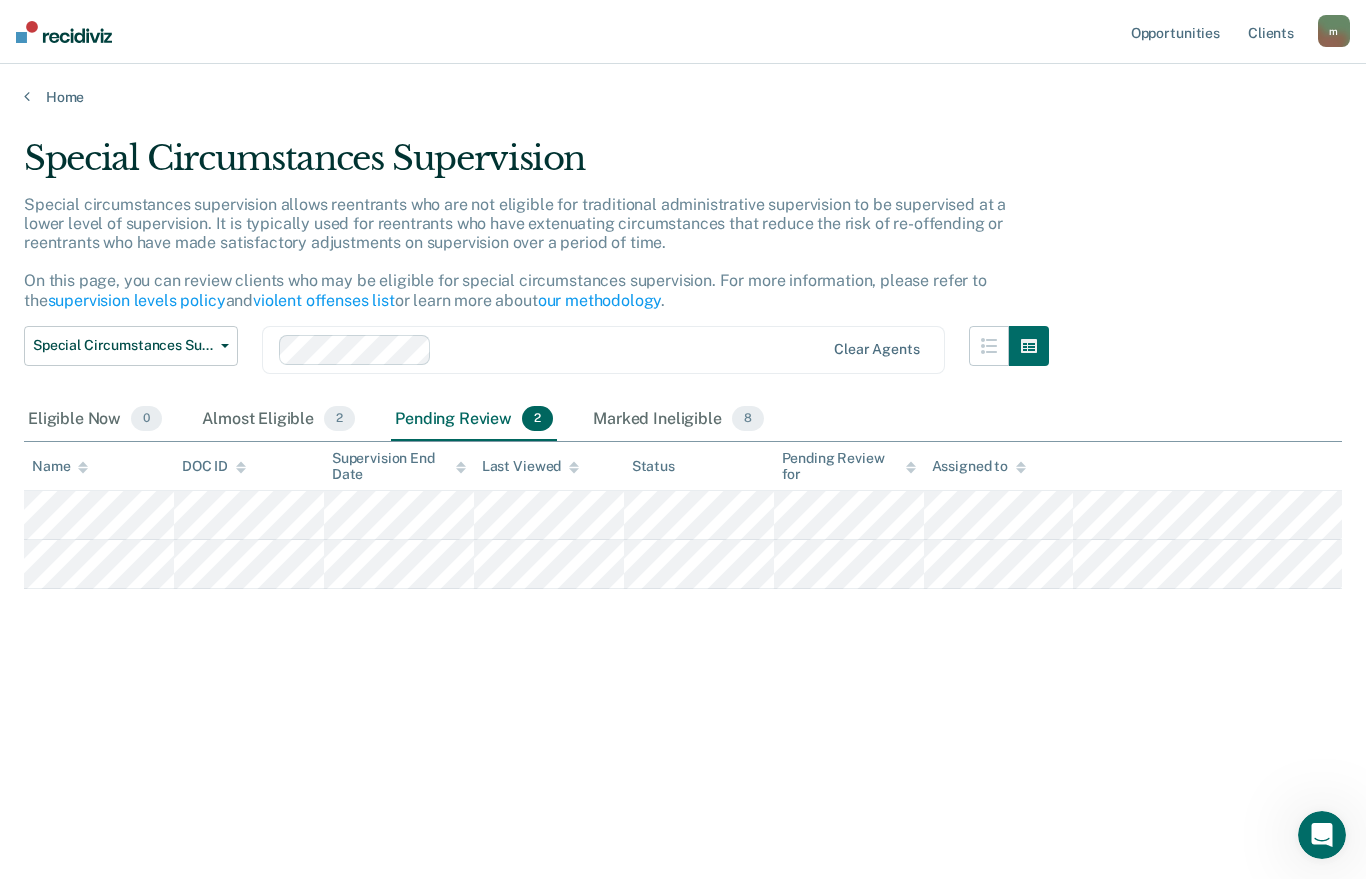click at bounding box center (27, 96) 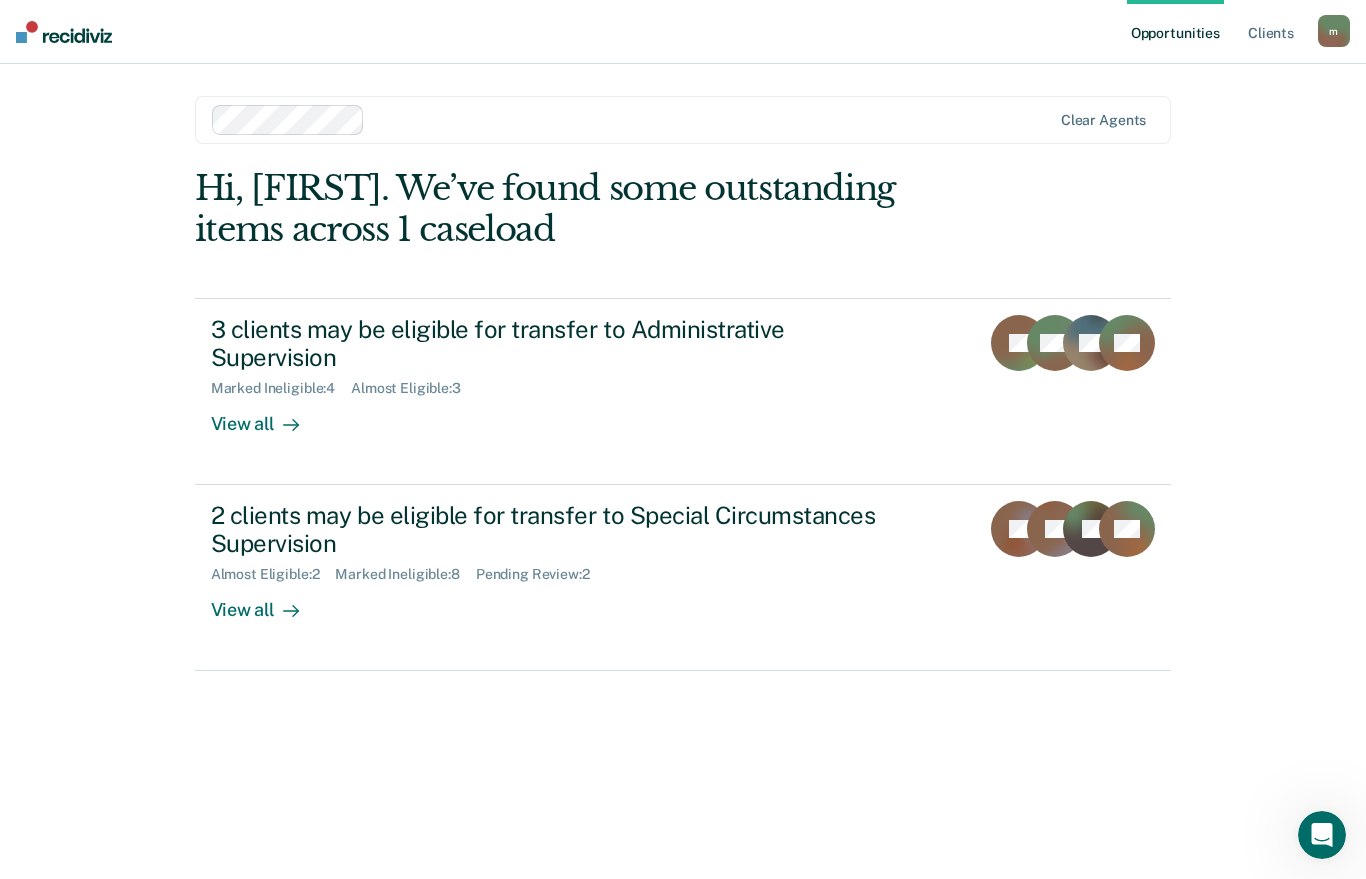 click on "2 clients may be eligible for transfer to Special Circumstances Supervision Almost Eligible : 2 Marked Ineligible : 8 Pending Review : 2 View all CJ JA EJ CD" at bounding box center (683, 578) 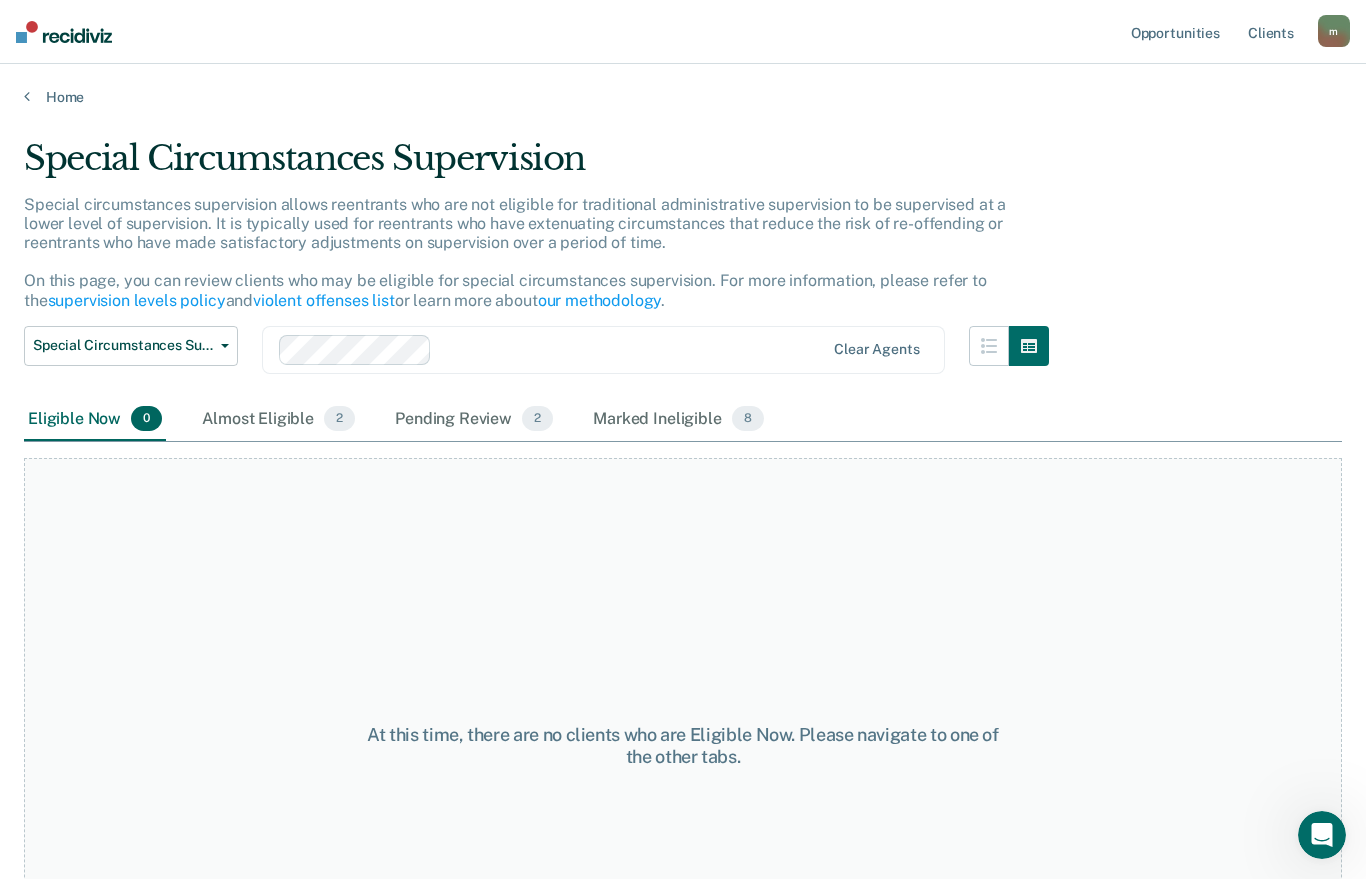 click on "Home" at bounding box center [683, 97] 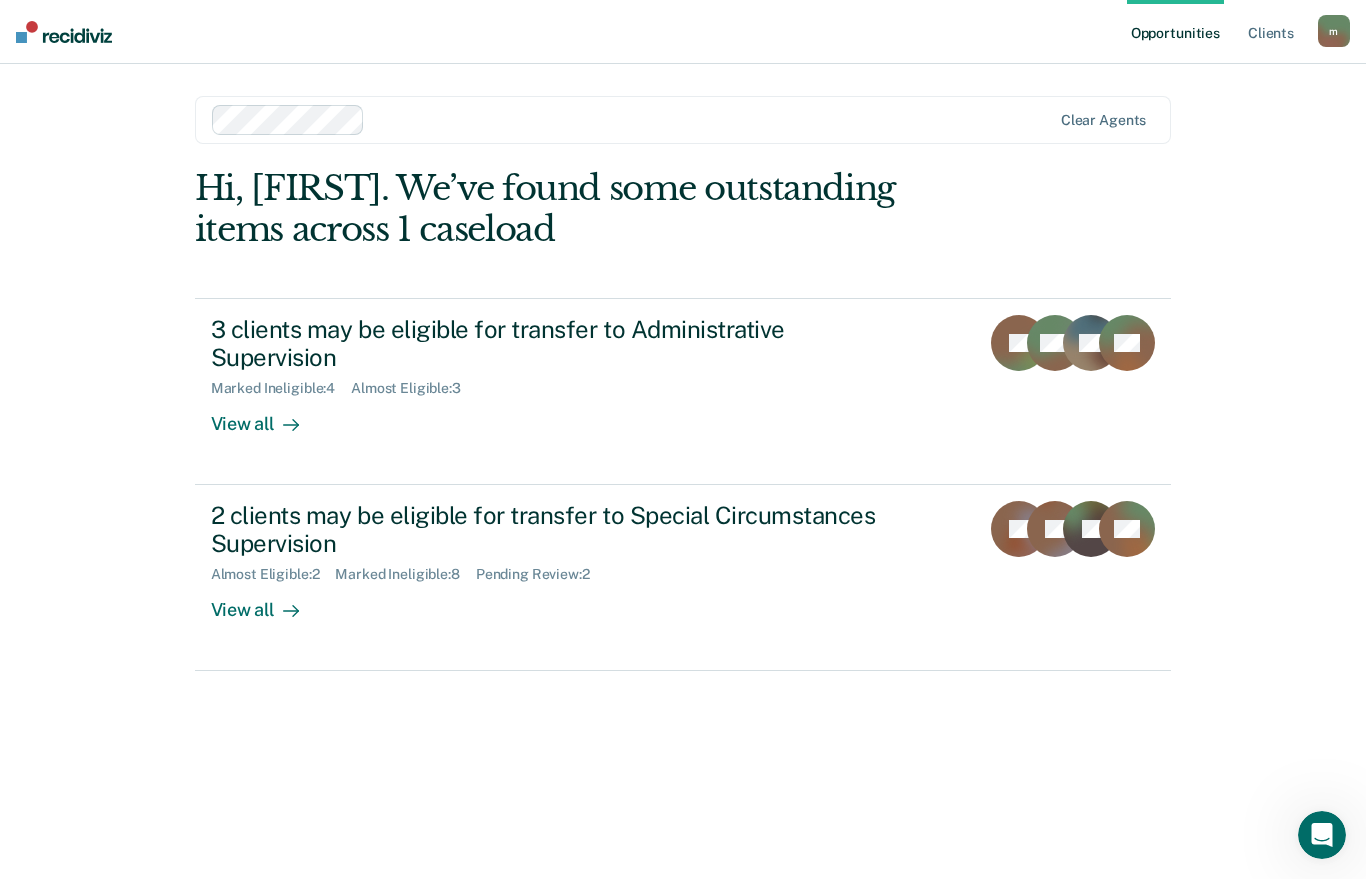 click on "View all" at bounding box center [267, 416] 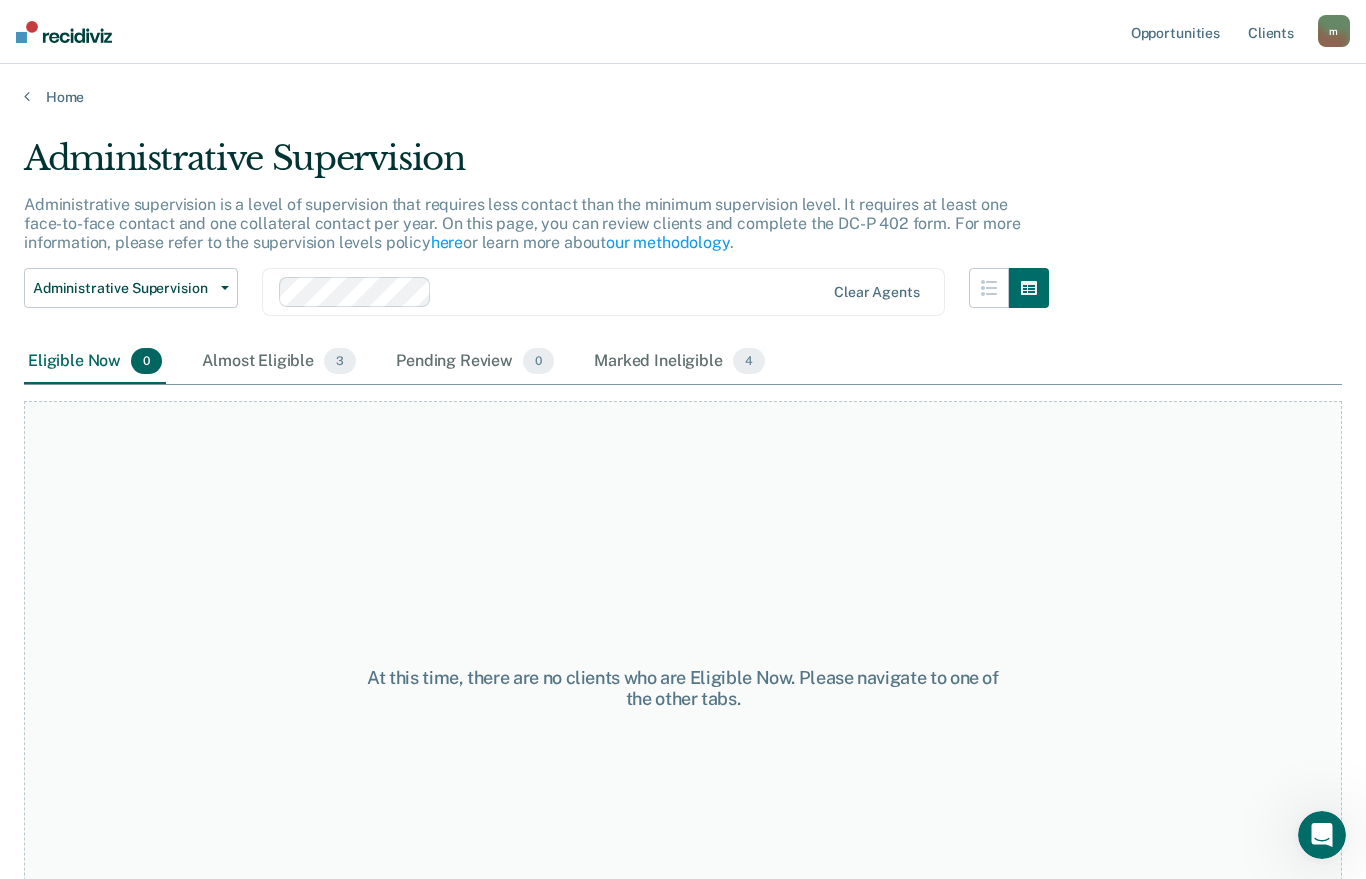 click on "Almost Eligible 3" at bounding box center [279, 362] 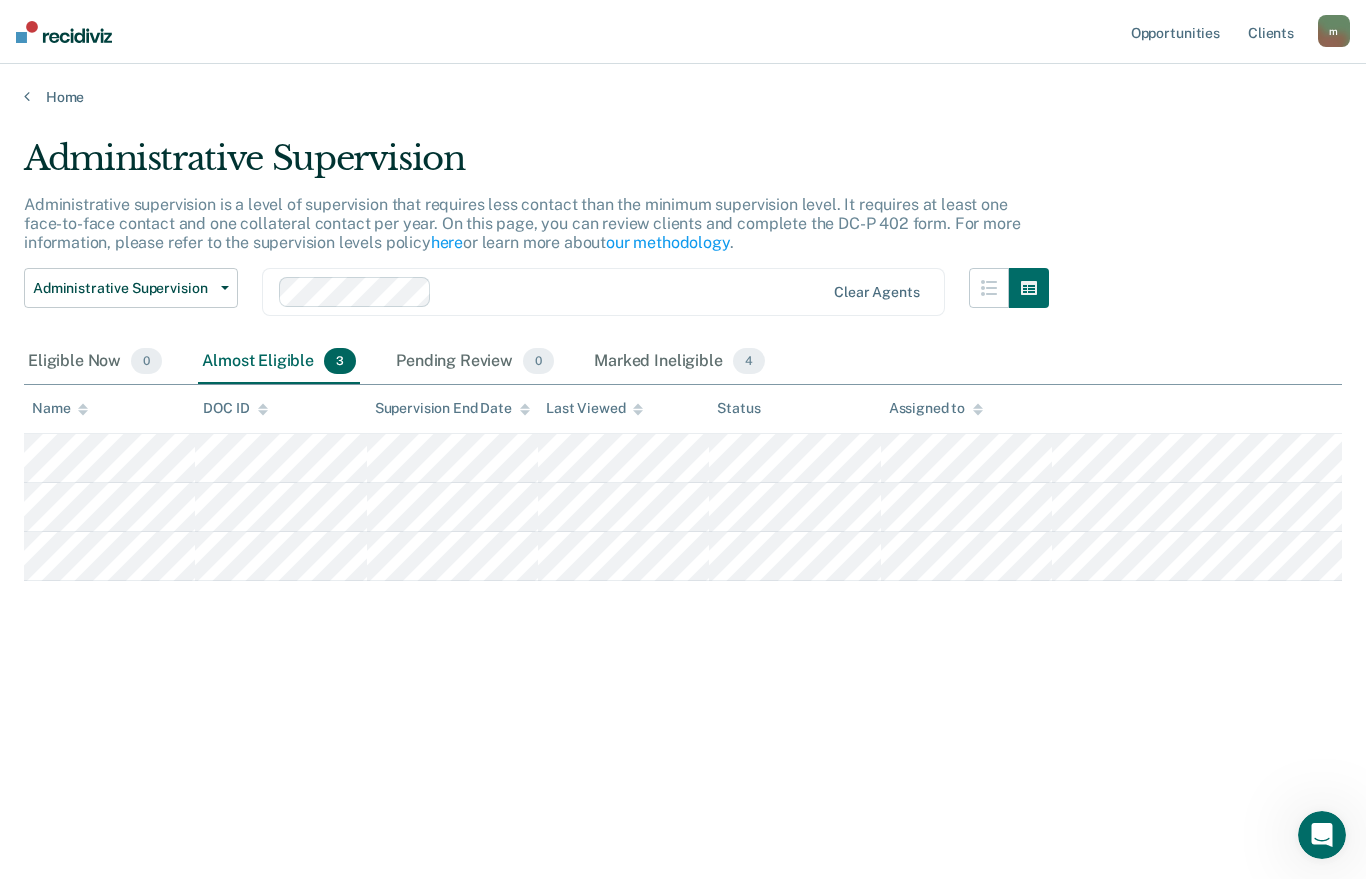 click on "0" at bounding box center (538, 361) 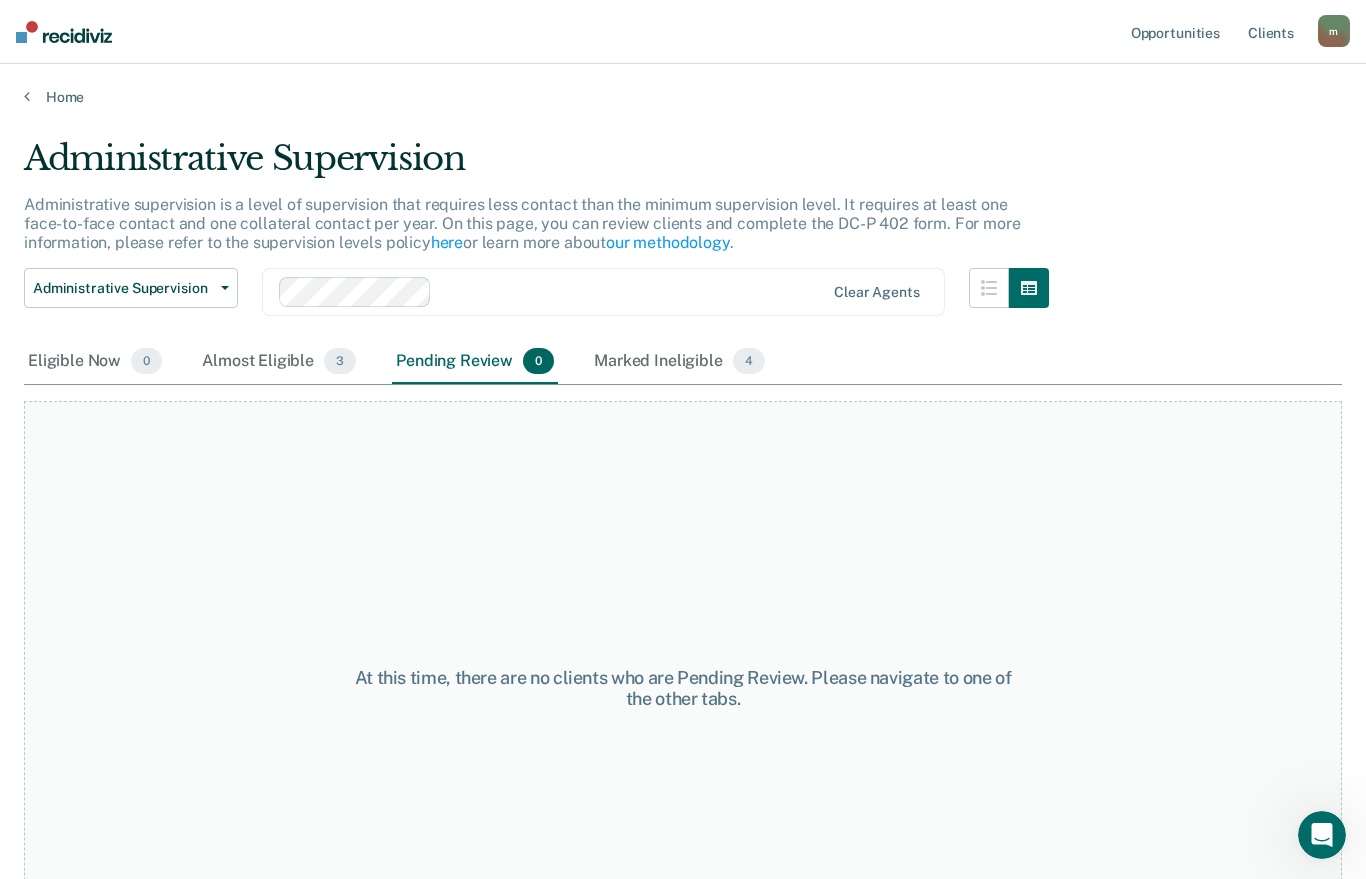click on "Marked Ineligible 4" at bounding box center [679, 362] 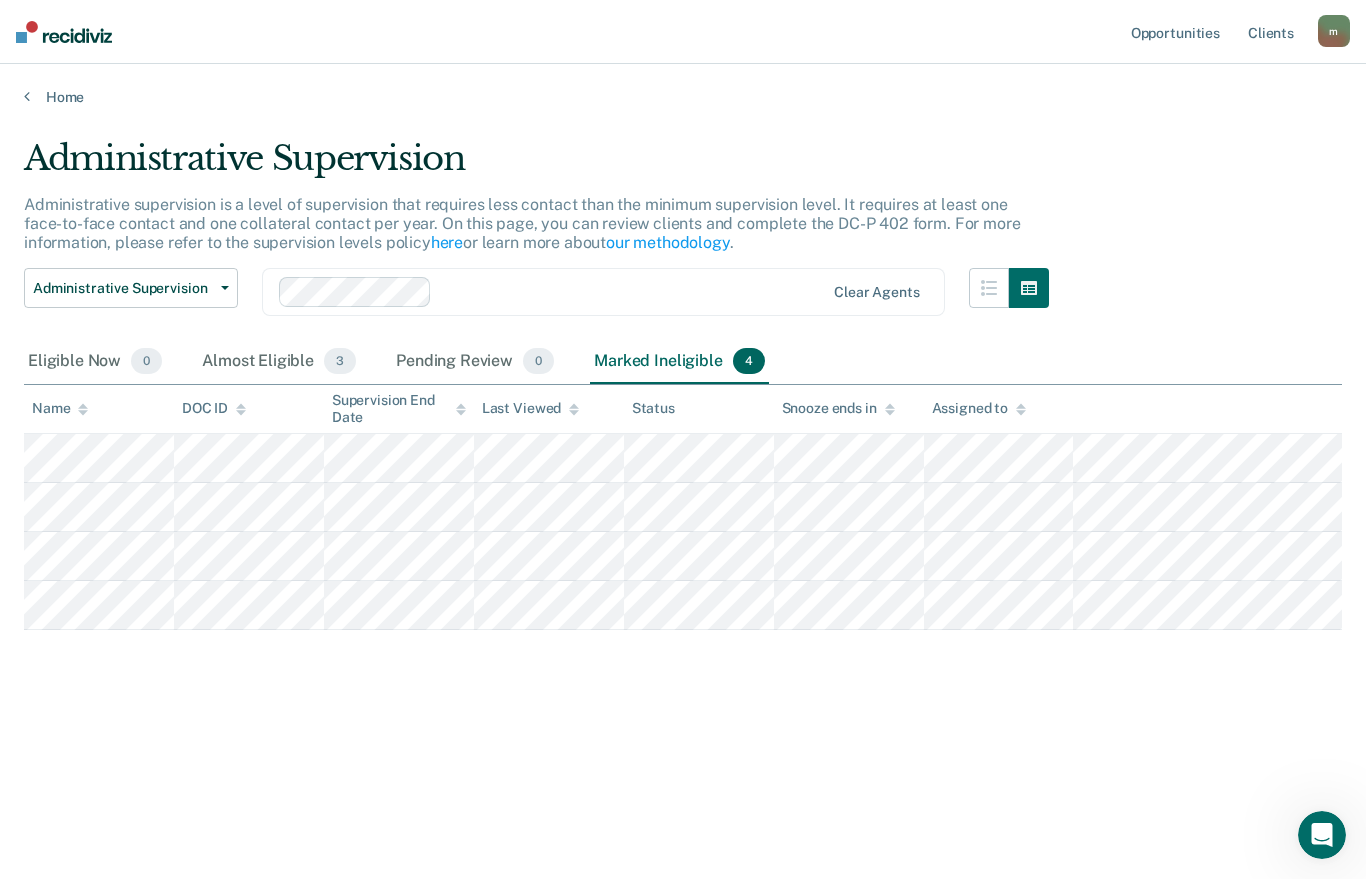 click on "Pending Review 0" at bounding box center (475, 362) 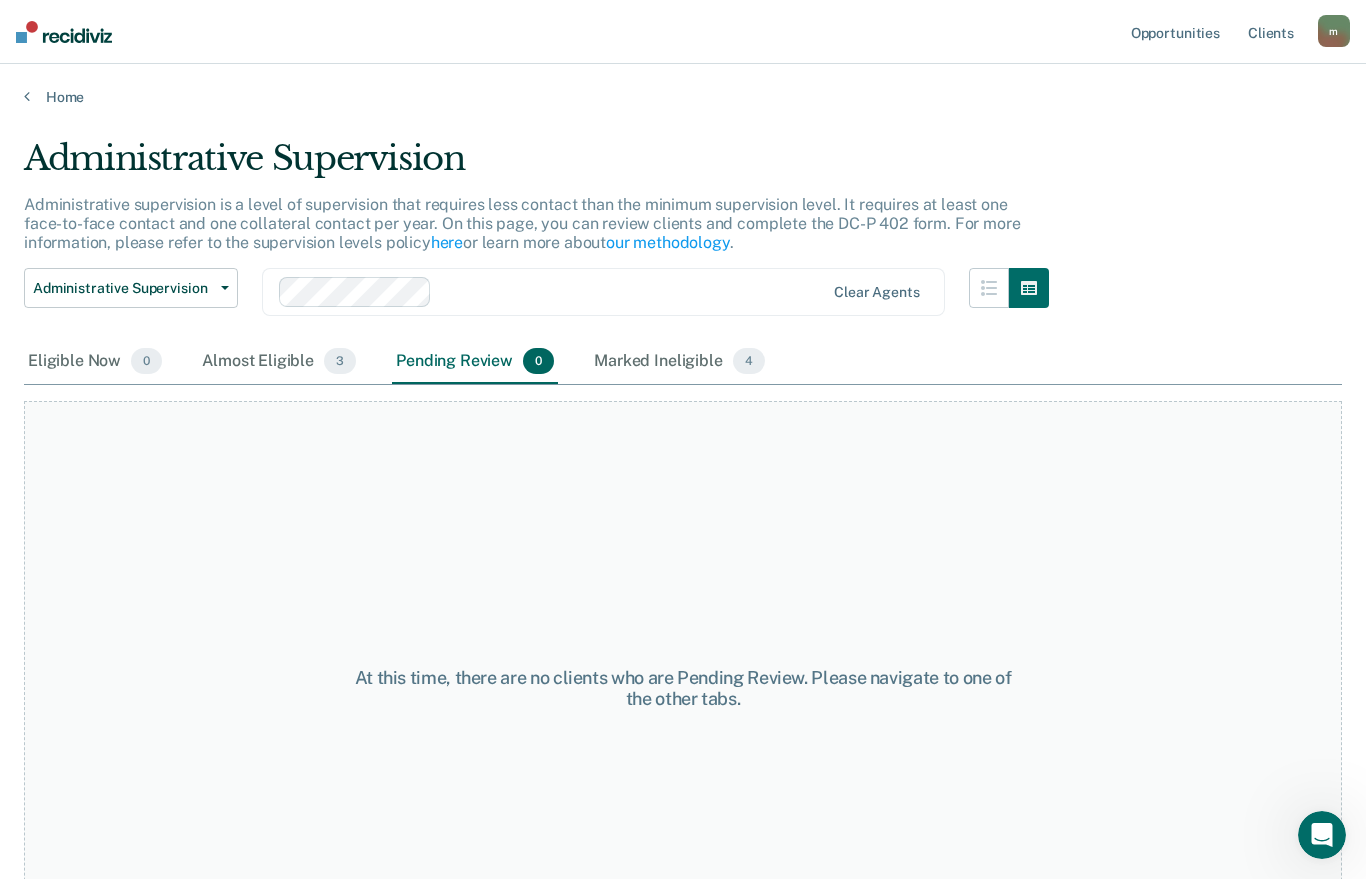click on "Almost Eligible 3" at bounding box center (279, 362) 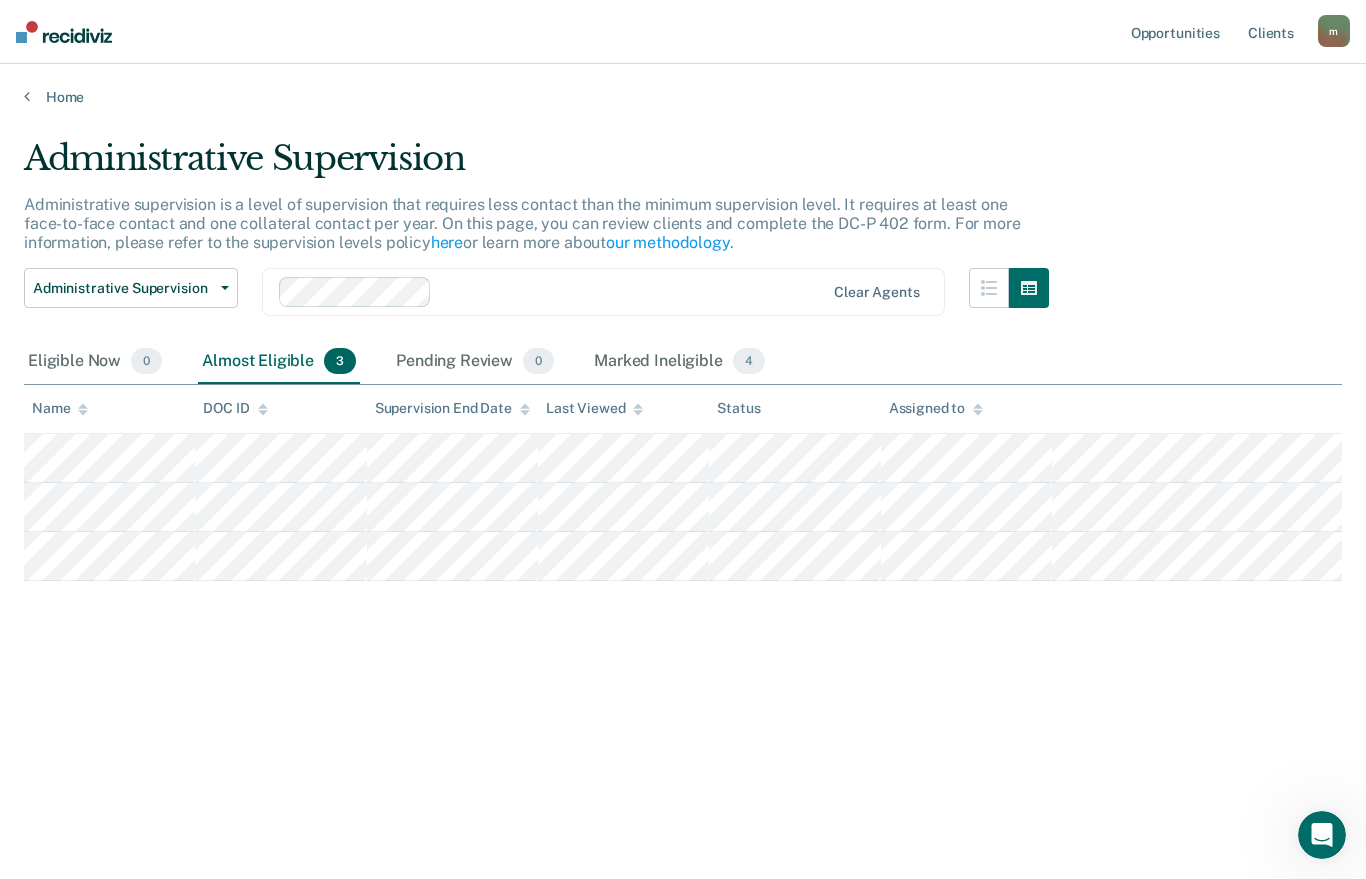 click on "Eligible Now 0" at bounding box center (95, 362) 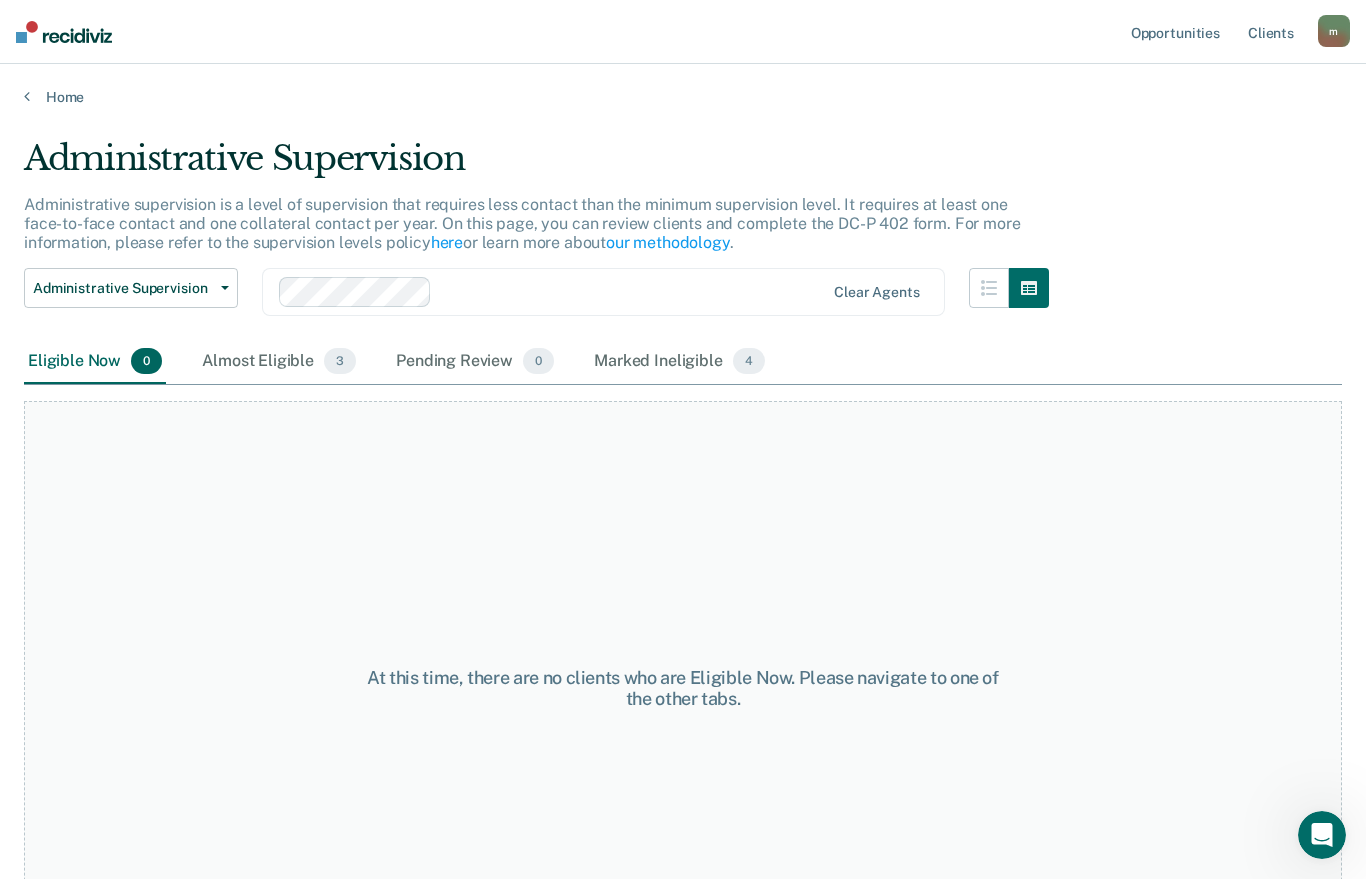 click on "Home" at bounding box center [683, 97] 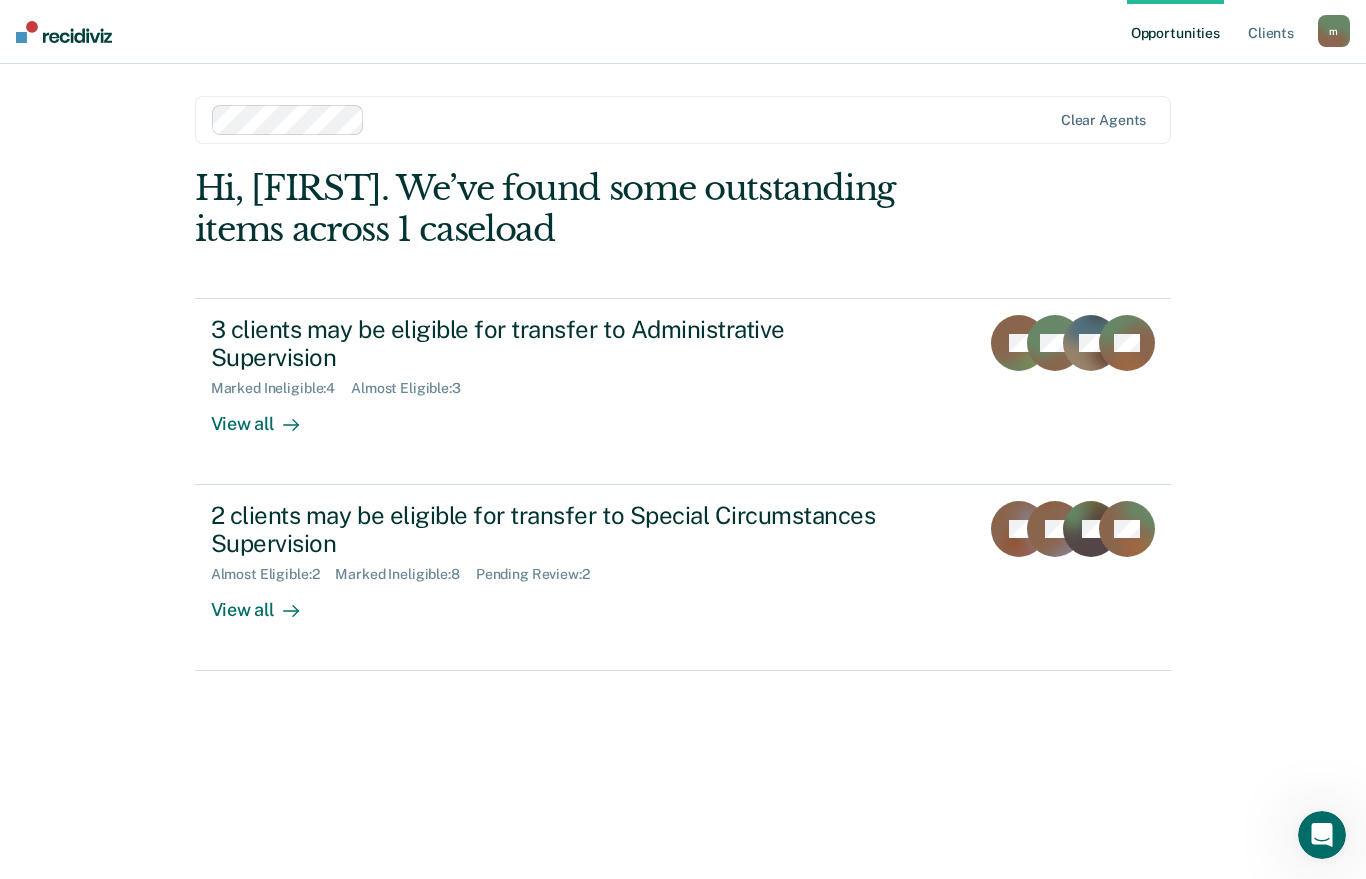 click on "2 clients may be eligible for transfer to Special Circumstances Supervision Almost Eligible :  2 Marked Ineligible :  8 Pending Review :  2 View all" at bounding box center (586, 561) 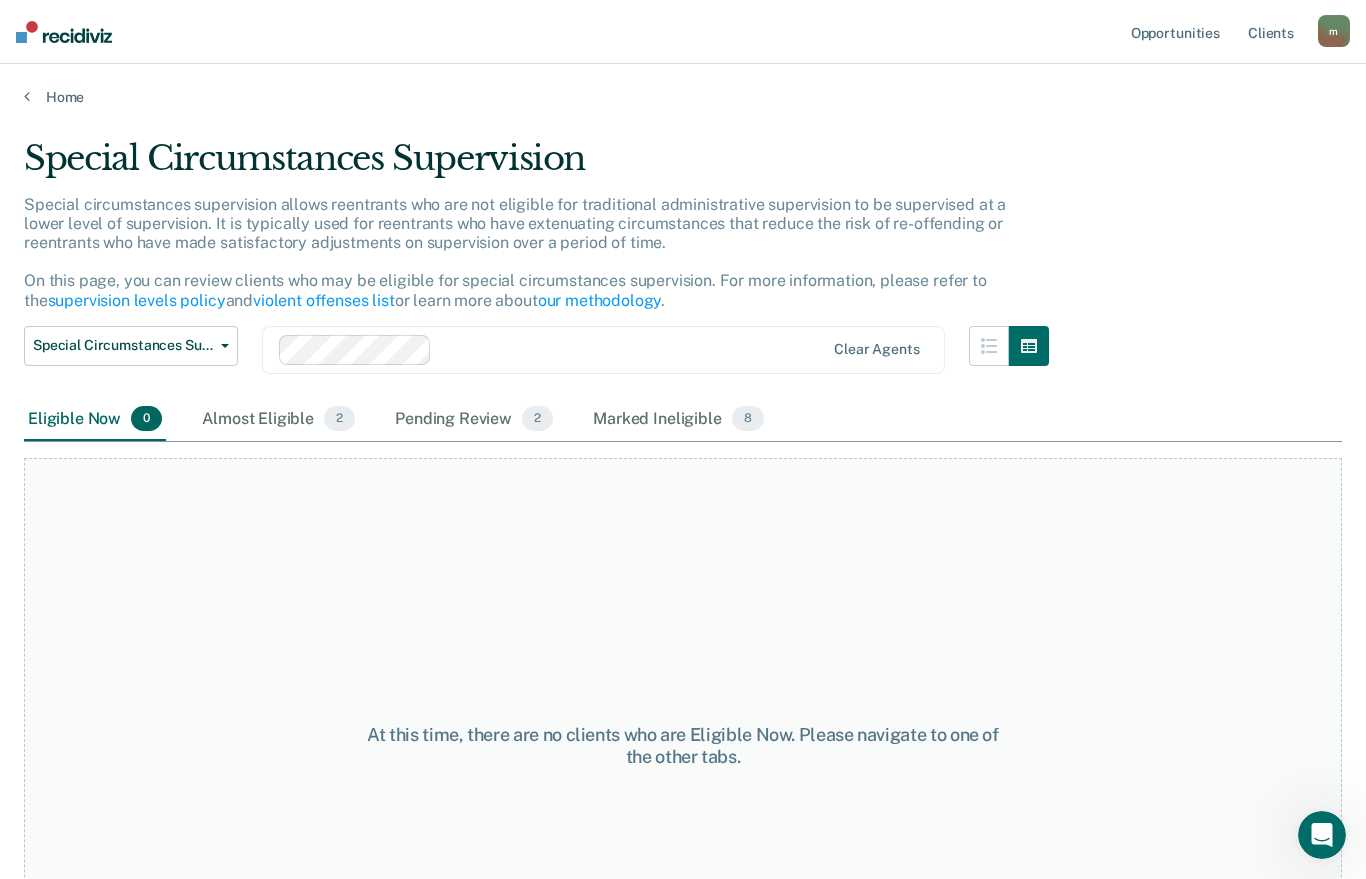 click on "Pending Review 2" at bounding box center [474, 420] 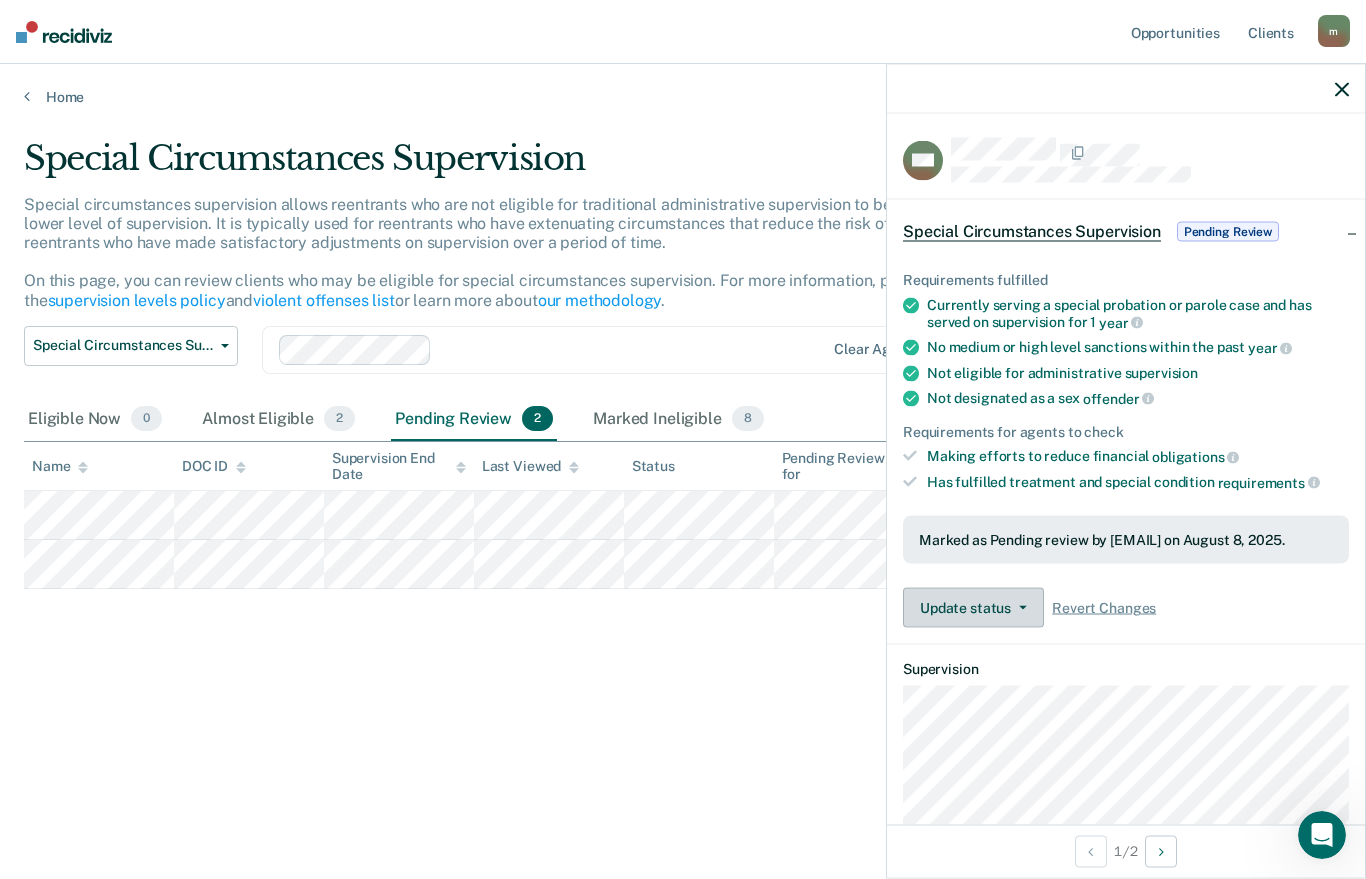 click 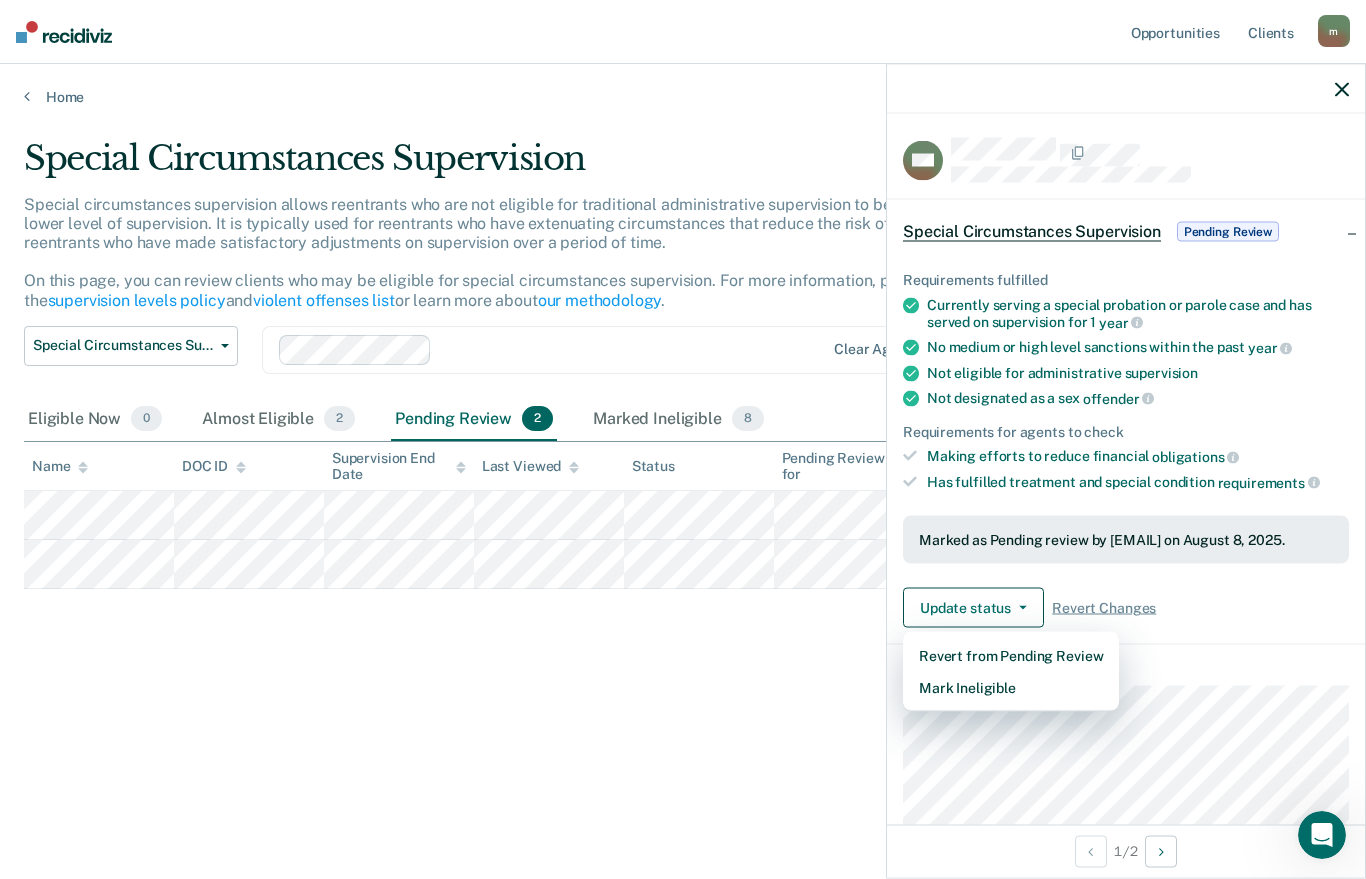 click on "Update status Revert from Pending Review Mark Ineligible Revert Changes" at bounding box center [1126, 608] 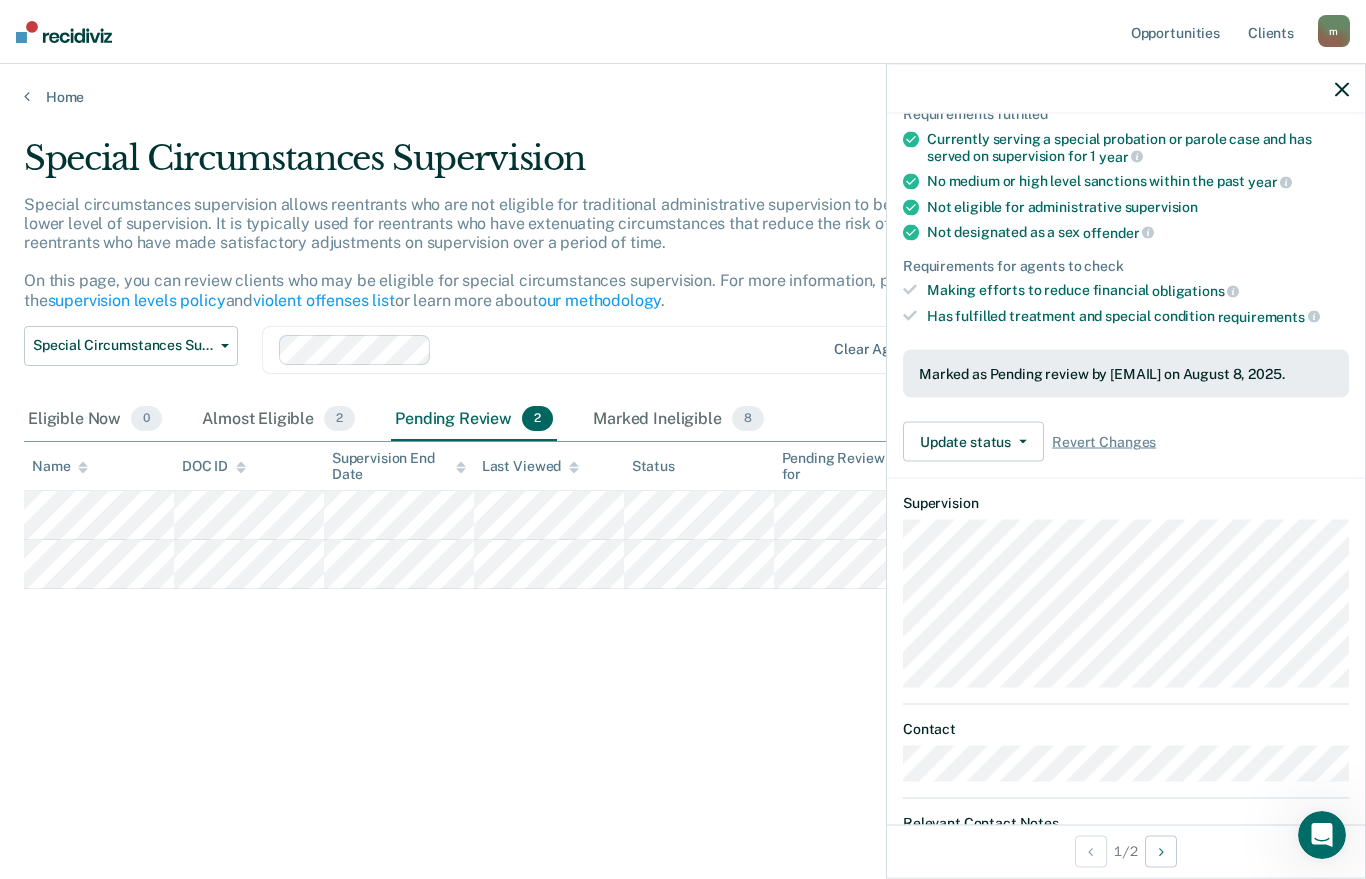 scroll, scrollTop: 161, scrollLeft: 0, axis: vertical 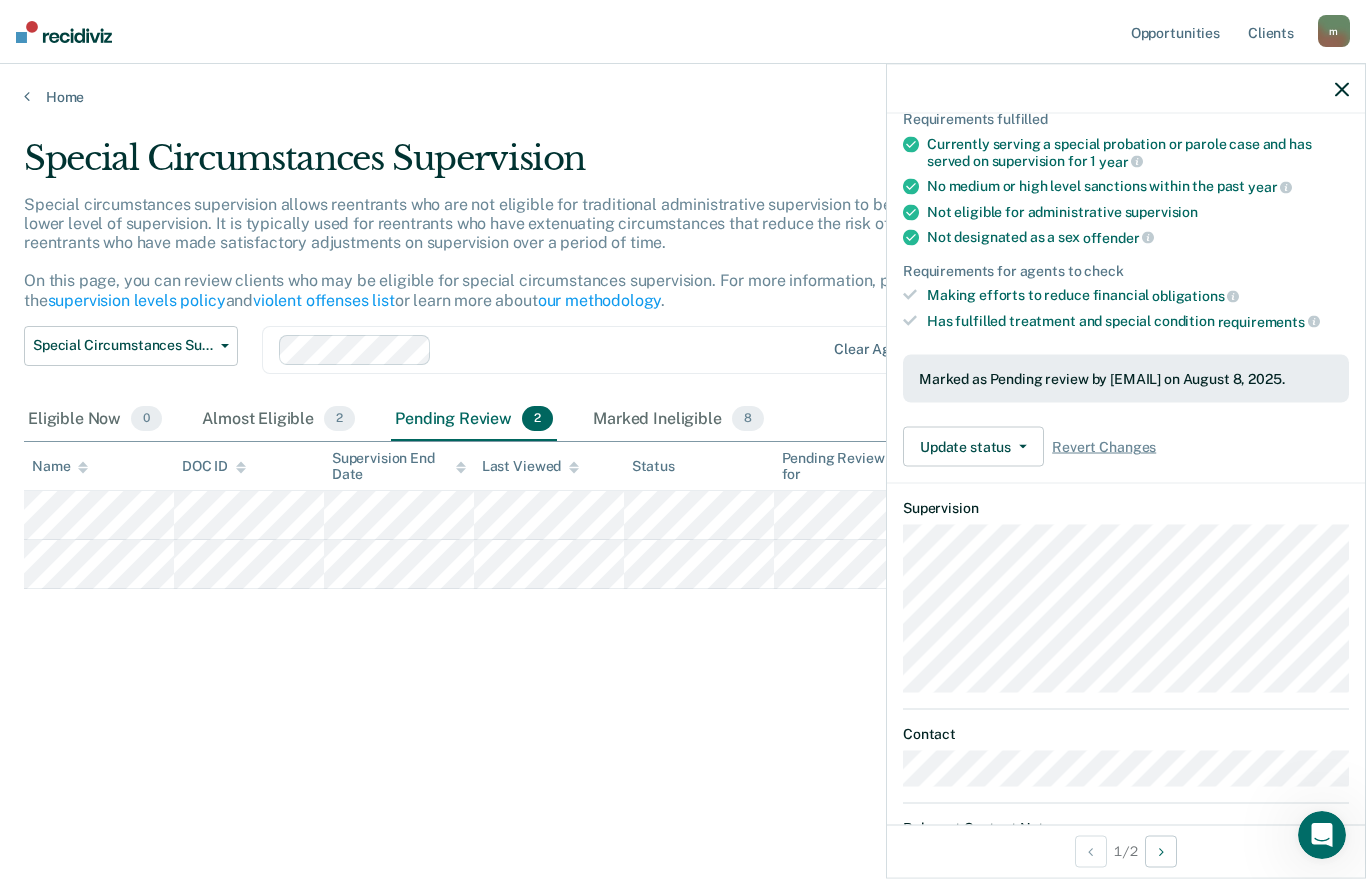 click at bounding box center [1126, 89] 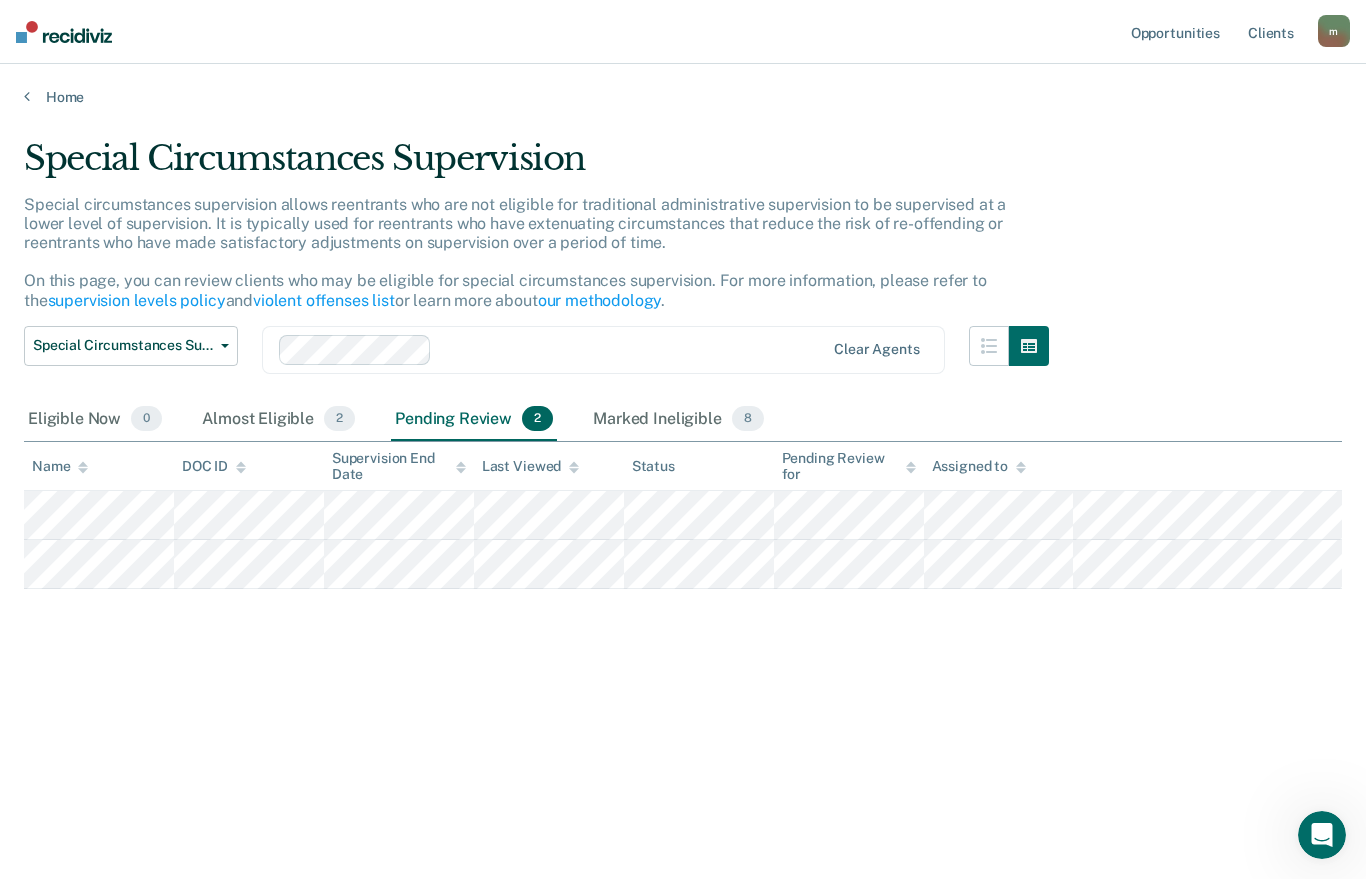 click on "our methodology" at bounding box center (600, 300) 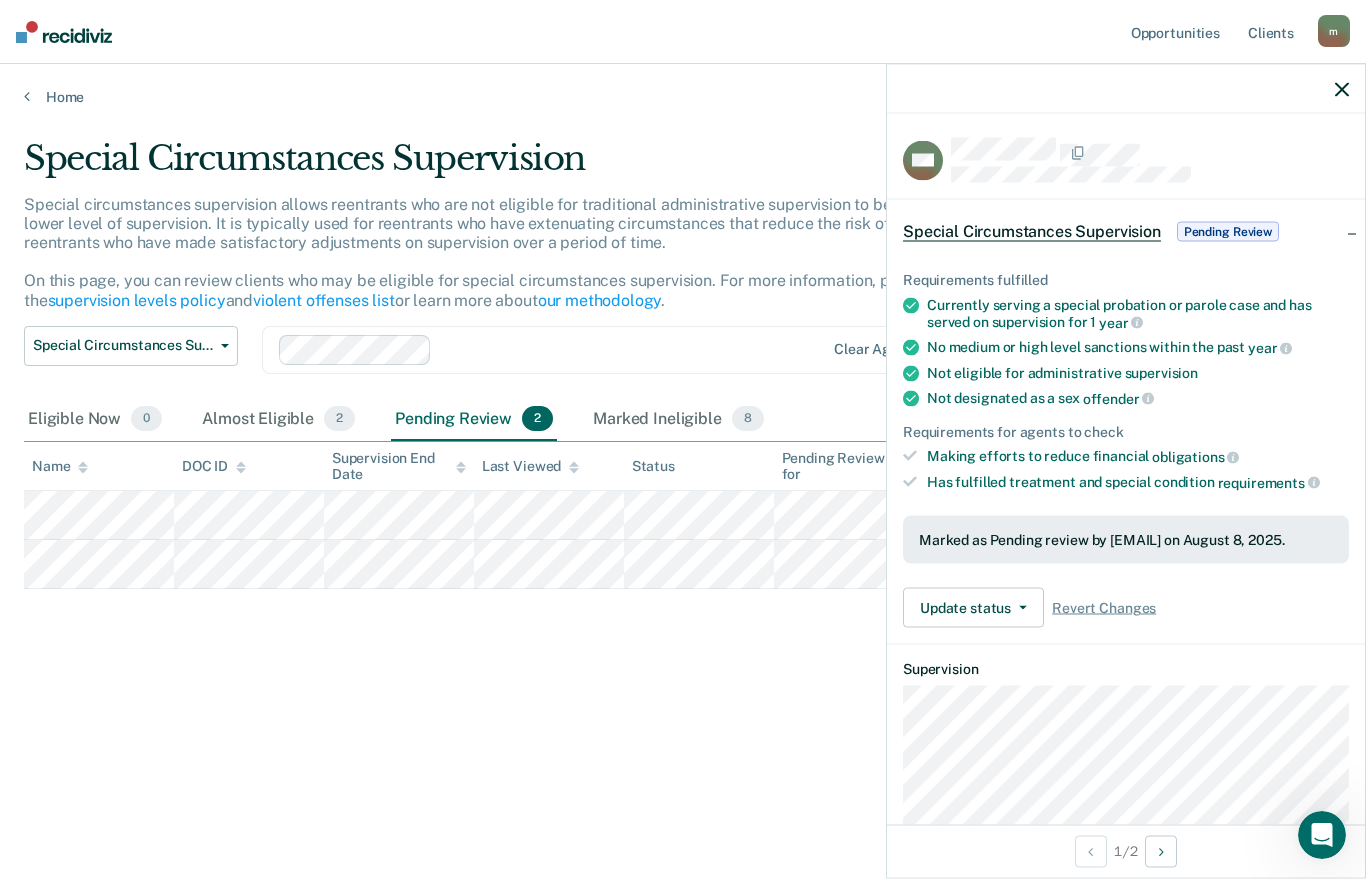 click on "supervision" at bounding box center [1161, 373] 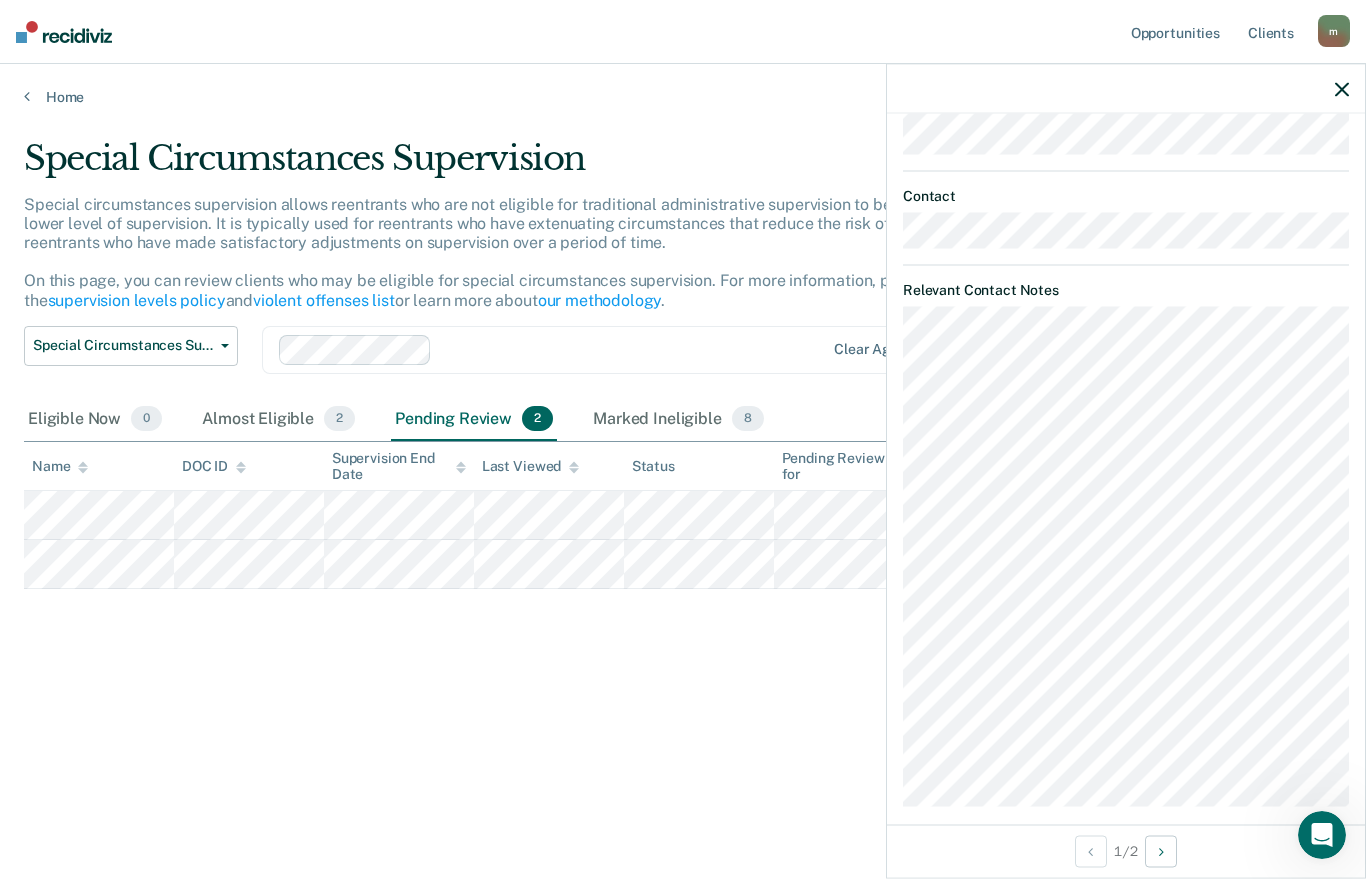 scroll, scrollTop: 698, scrollLeft: 0, axis: vertical 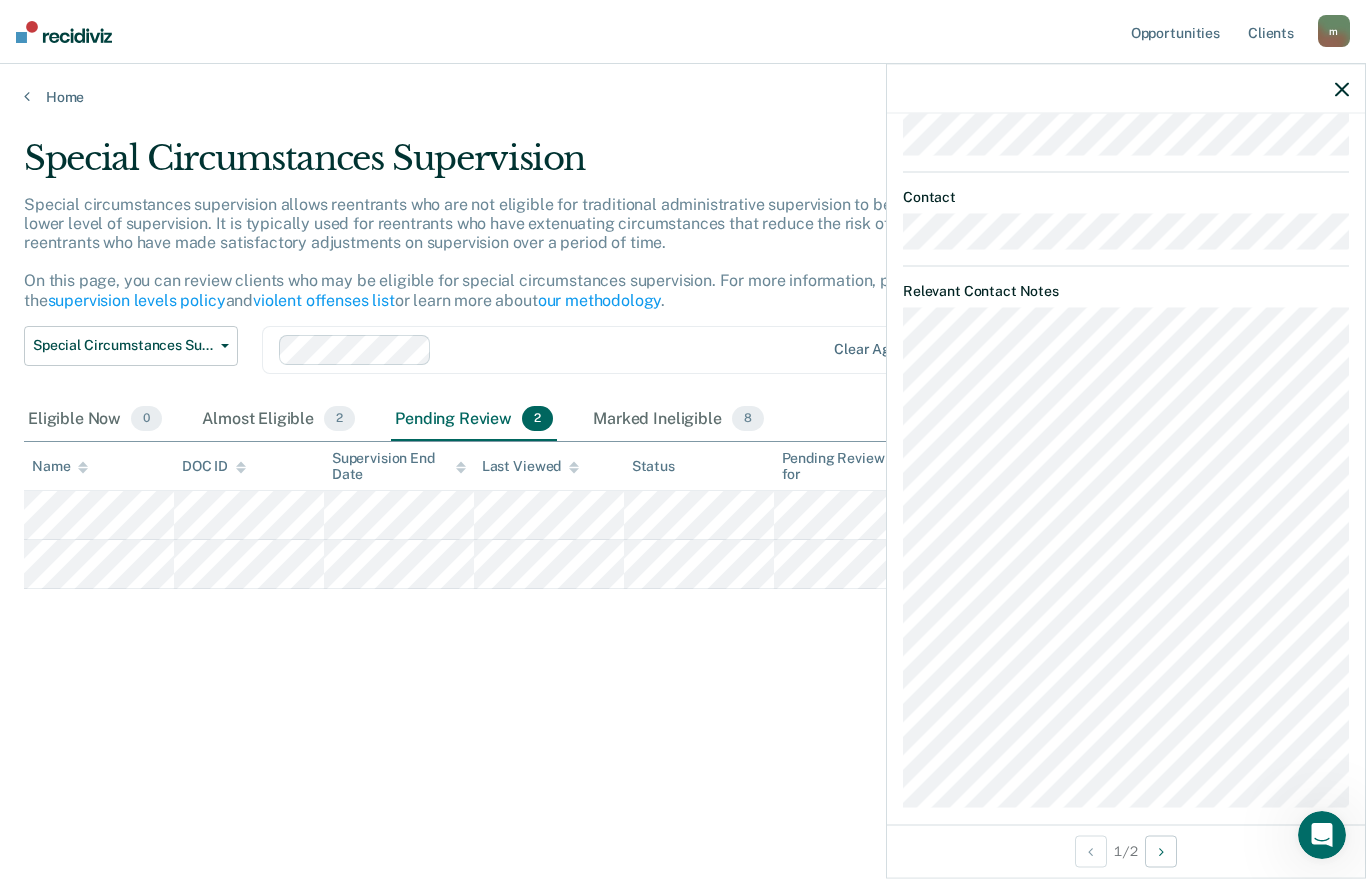 click at bounding box center [1161, 851] 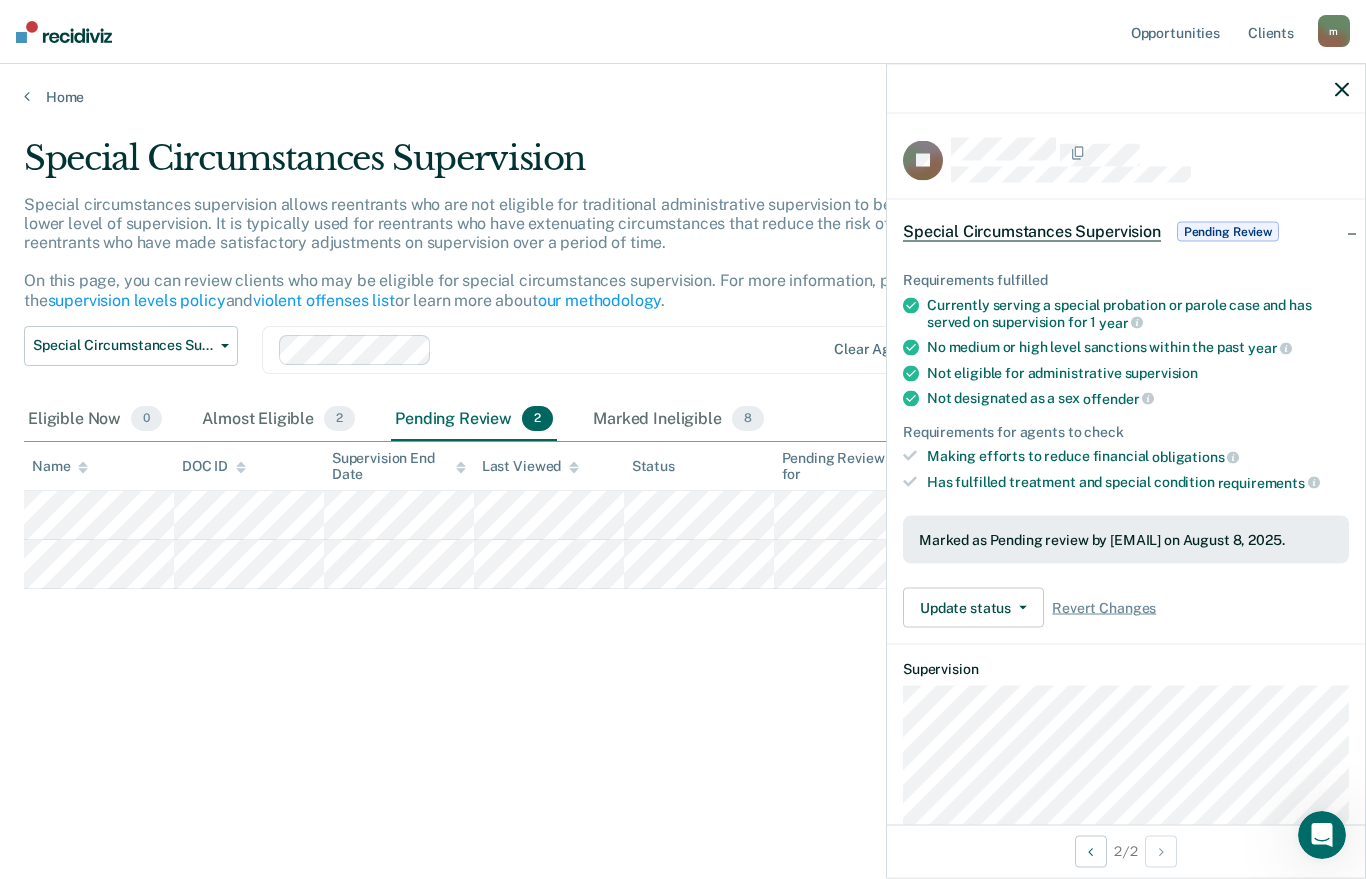 scroll, scrollTop: 0, scrollLeft: 0, axis: both 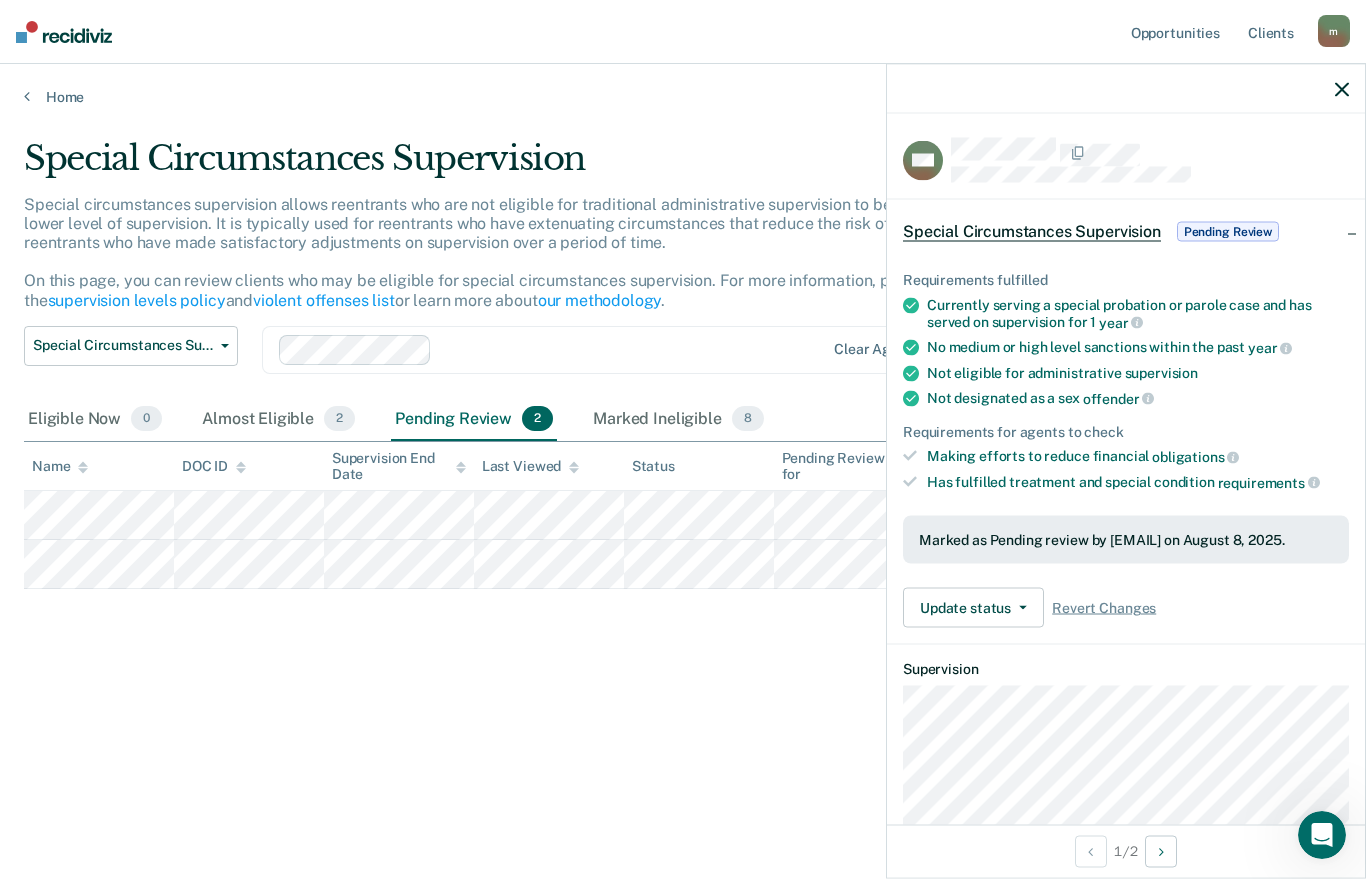 click 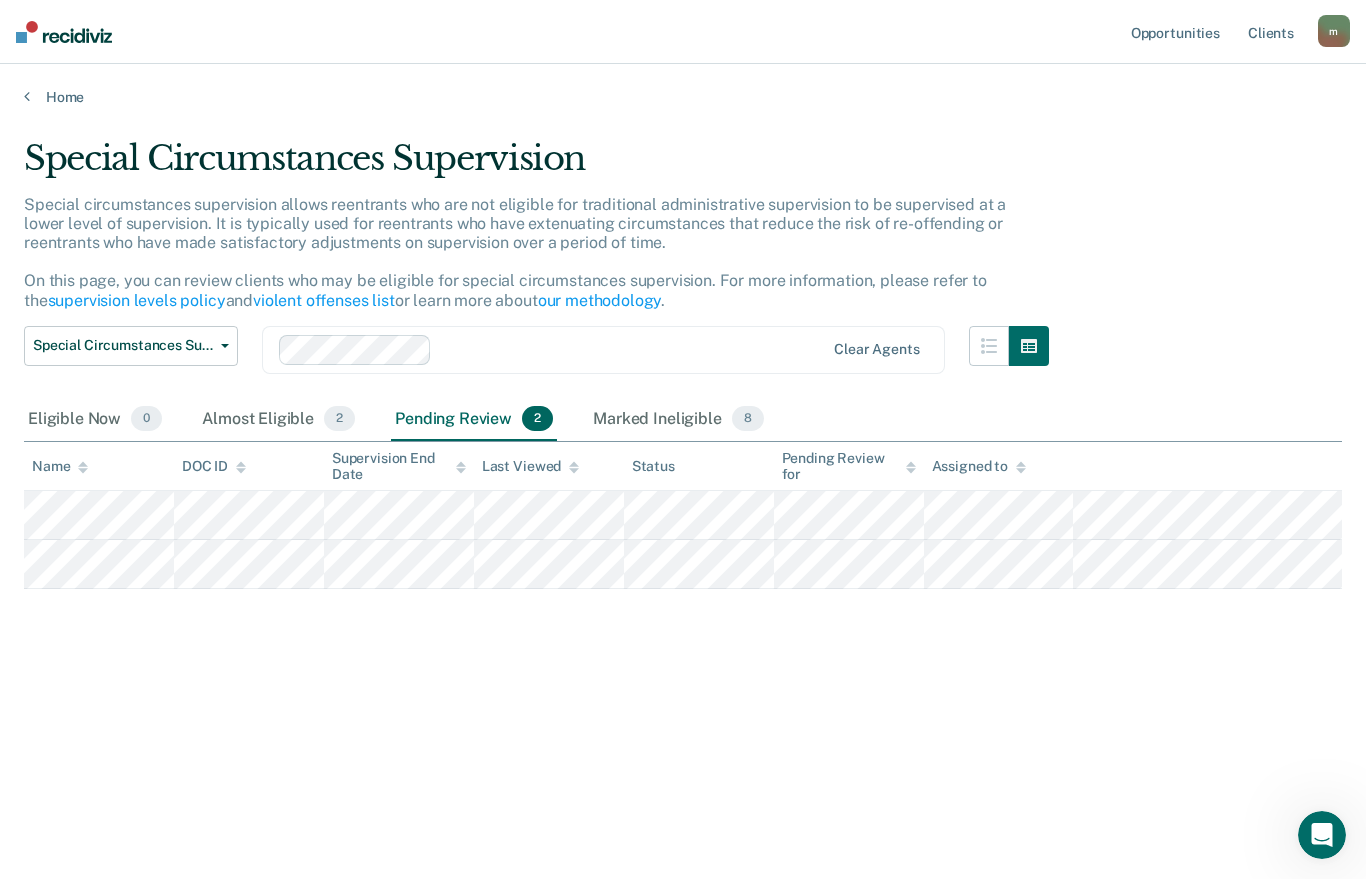 click on "Marked Ineligible 8" at bounding box center (678, 420) 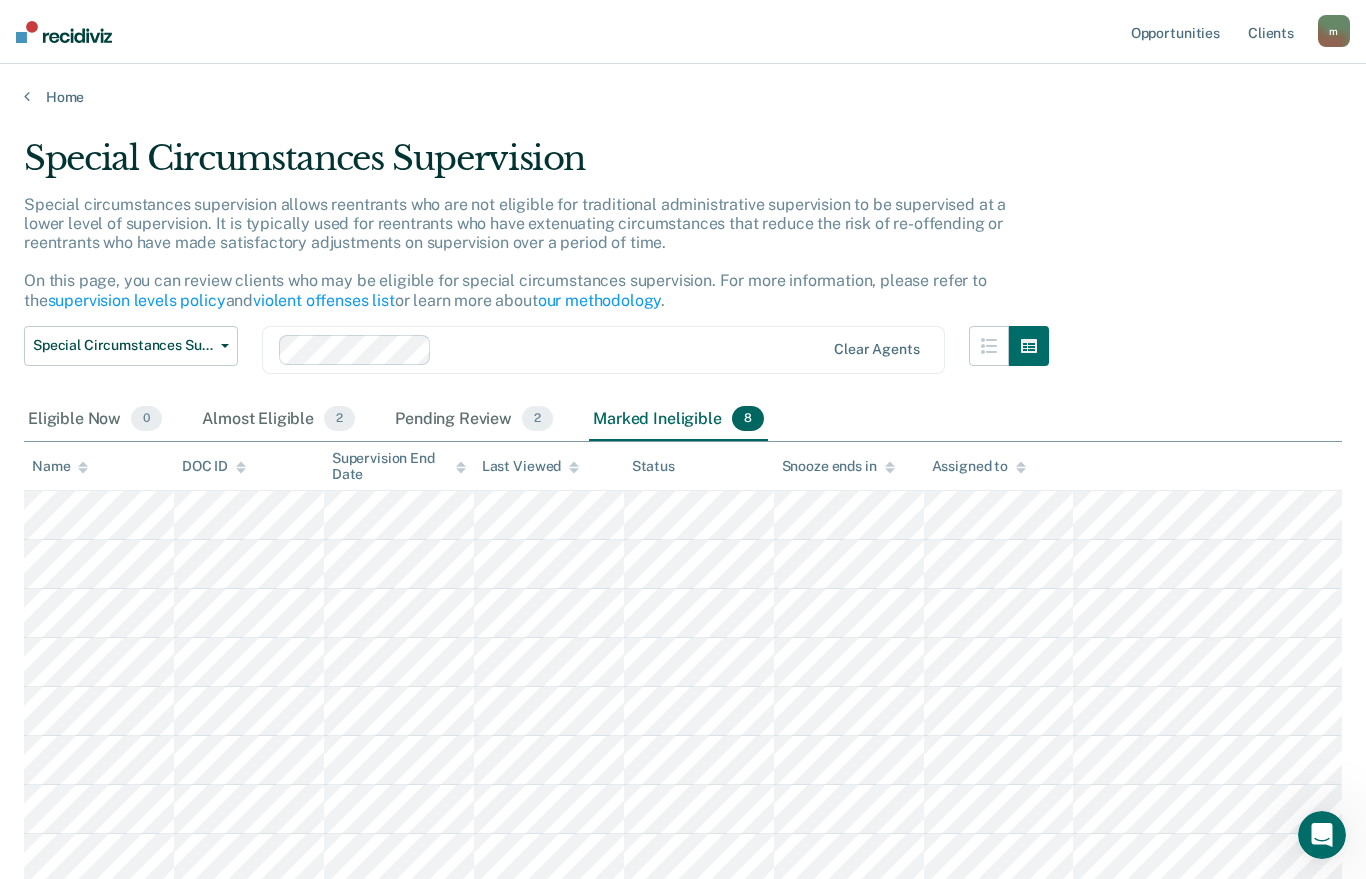 click on "Pending Review 2" at bounding box center [474, 420] 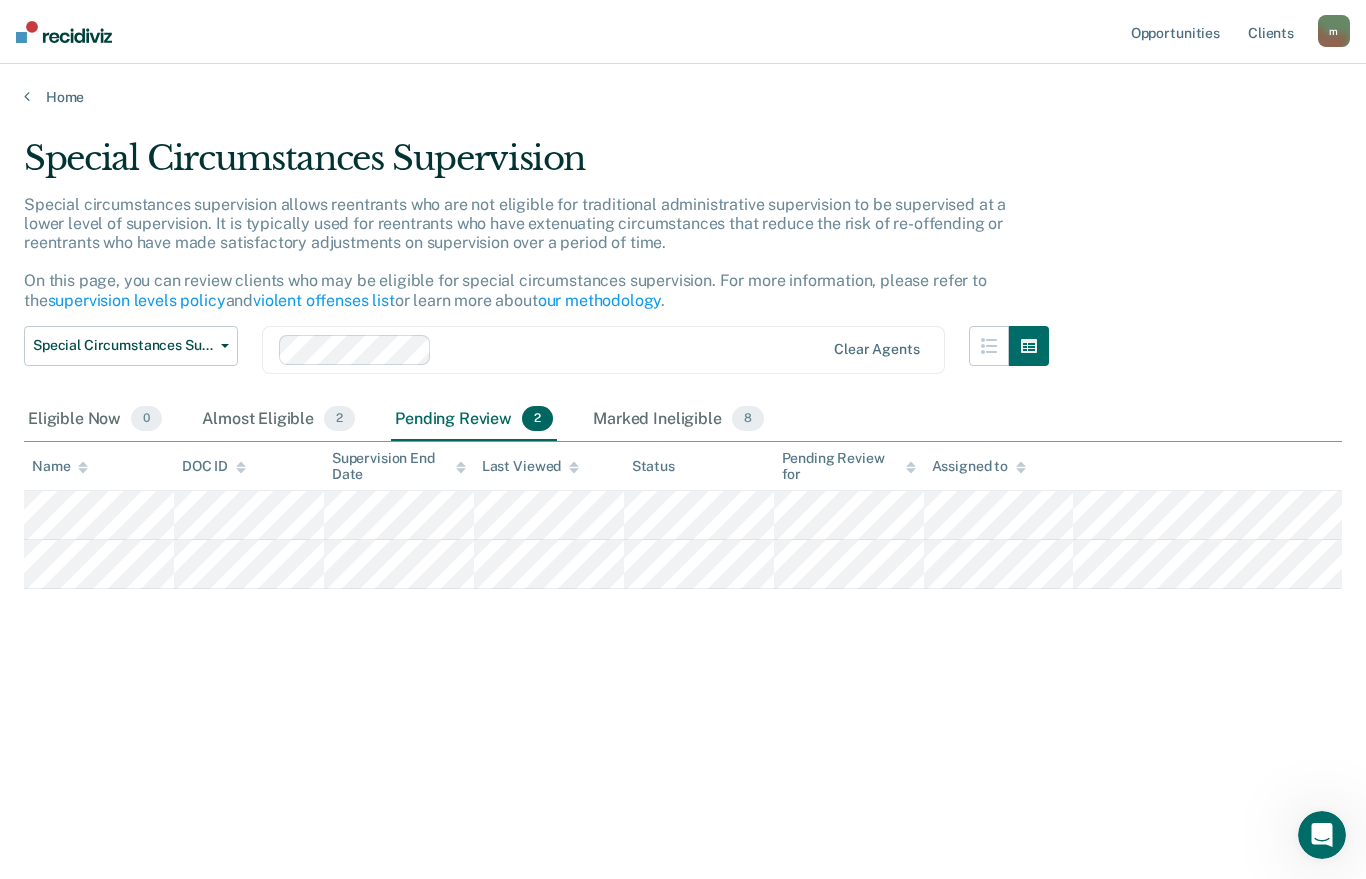 click on "Almost Eligible 2" at bounding box center (278, 420) 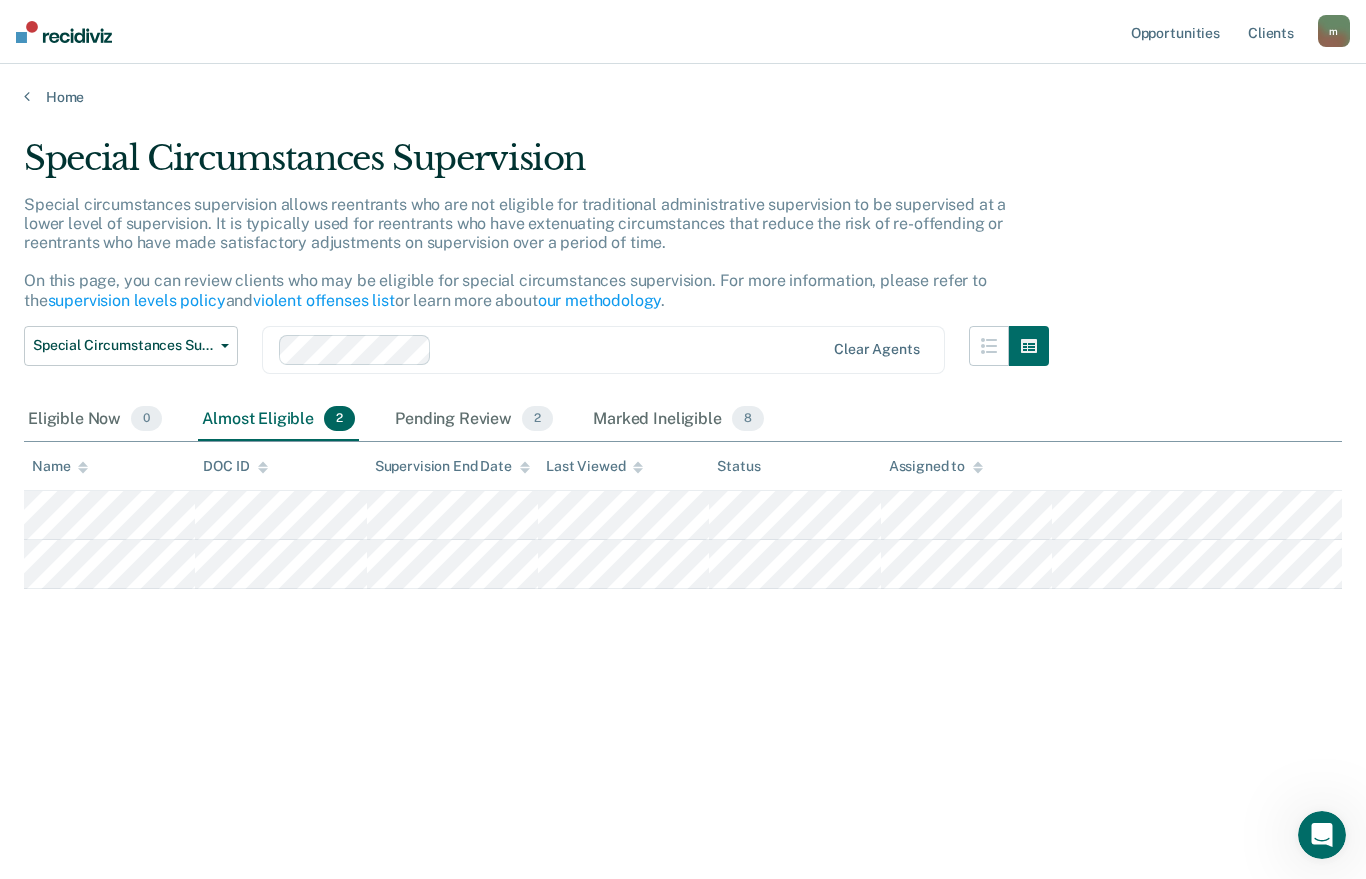 click on "Home" at bounding box center (683, 97) 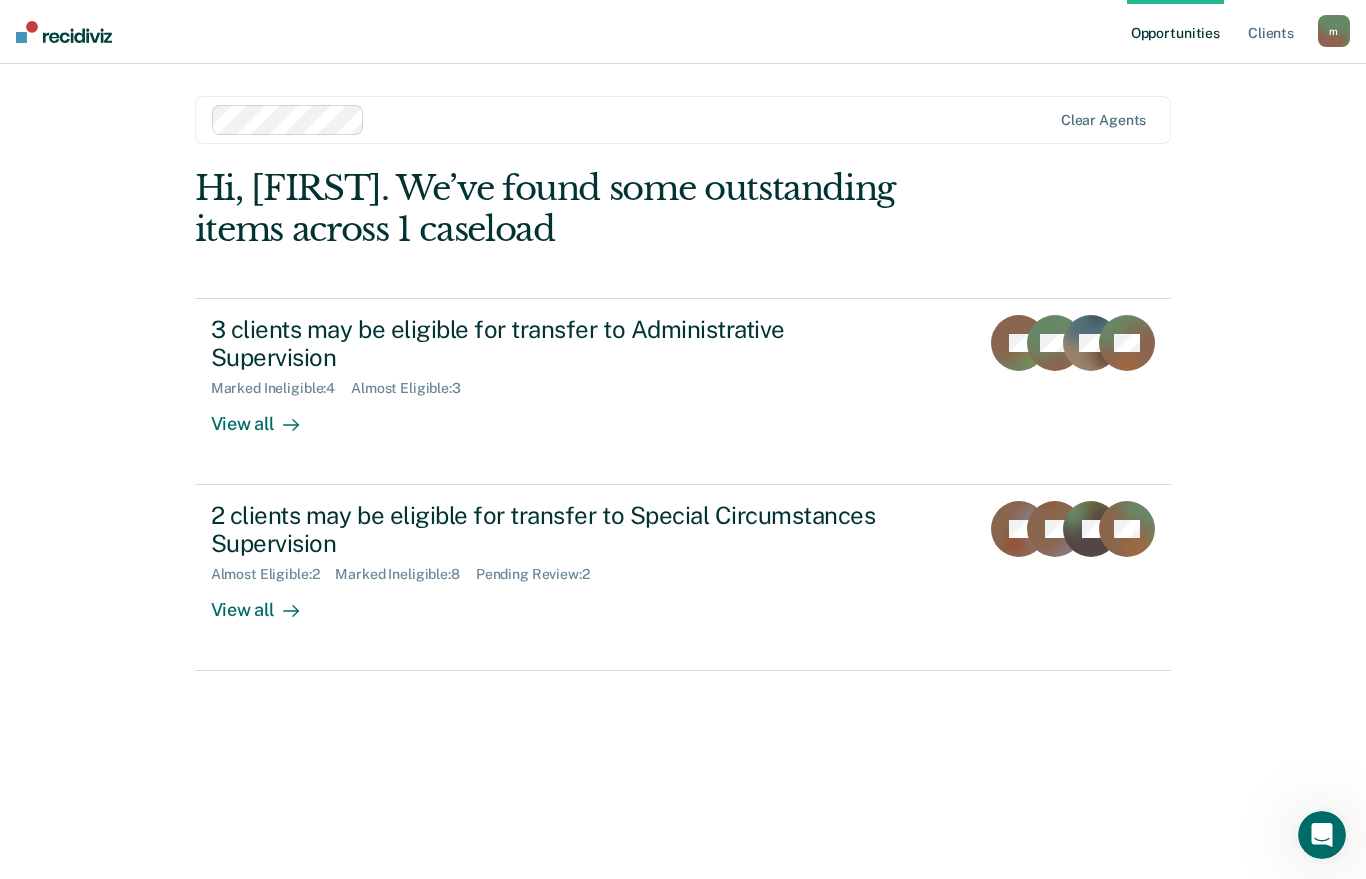 click on "3 clients may be eligible for transfer to Administrative Supervision Marked Ineligible : 4 Almost Eligible : 3 View all JS MS JM KD" at bounding box center (683, 391) 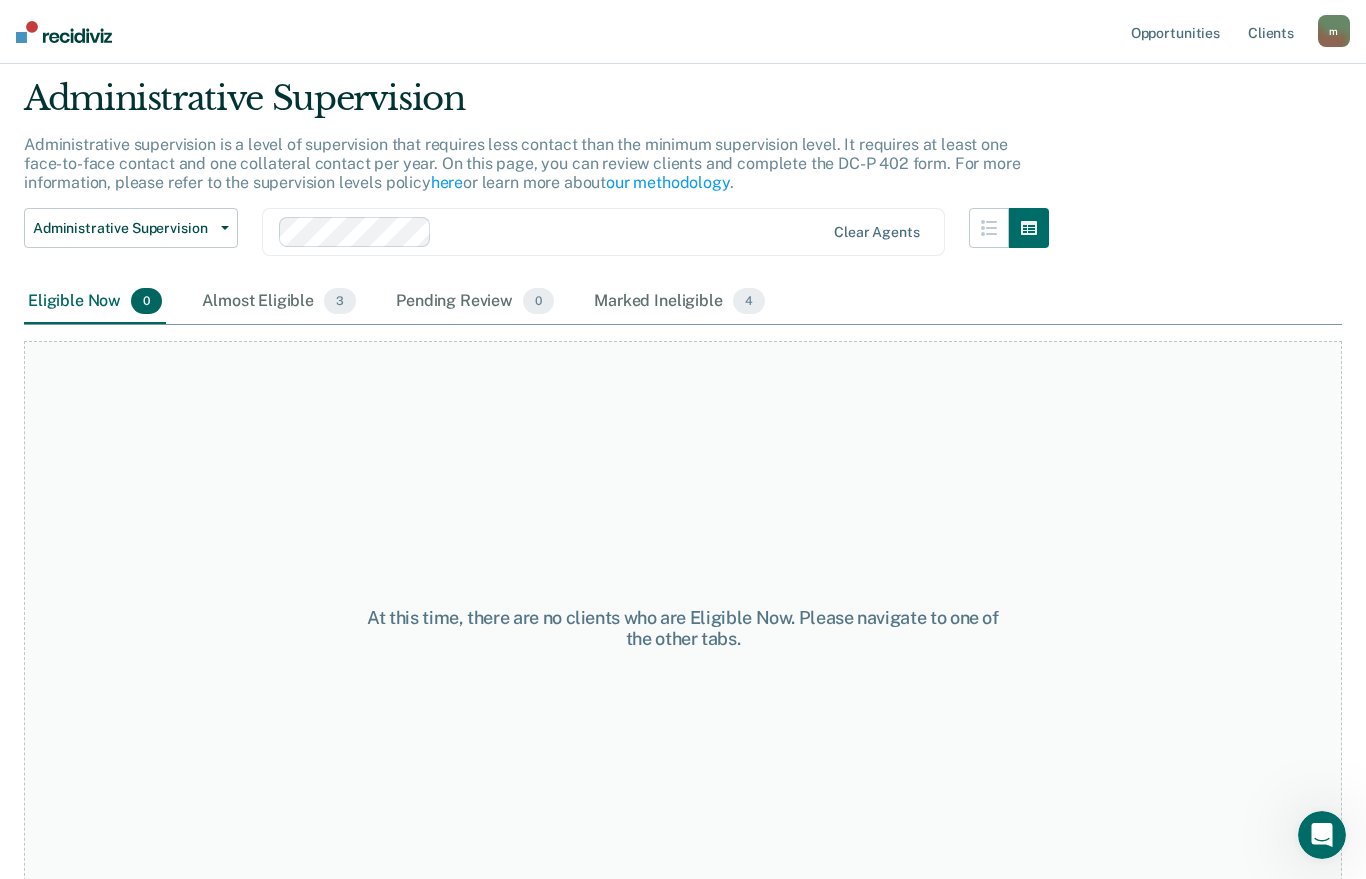 scroll, scrollTop: 61, scrollLeft: 0, axis: vertical 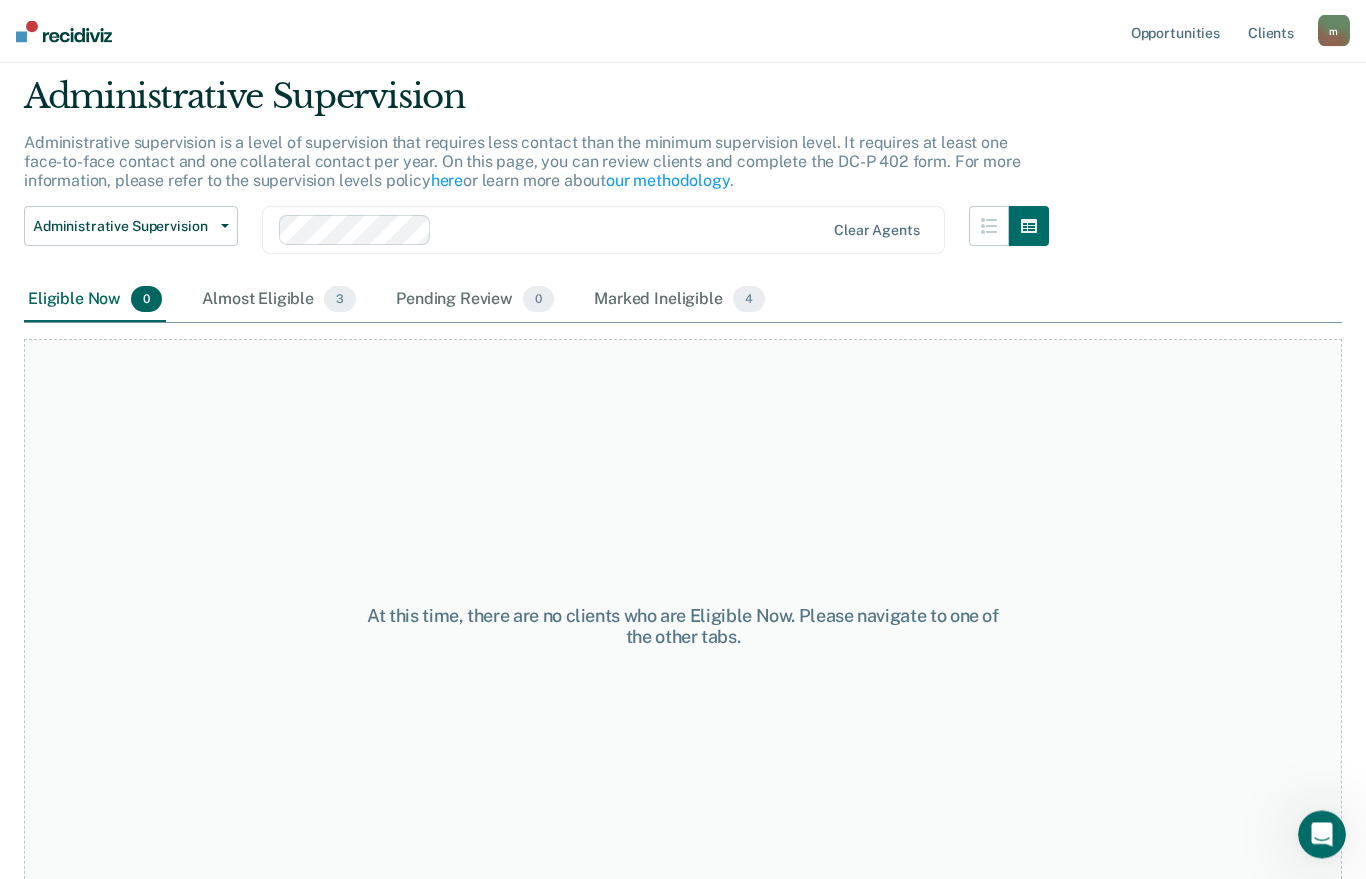 click on "Almost Eligible 3" at bounding box center [279, 301] 